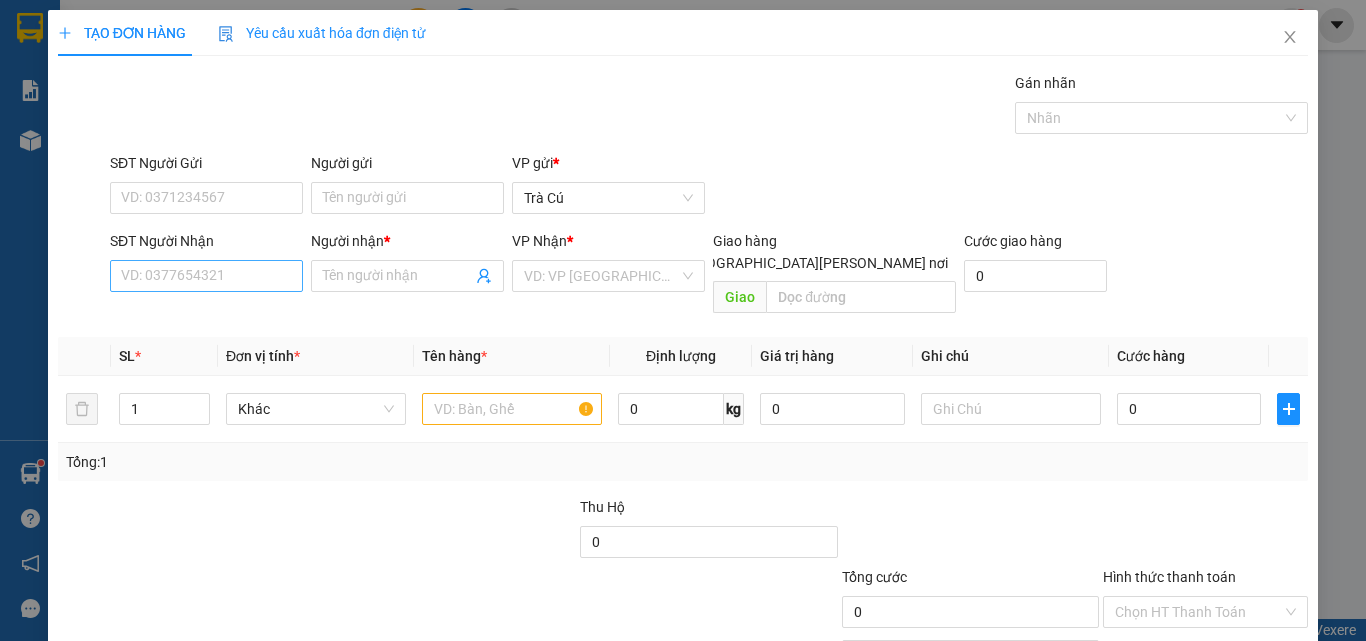 scroll, scrollTop: 0, scrollLeft: 0, axis: both 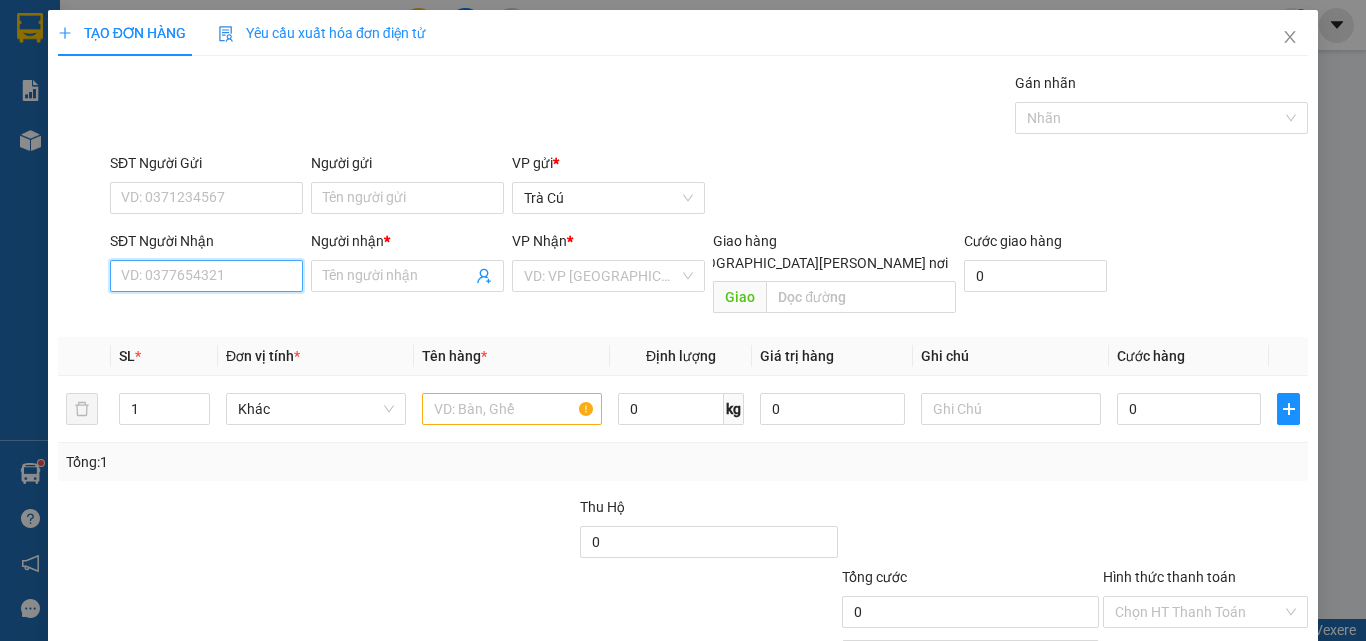 click on "SĐT Người Nhận" at bounding box center (206, 276) 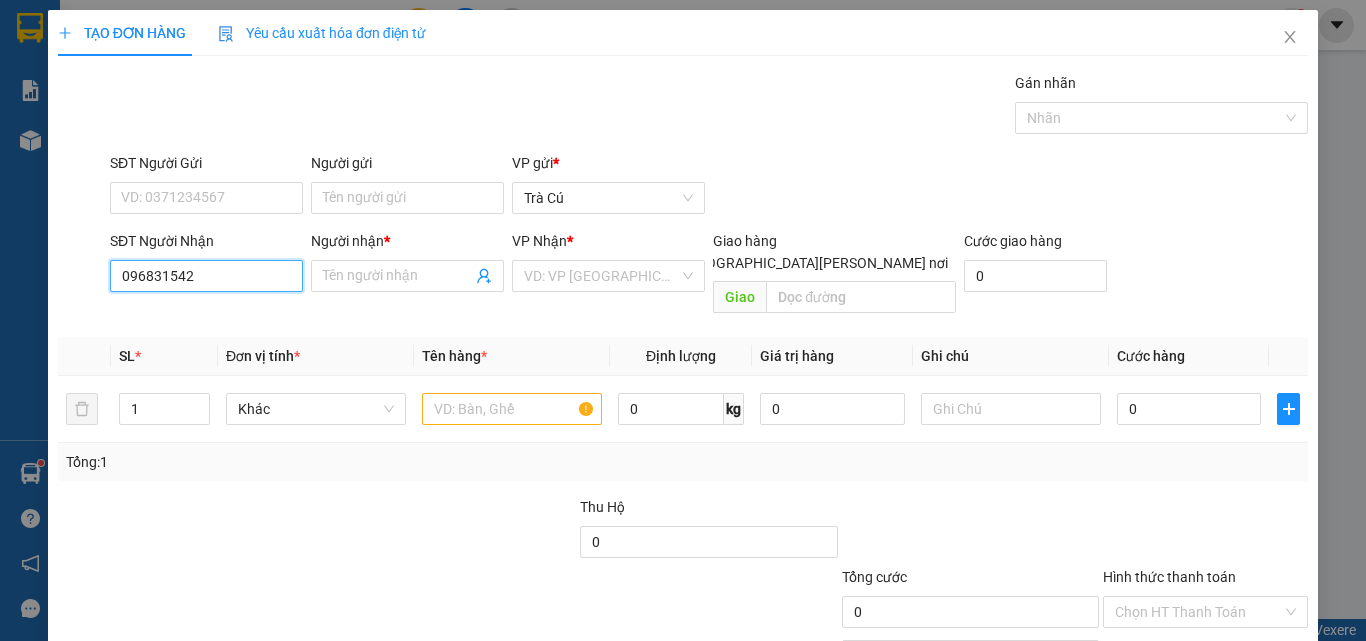 type on "0968315423" 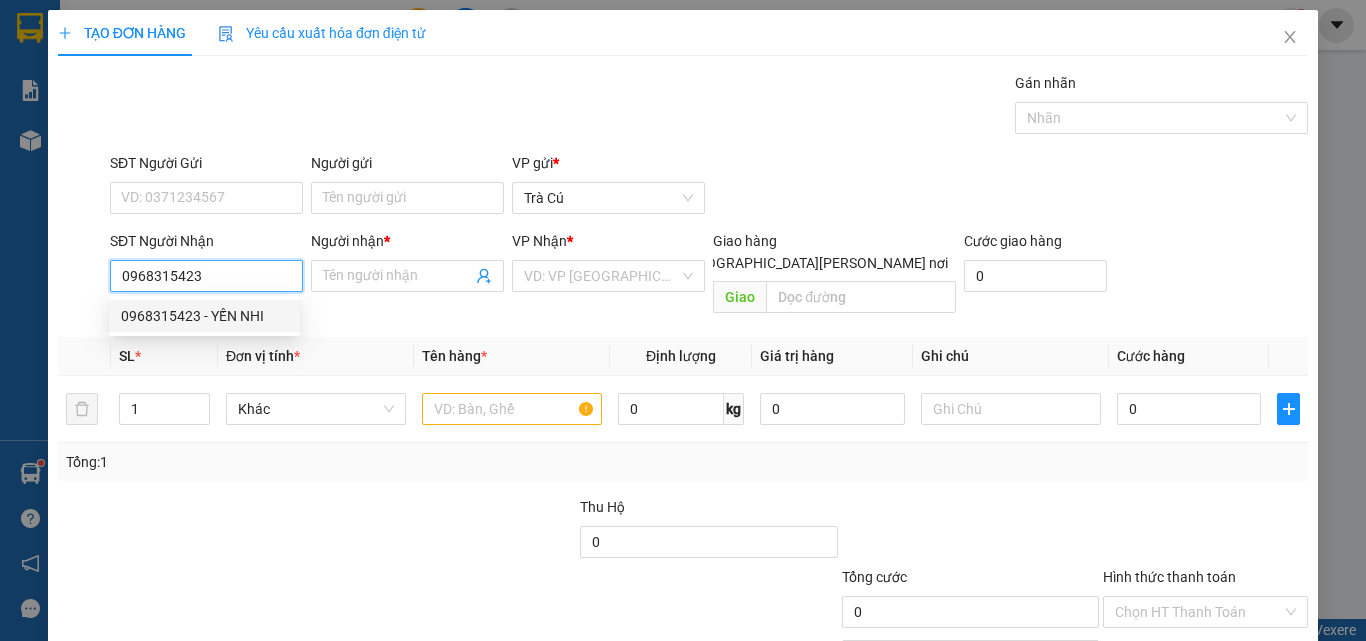 click on "0968315423 - YẾN NHI" at bounding box center (204, 316) 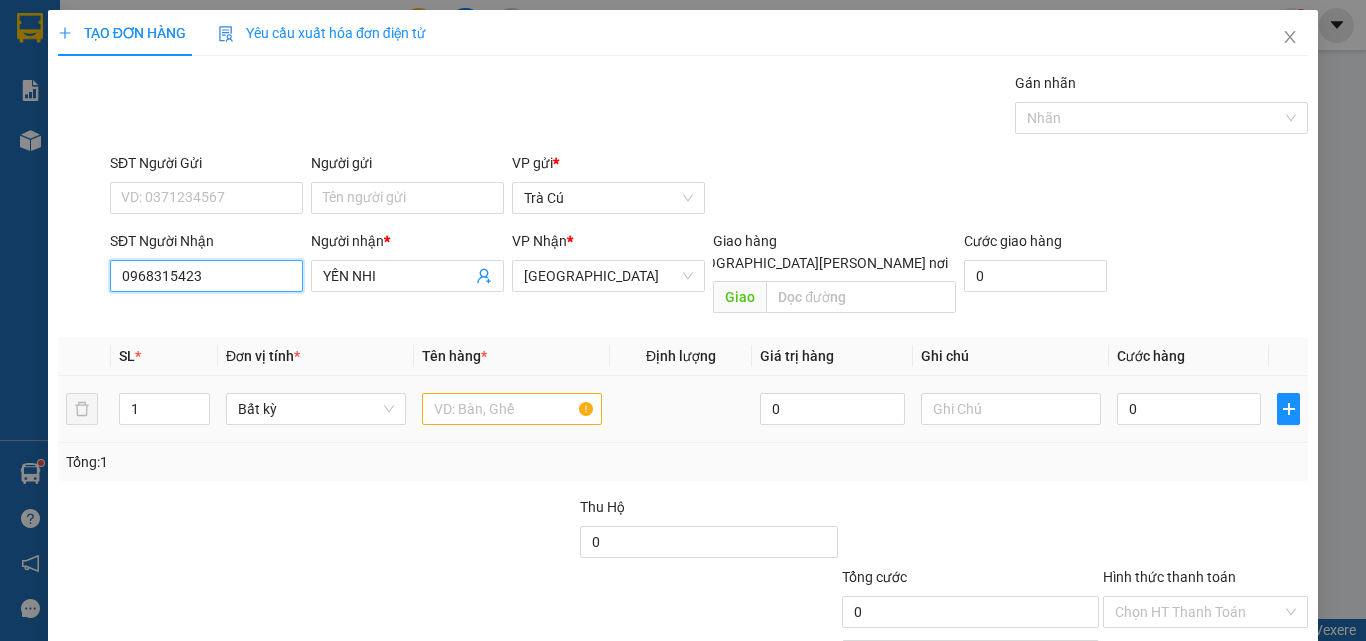 type on "0968315423" 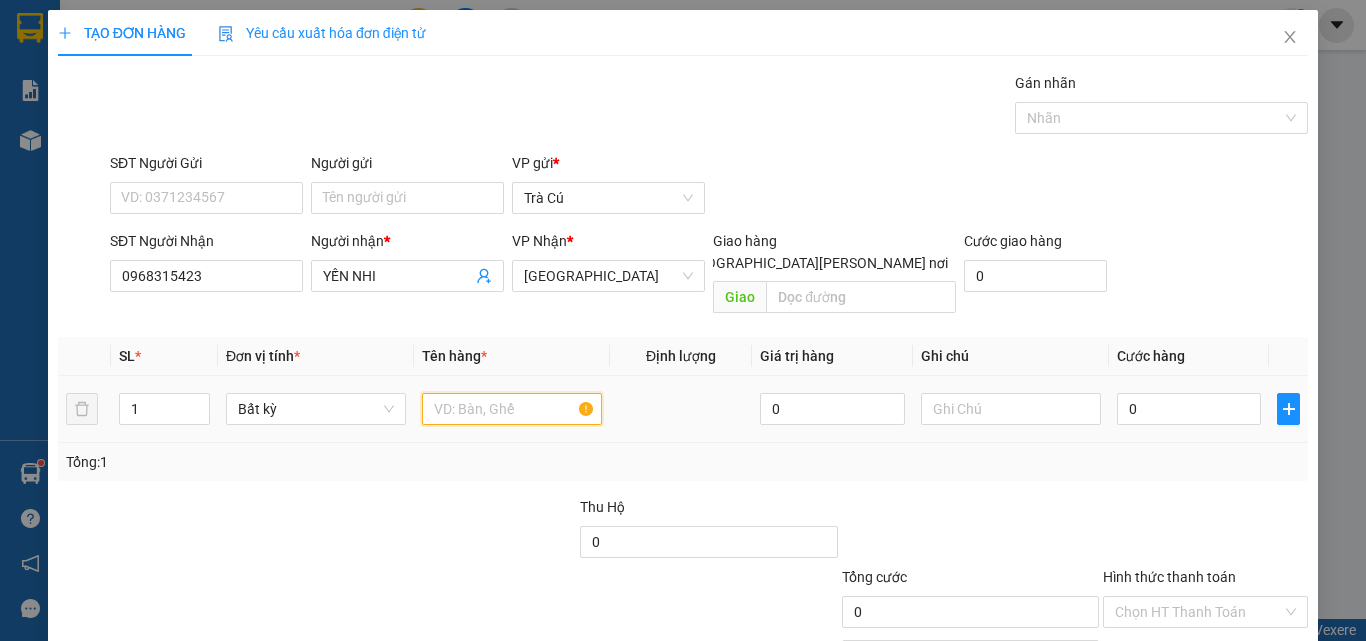 click at bounding box center [512, 409] 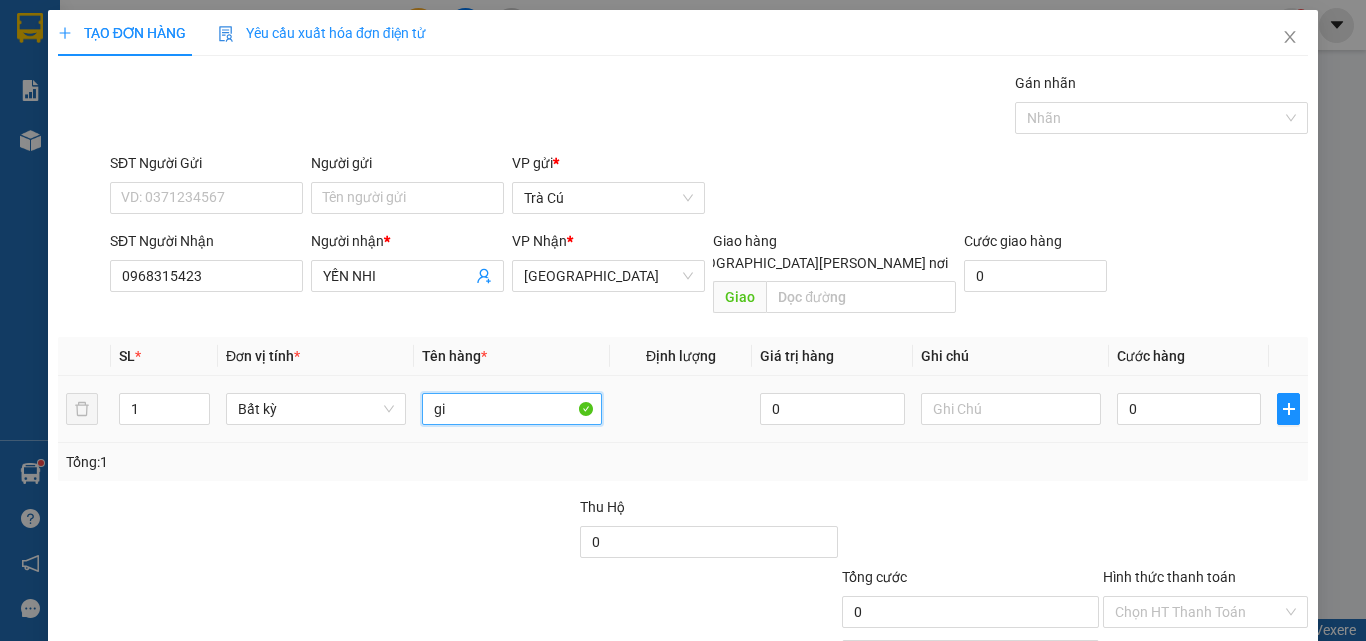 type on "g" 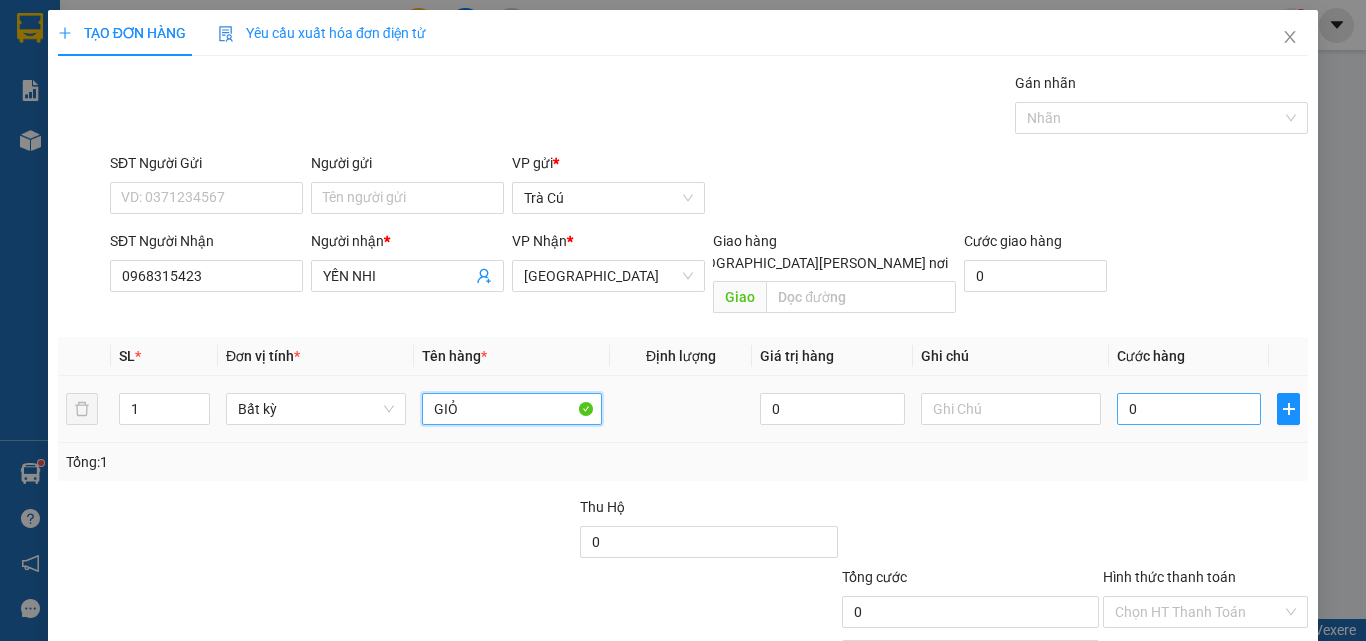 type on "GIỎ" 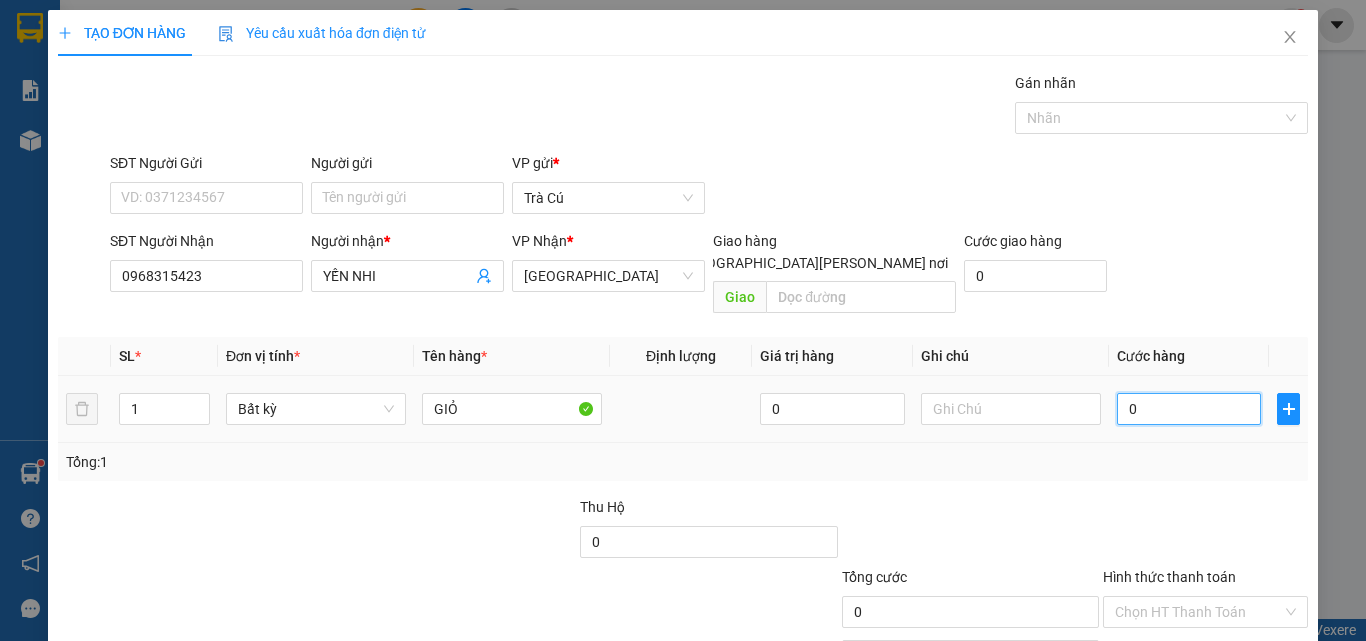 click on "0" at bounding box center (1189, 409) 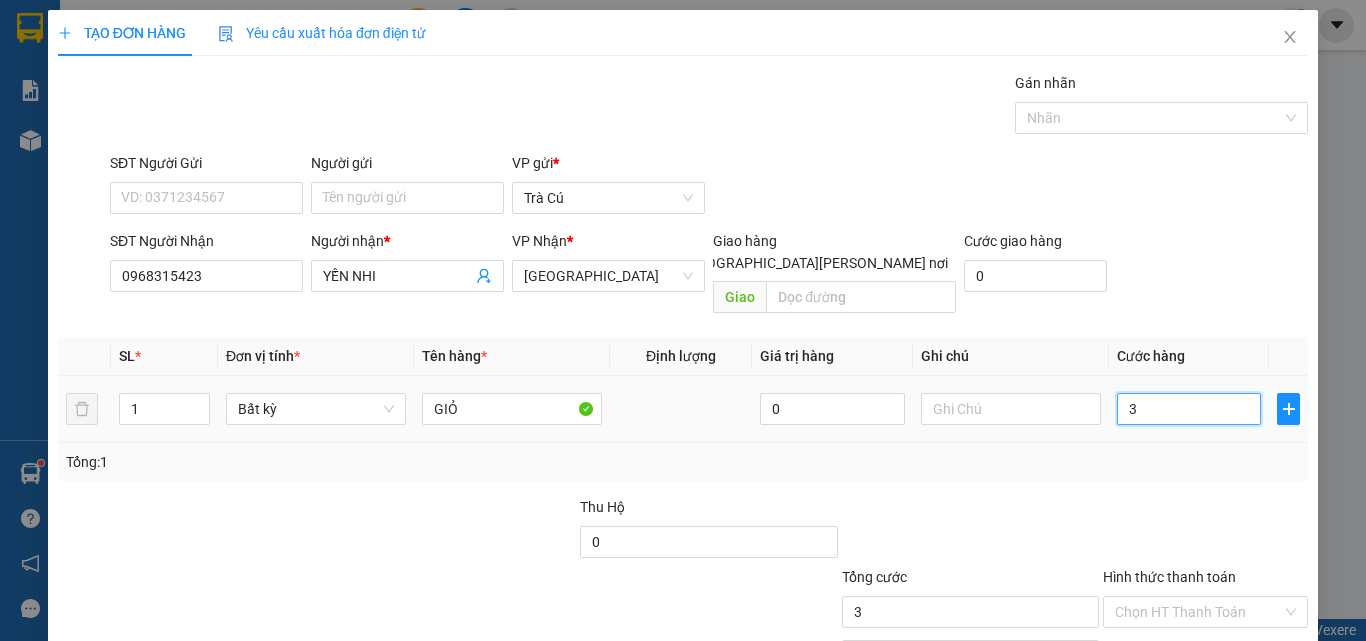 type on "30" 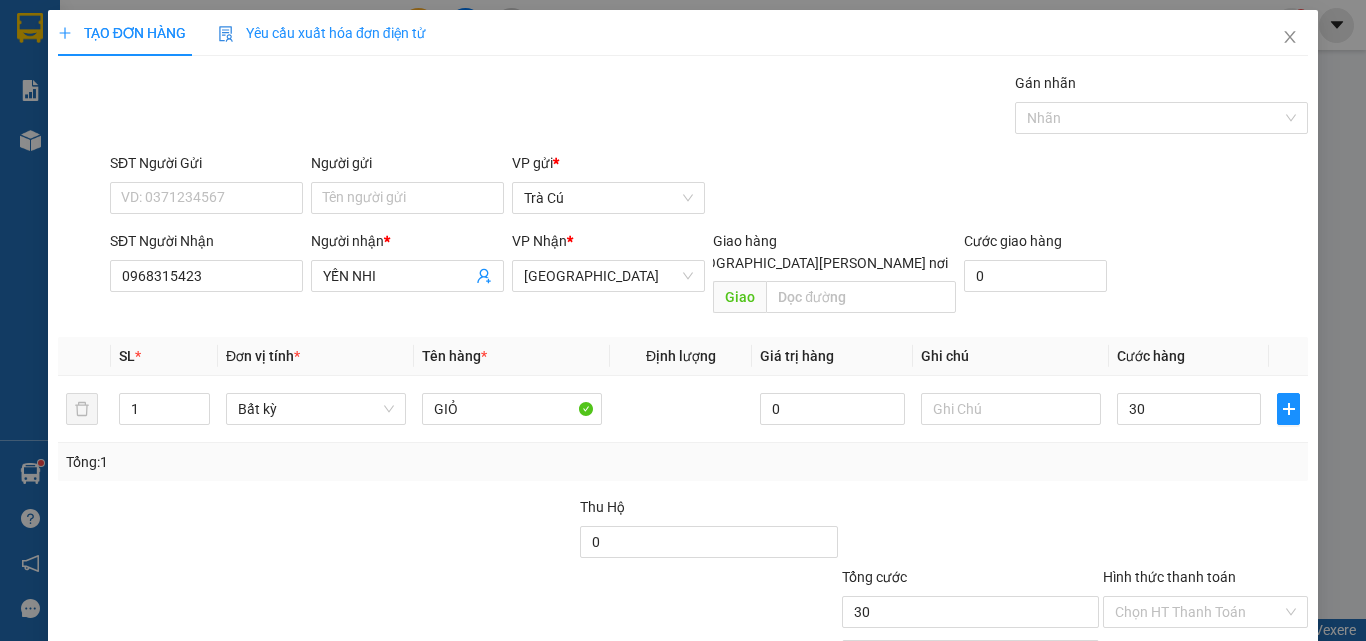 type on "30.000" 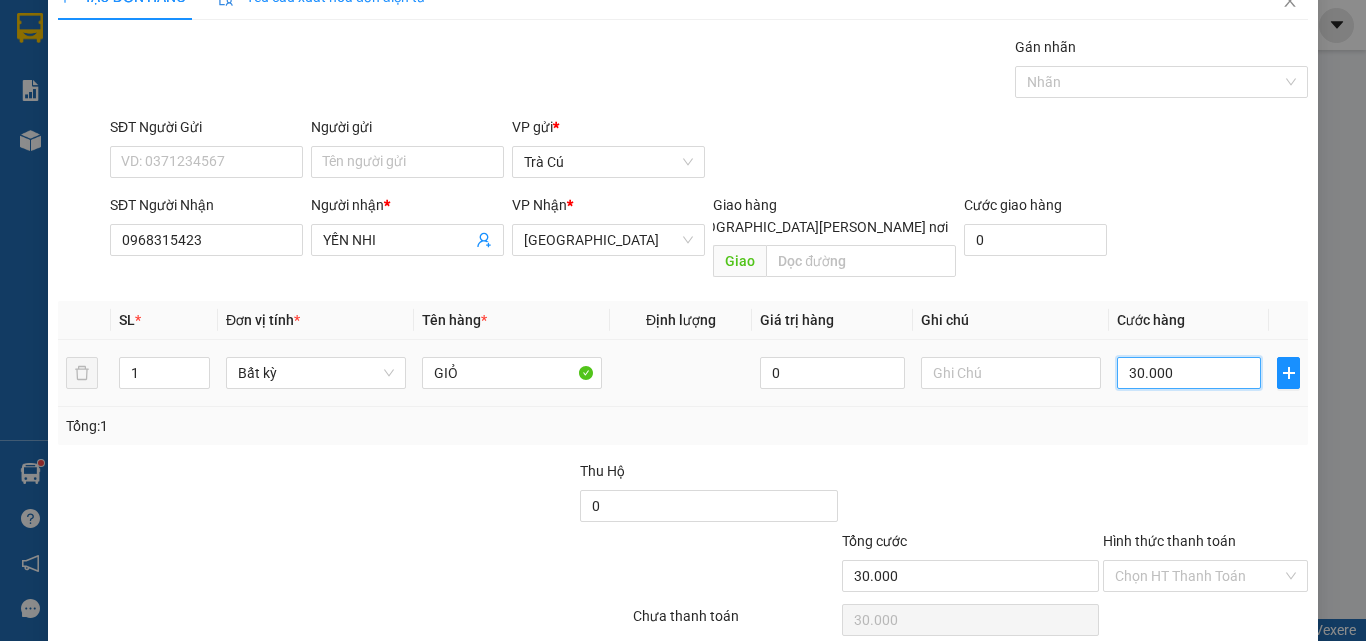 scroll, scrollTop: 99, scrollLeft: 0, axis: vertical 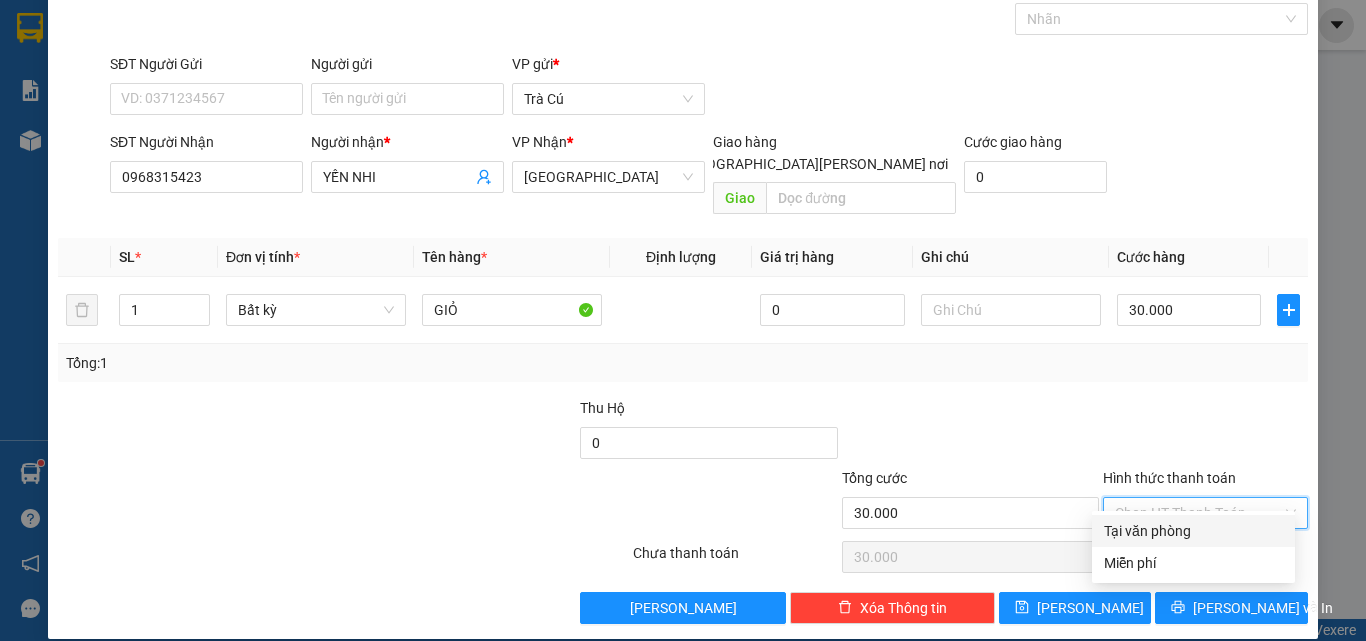 click on "Hình thức thanh toán" at bounding box center [1198, 513] 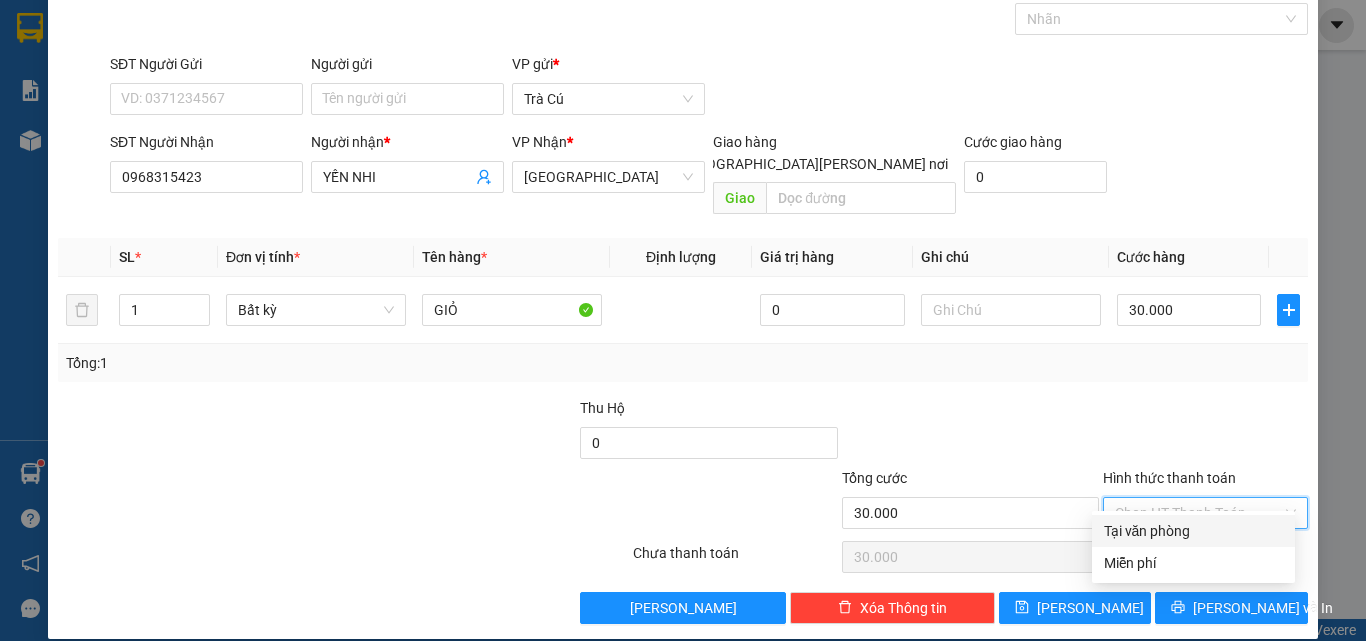 click on "Tại văn phòng" at bounding box center (1193, 531) 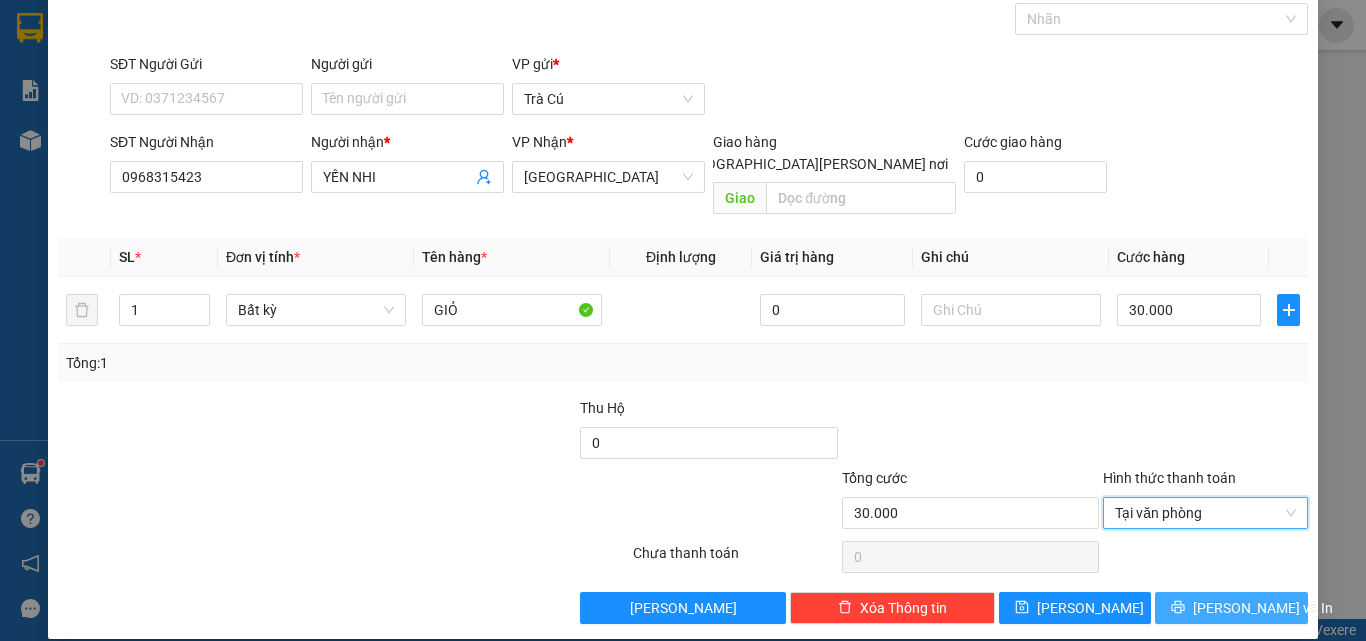 click on "[PERSON_NAME] và In" at bounding box center (1263, 608) 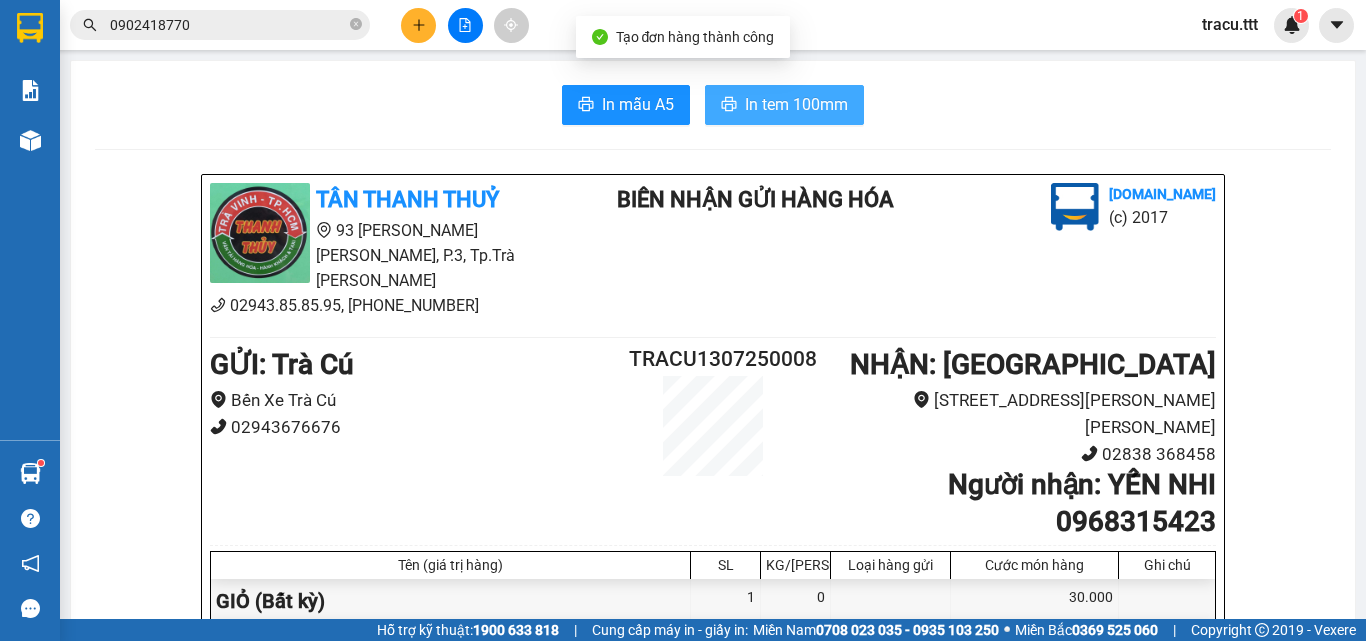 click on "In tem 100mm" at bounding box center (796, 104) 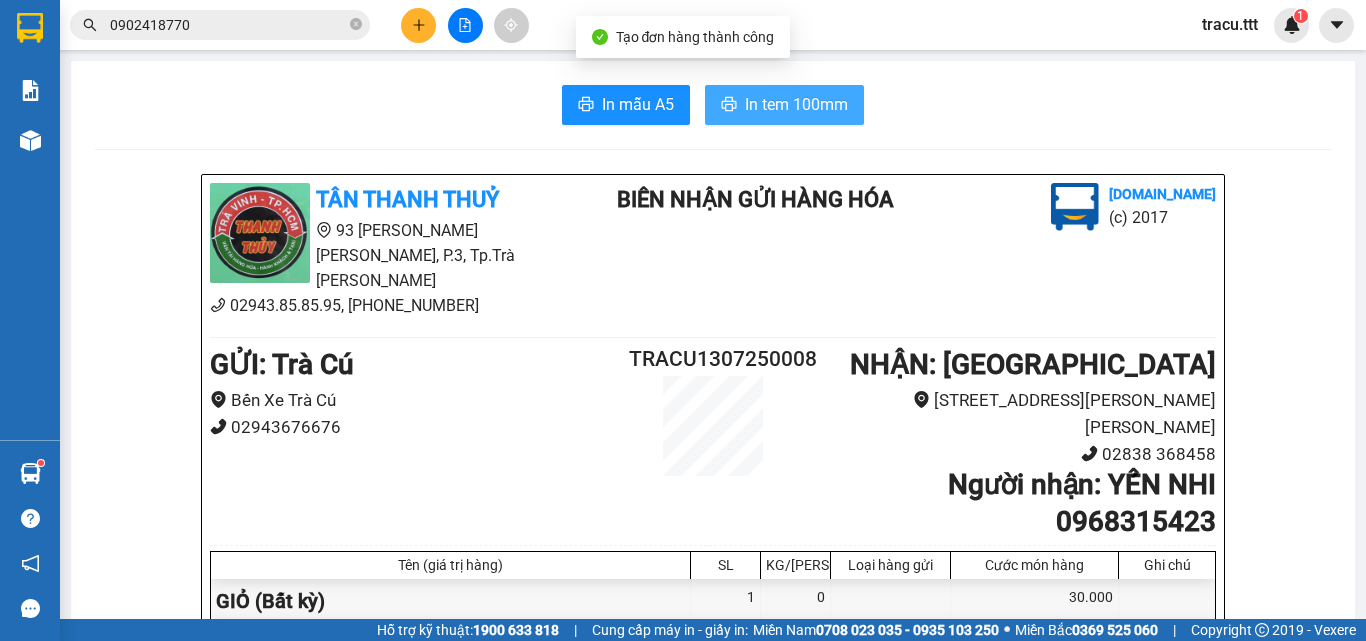 scroll, scrollTop: 0, scrollLeft: 0, axis: both 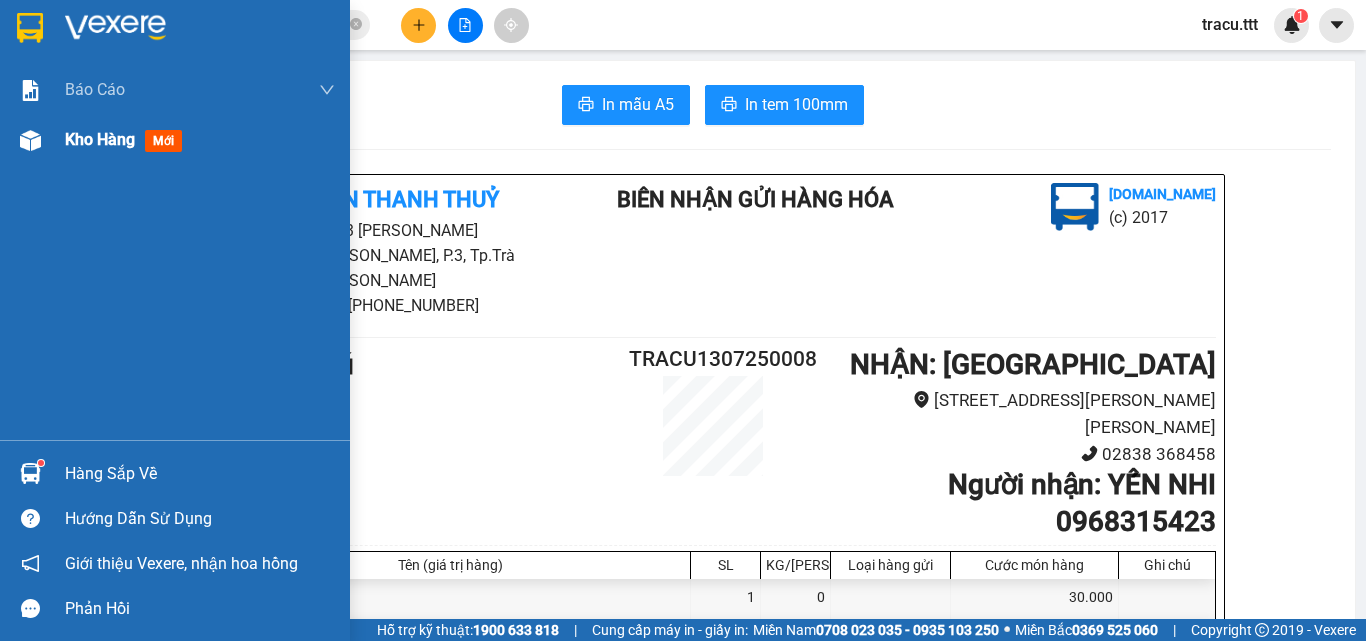 click on "Kho hàng" at bounding box center [100, 139] 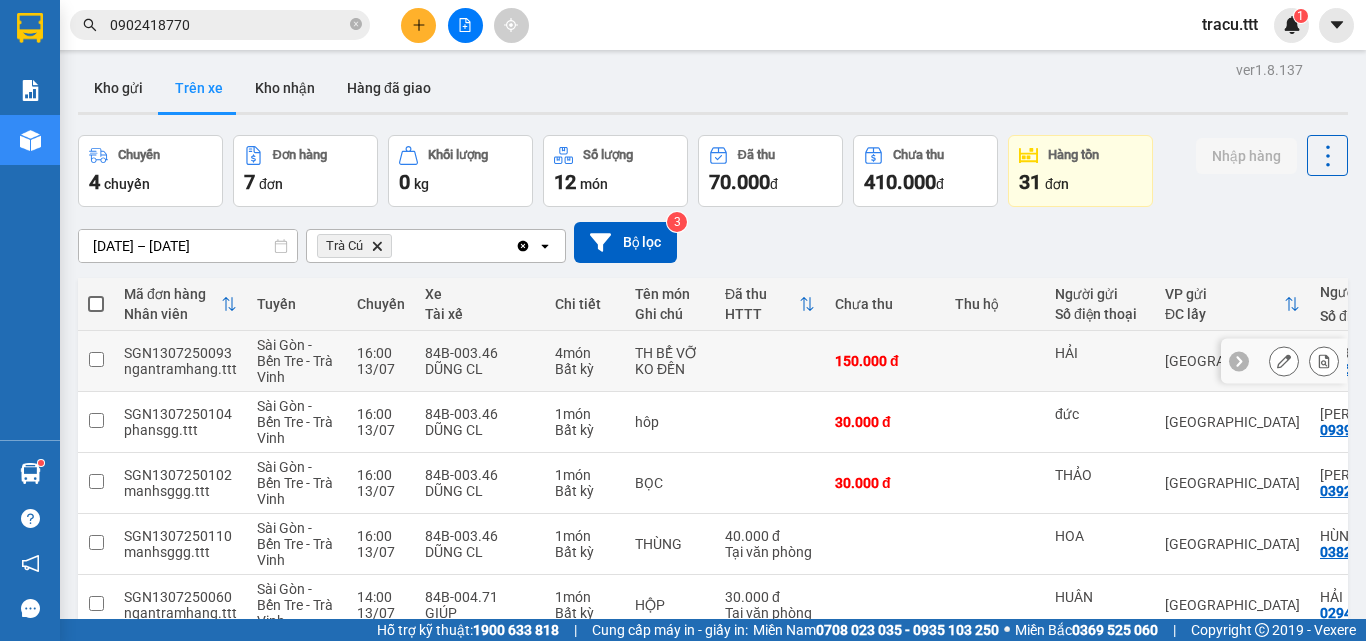 scroll, scrollTop: 0, scrollLeft: 0, axis: both 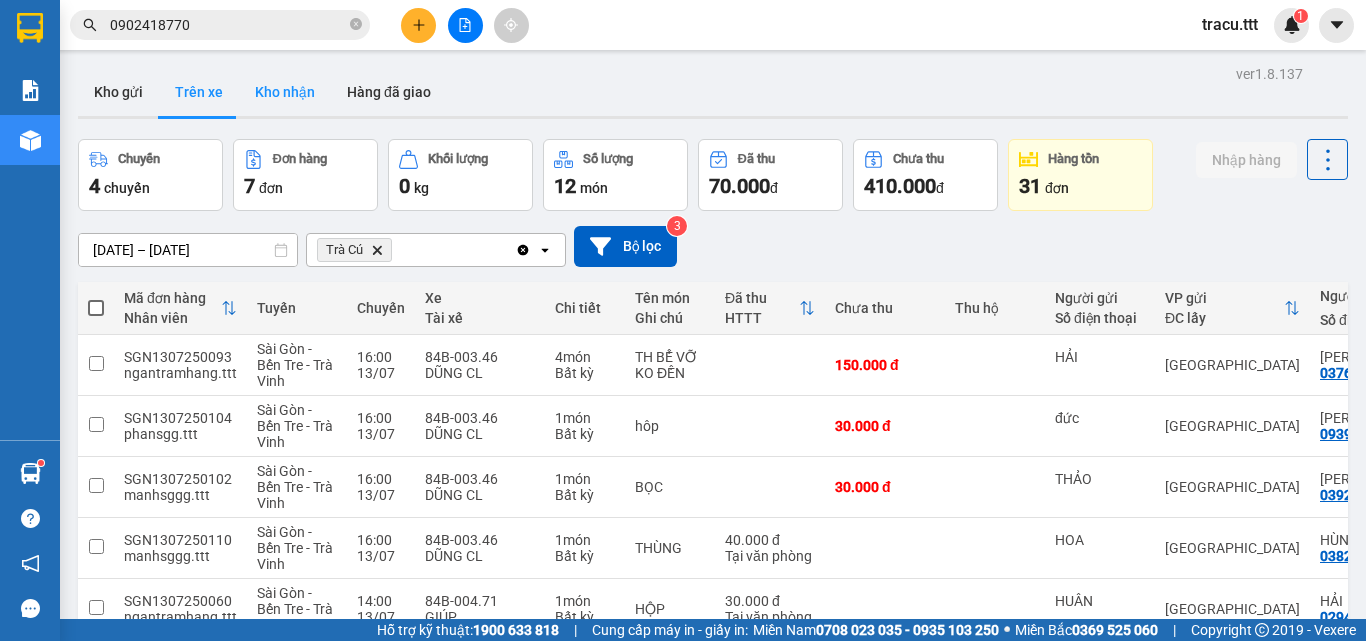 click on "Kho nhận" at bounding box center (285, 92) 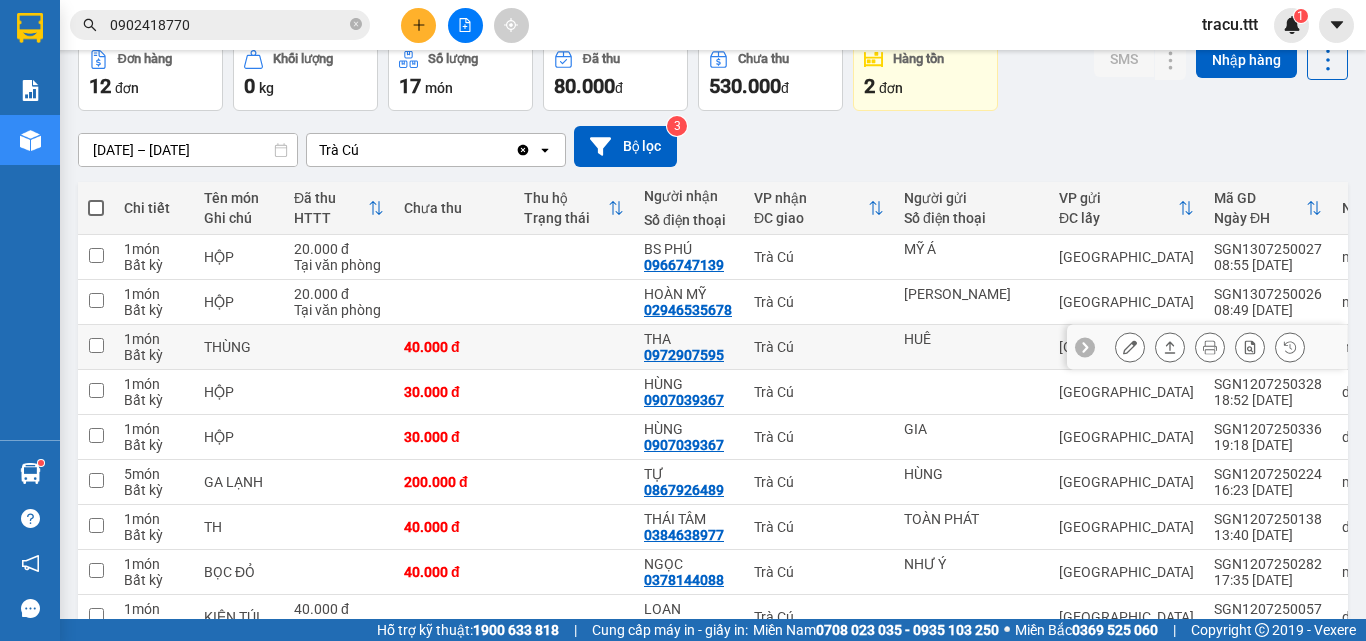 scroll, scrollTop: 200, scrollLeft: 0, axis: vertical 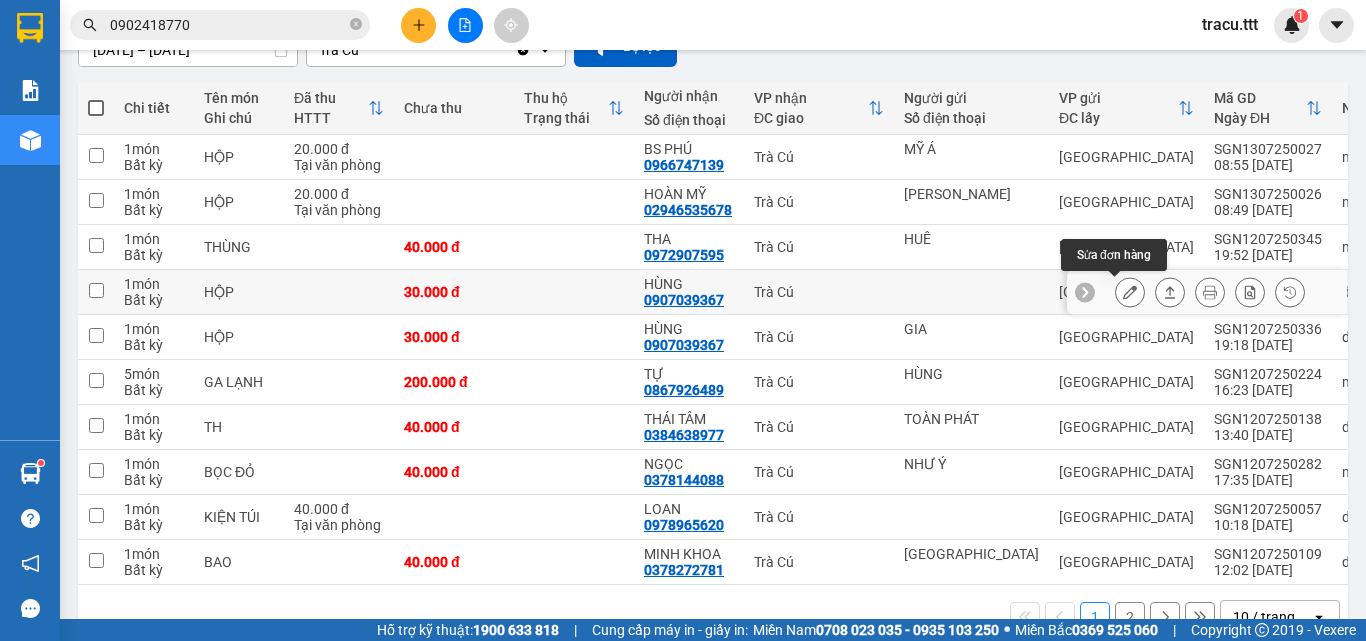 click at bounding box center (1130, 292) 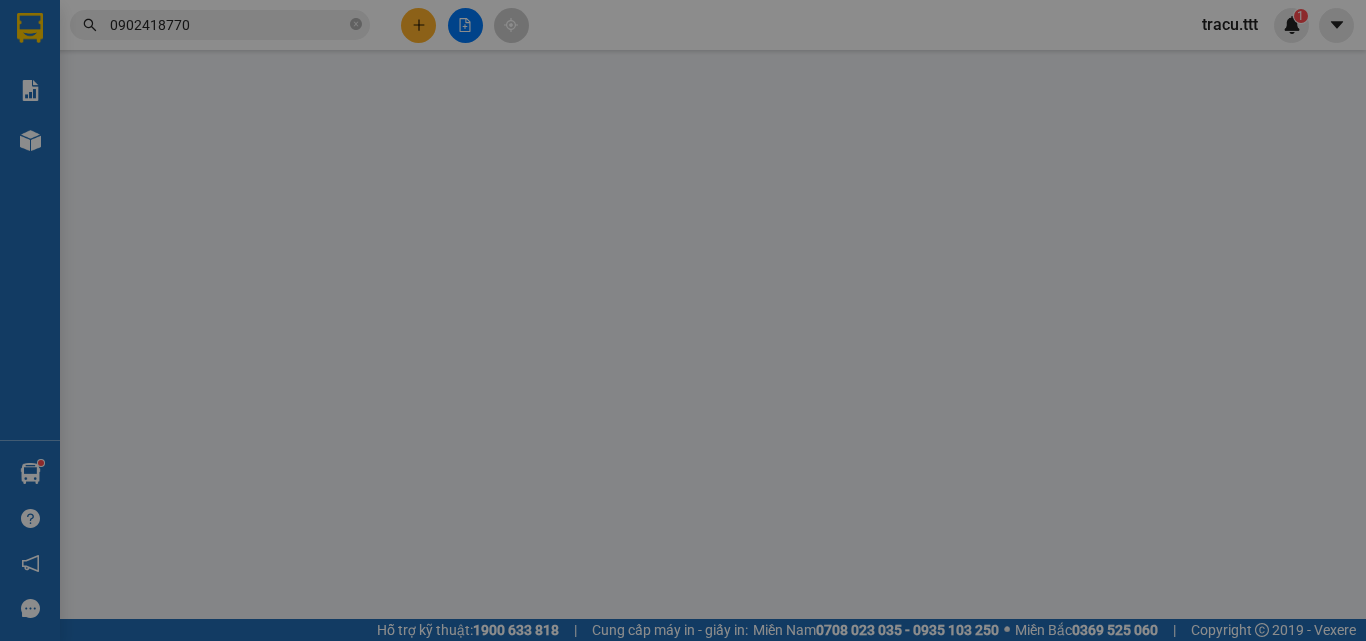 type on "0907039367" 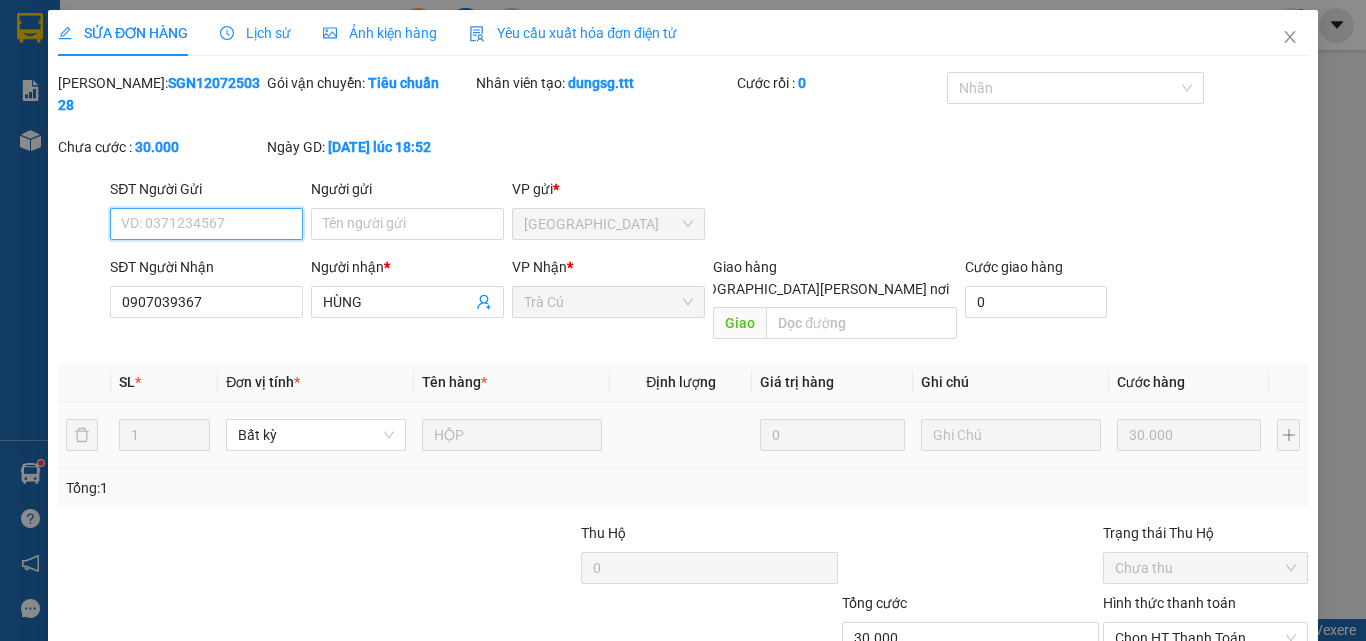 scroll, scrollTop: 0, scrollLeft: 0, axis: both 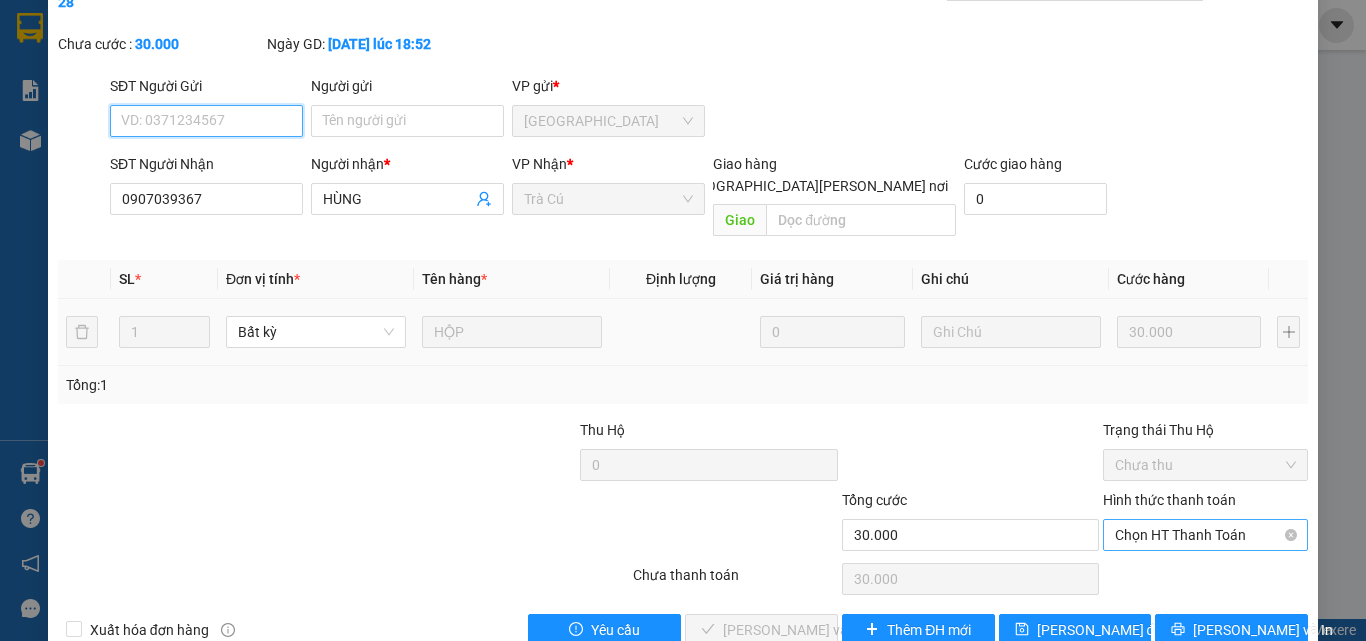 click on "Chọn HT Thanh Toán" at bounding box center [1205, 535] 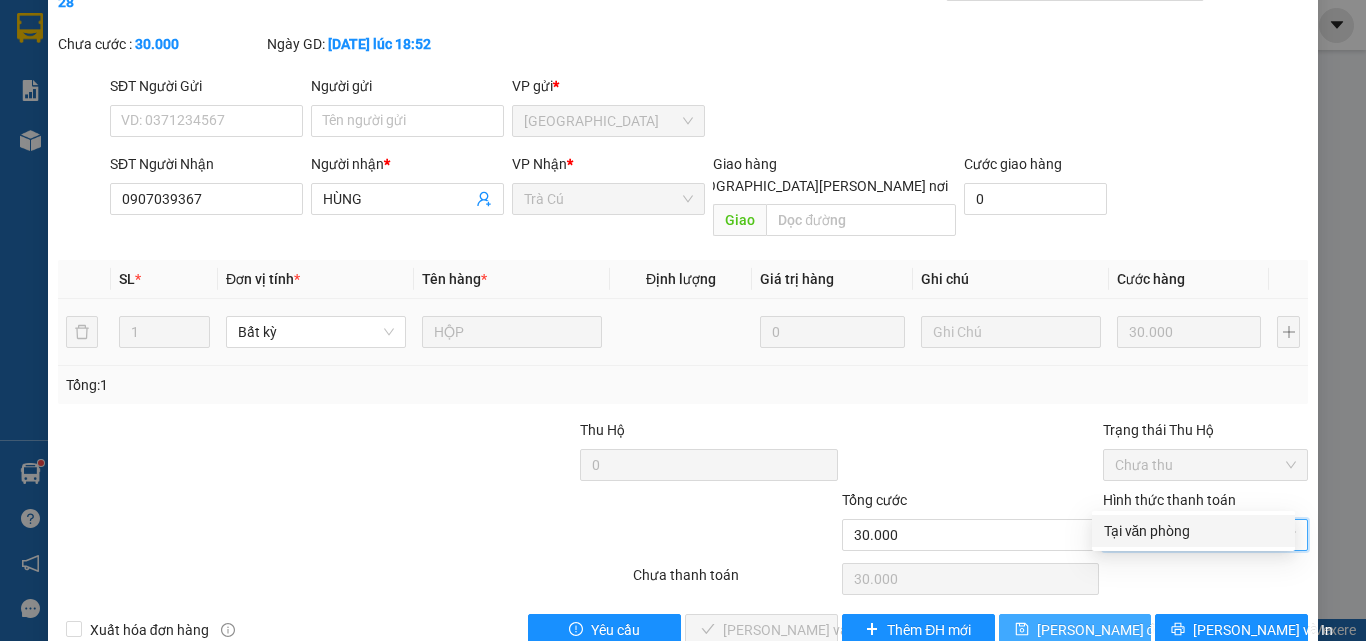 drag, startPoint x: 1156, startPoint y: 522, endPoint x: 991, endPoint y: 571, distance: 172.12206 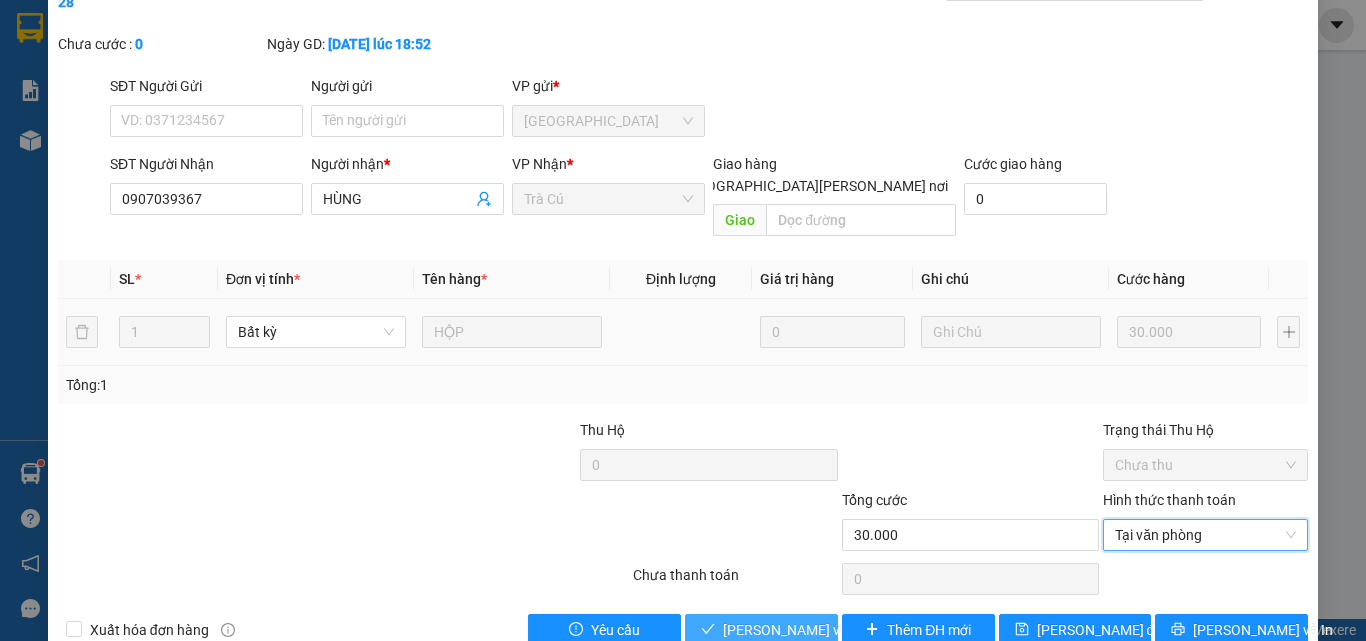 click on "[PERSON_NAME] và [PERSON_NAME] hàng" at bounding box center [858, 630] 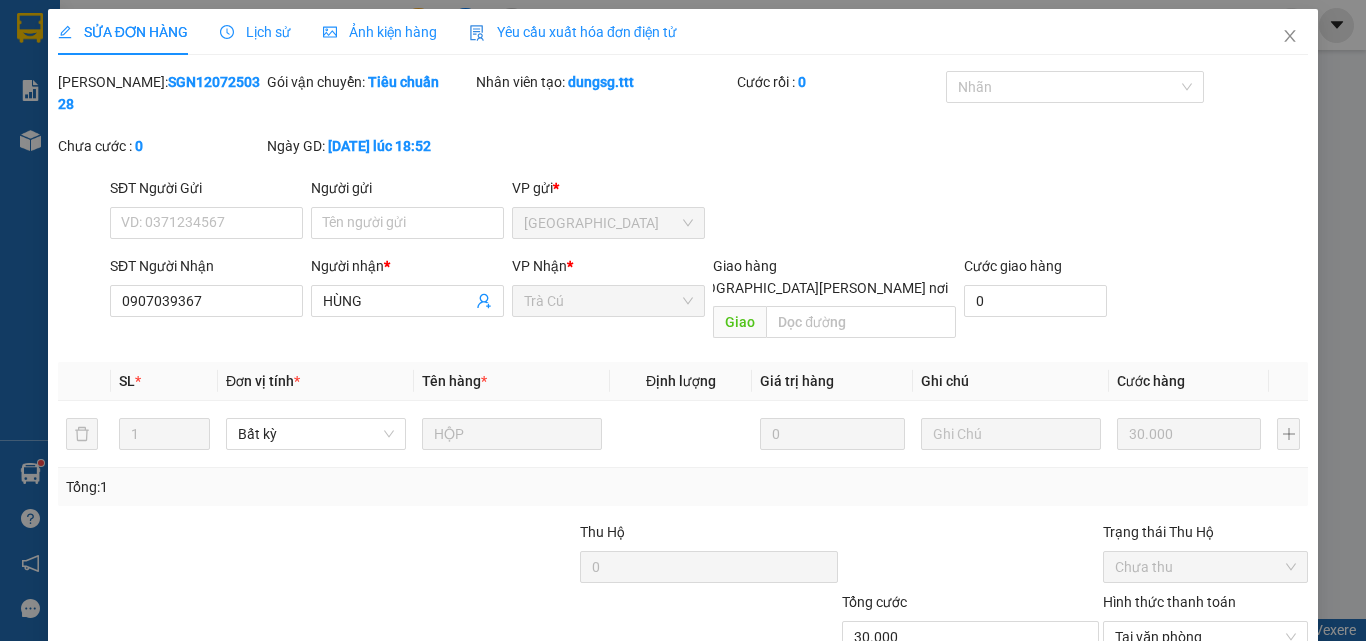 scroll, scrollTop: 0, scrollLeft: 0, axis: both 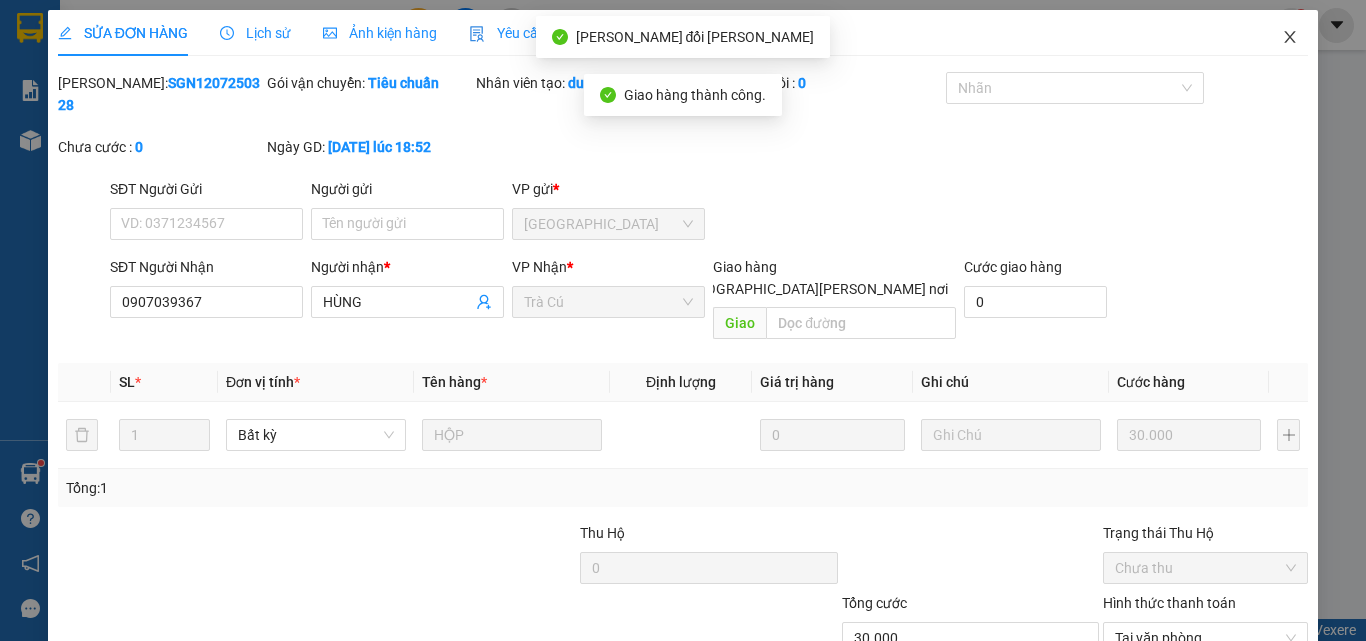 click 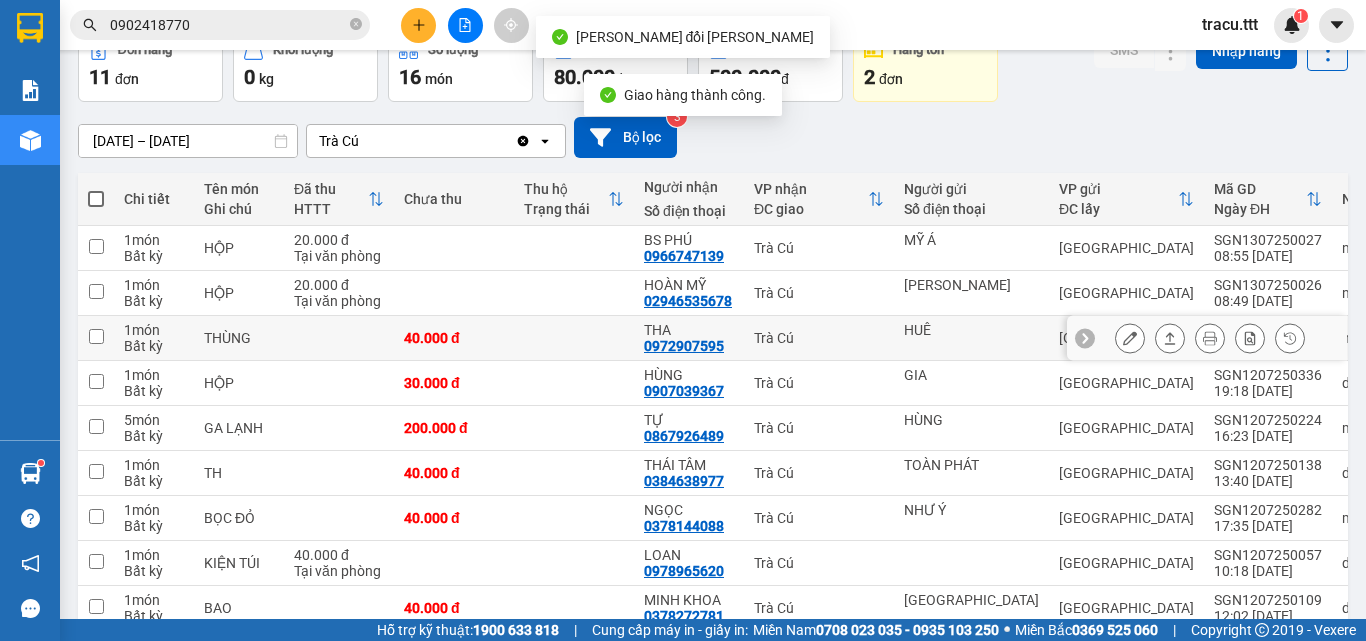 scroll, scrollTop: 200, scrollLeft: 0, axis: vertical 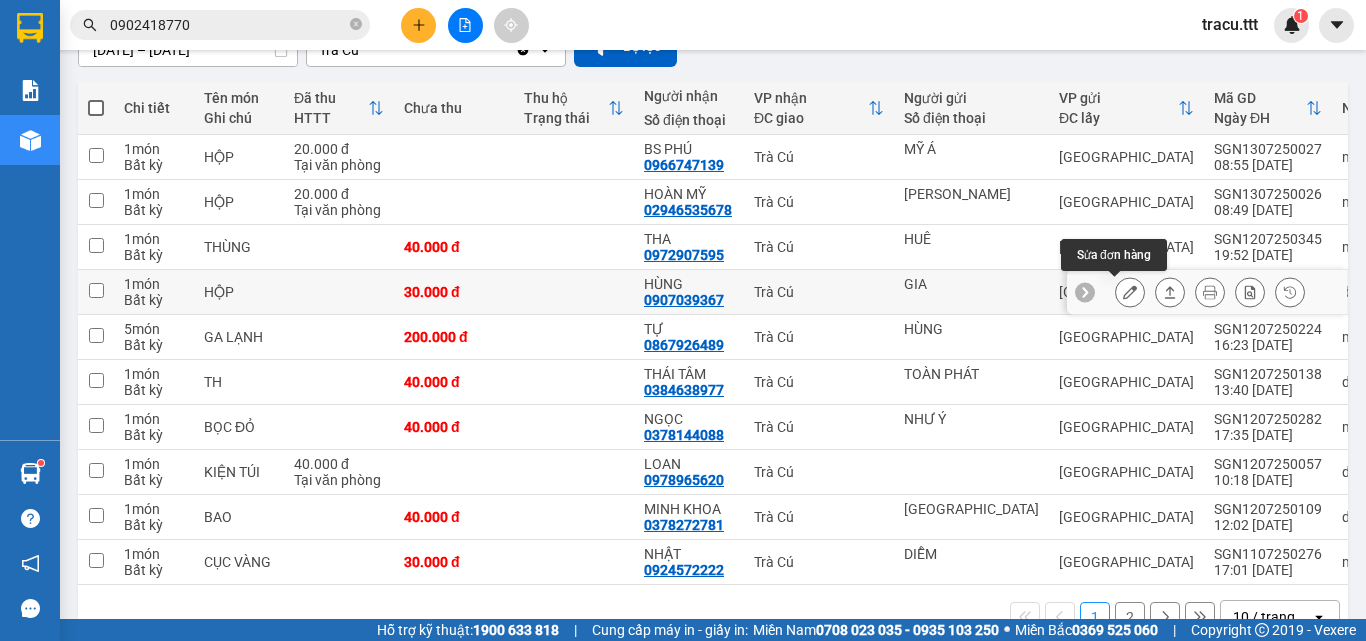 click 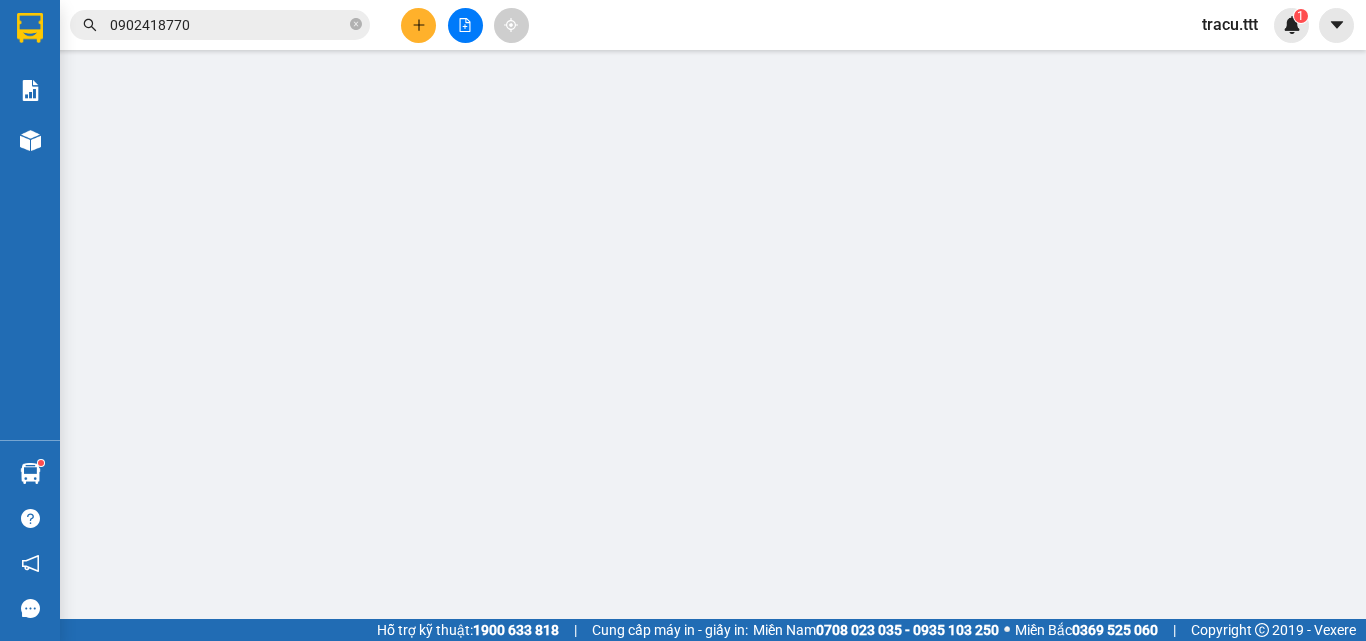 scroll, scrollTop: 0, scrollLeft: 0, axis: both 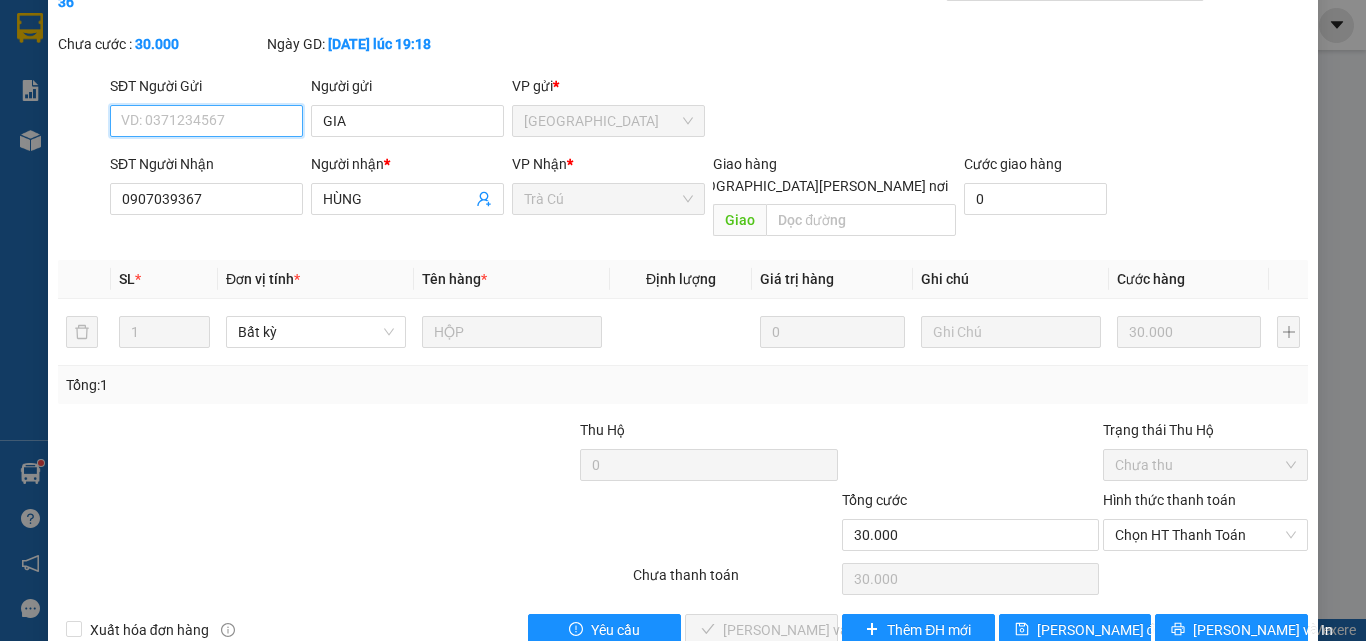 drag, startPoint x: 1155, startPoint y: 485, endPoint x: 1144, endPoint y: 509, distance: 26.400757 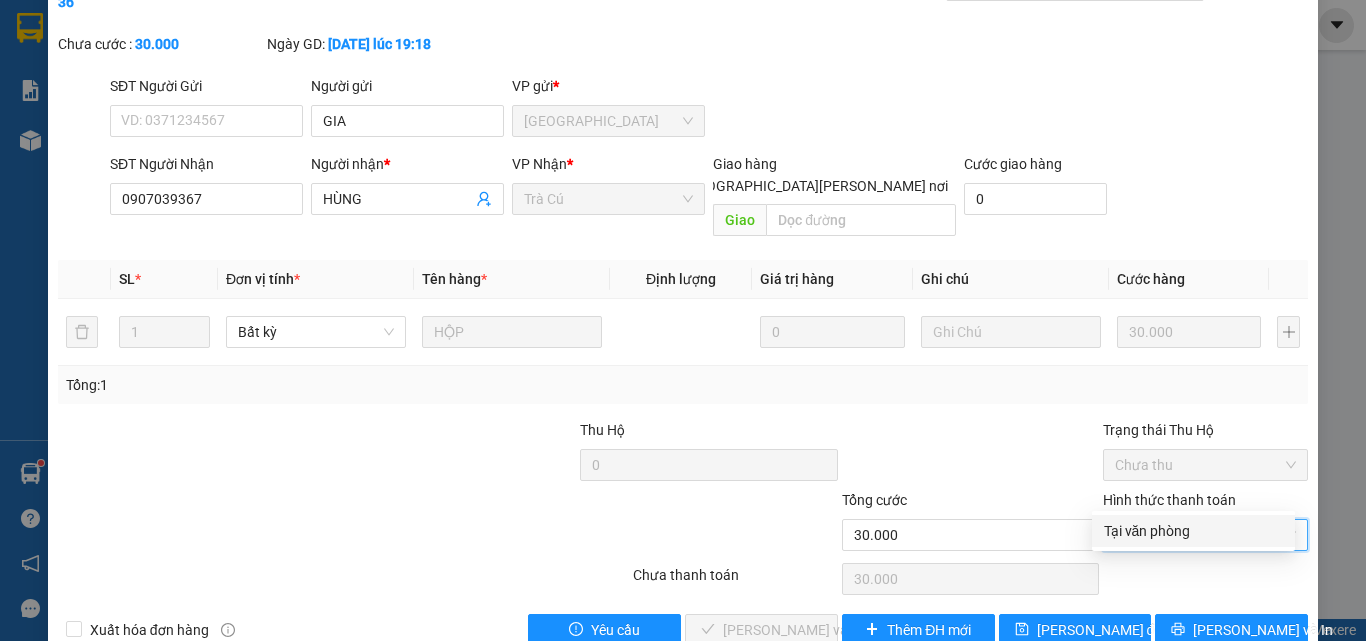 click on "Tại văn phòng" at bounding box center [1193, 531] 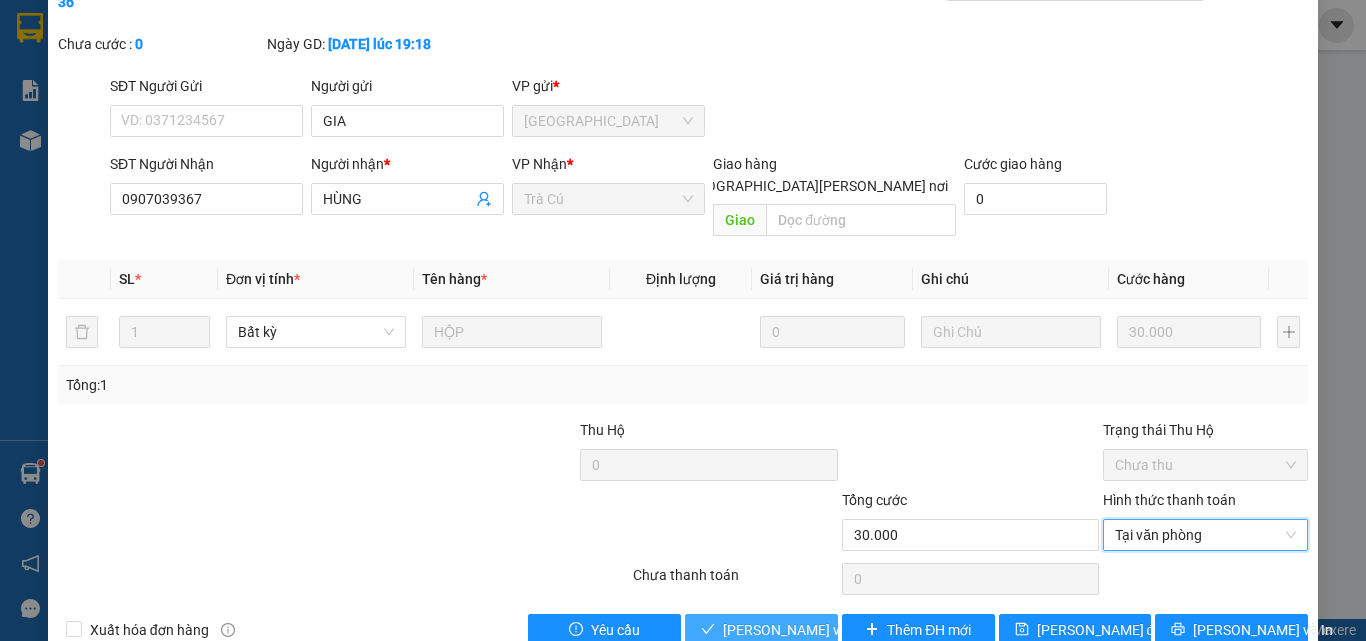 drag, startPoint x: 699, startPoint y: 586, endPoint x: 759, endPoint y: 548, distance: 71.021126 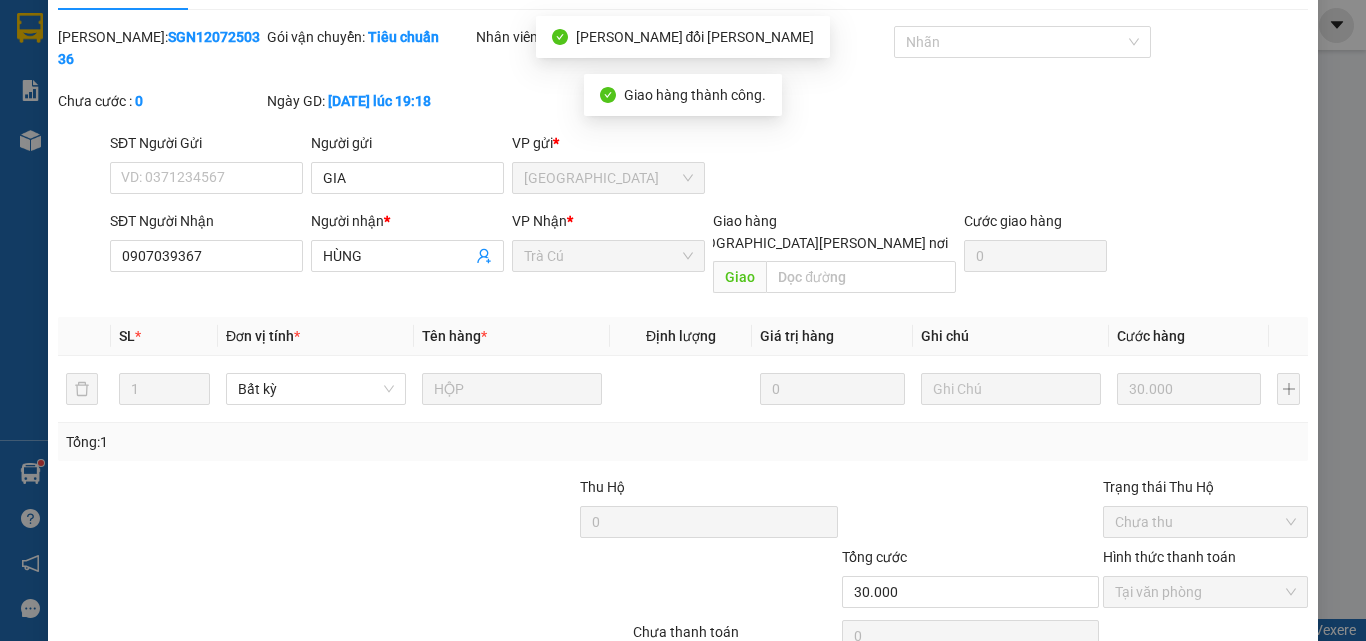 scroll, scrollTop: 3, scrollLeft: 0, axis: vertical 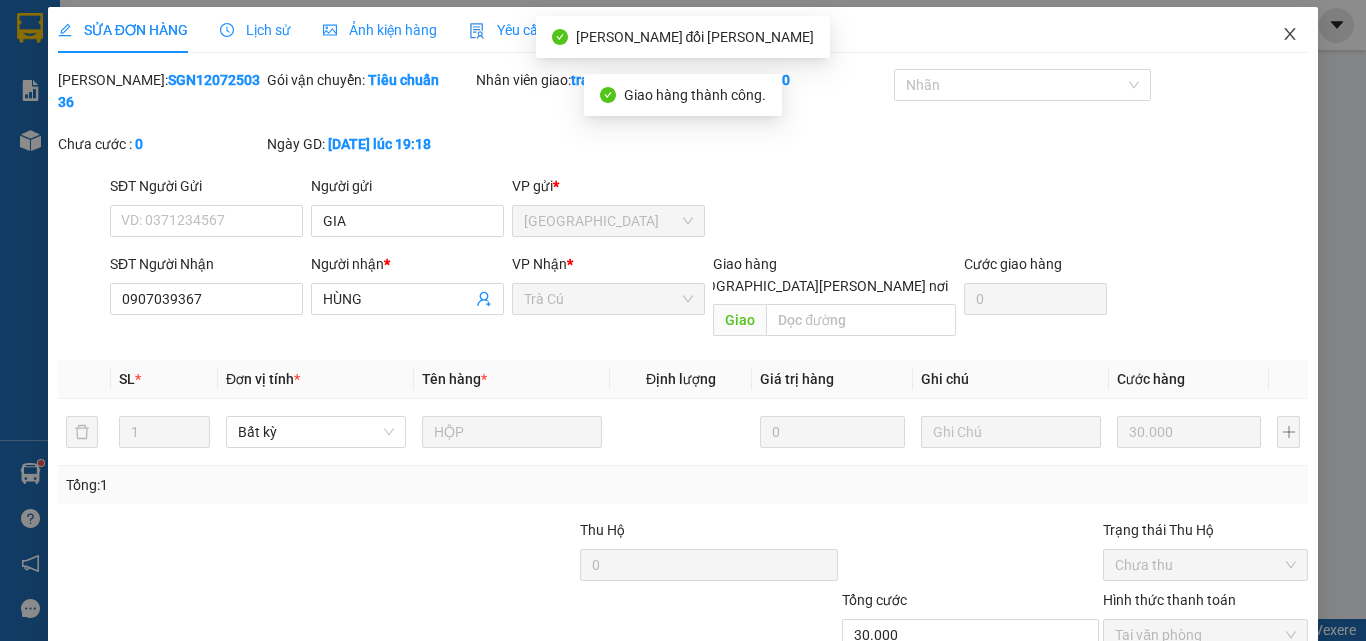 click 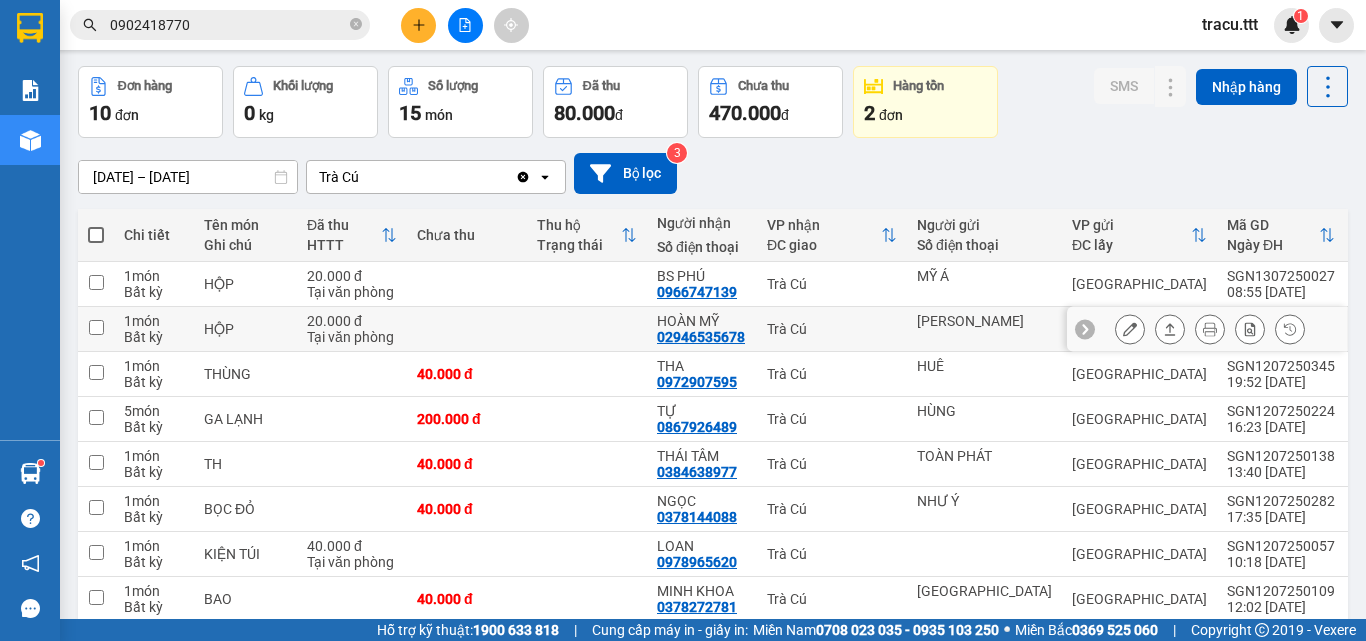 scroll, scrollTop: 0, scrollLeft: 0, axis: both 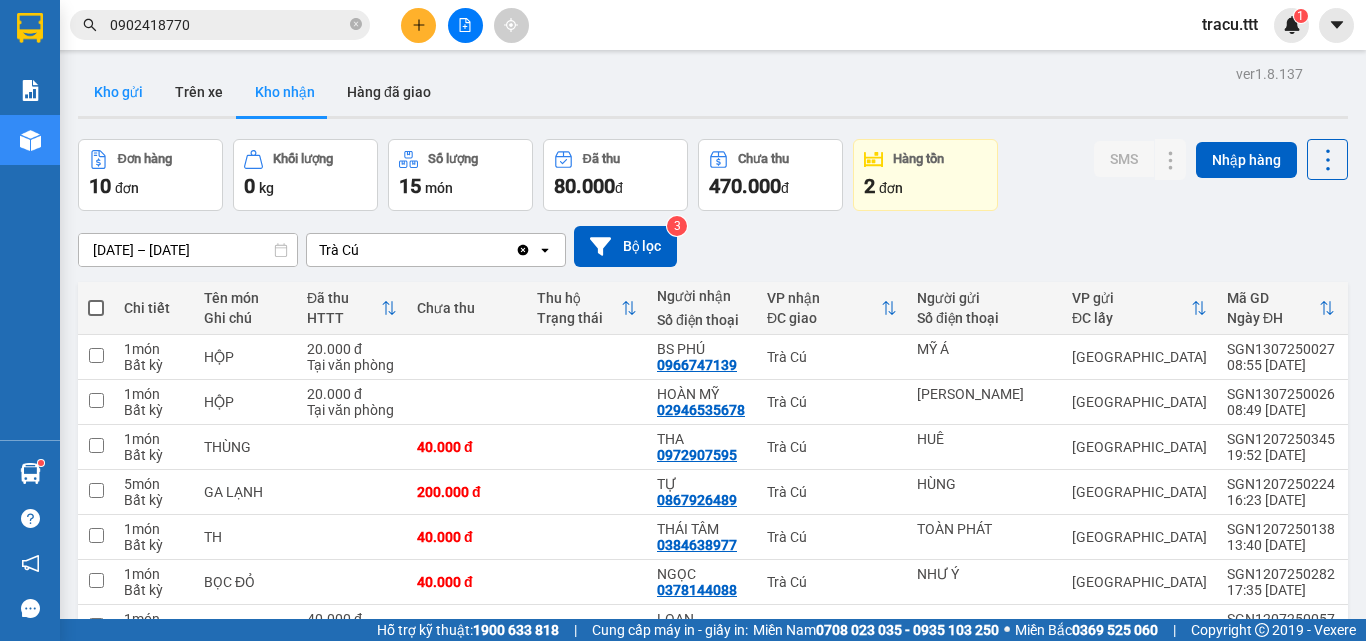 click on "Kho gửi" at bounding box center (118, 92) 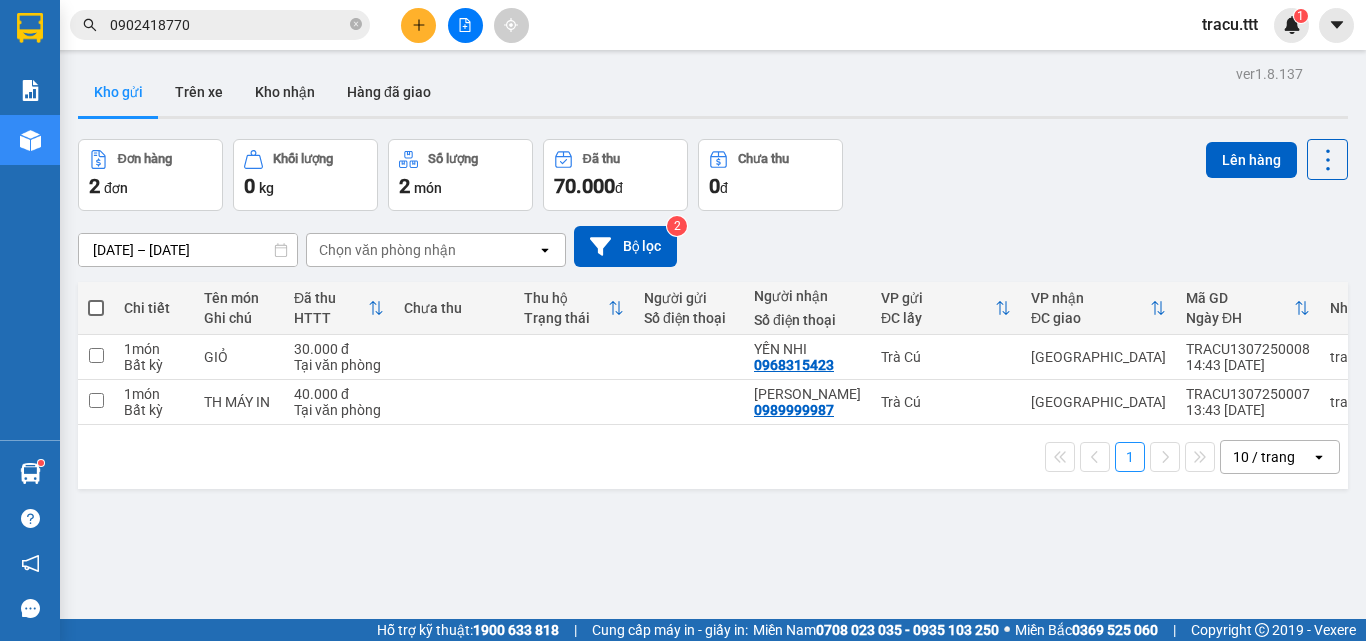 click at bounding box center [96, 308] 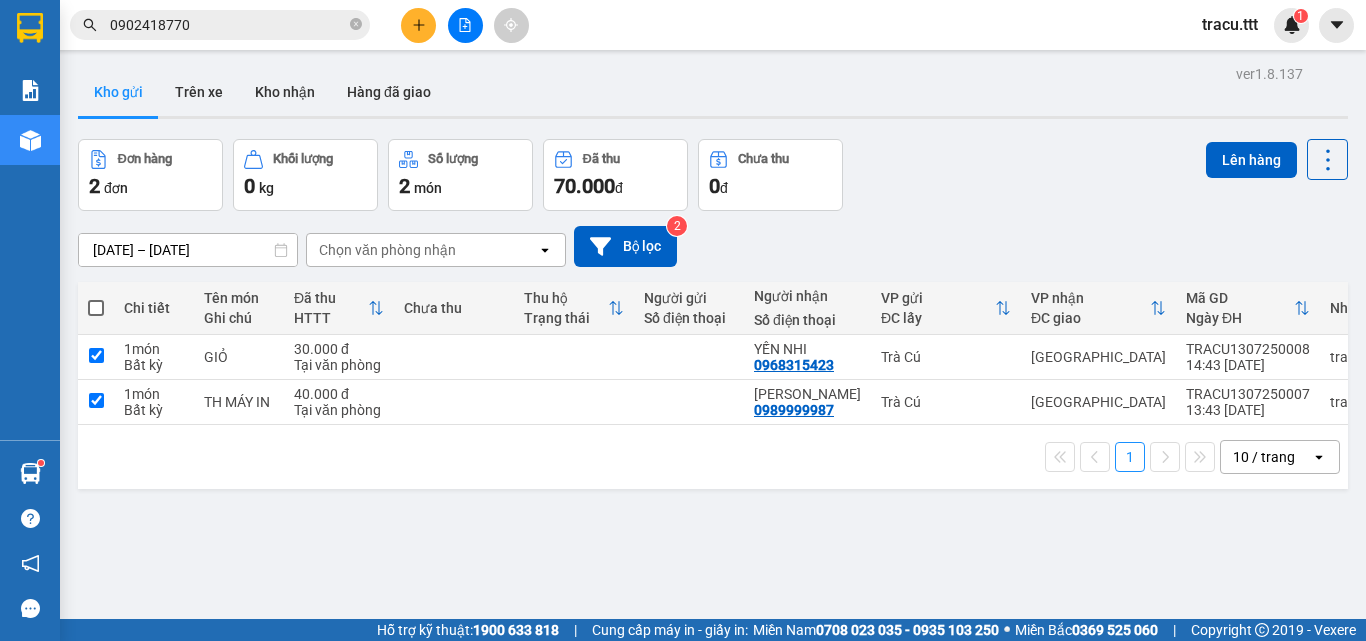 checkbox on "true" 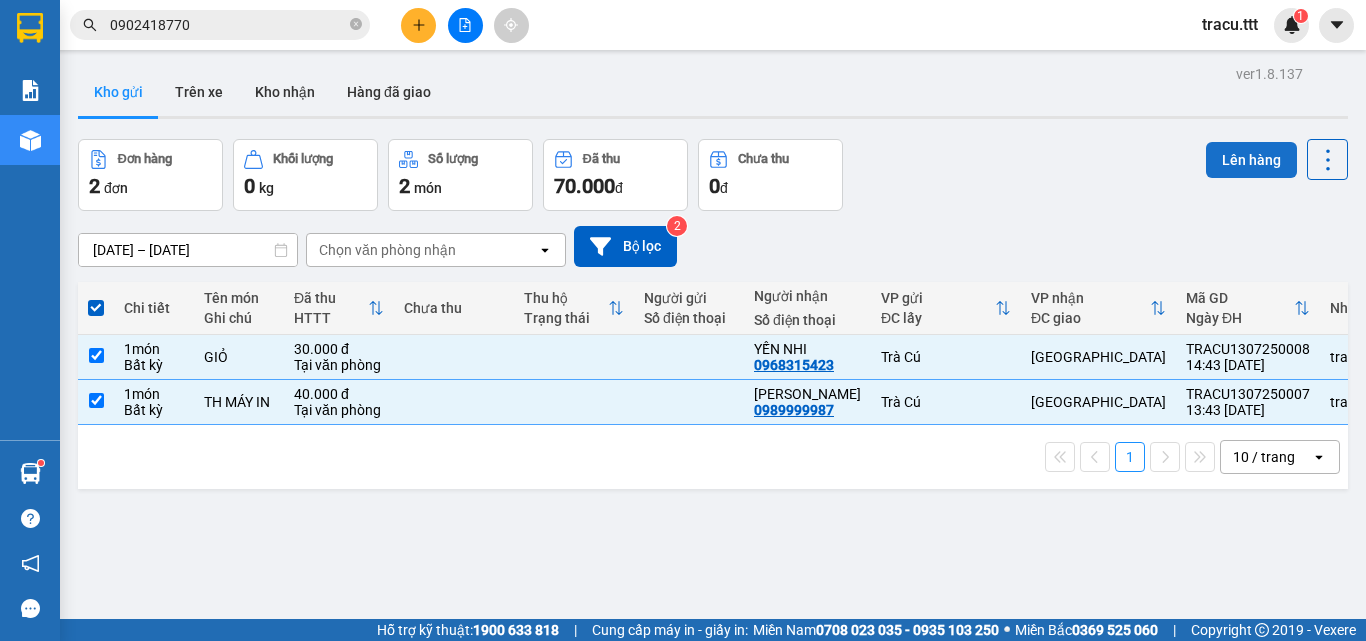 click on "Lên hàng" at bounding box center [1251, 160] 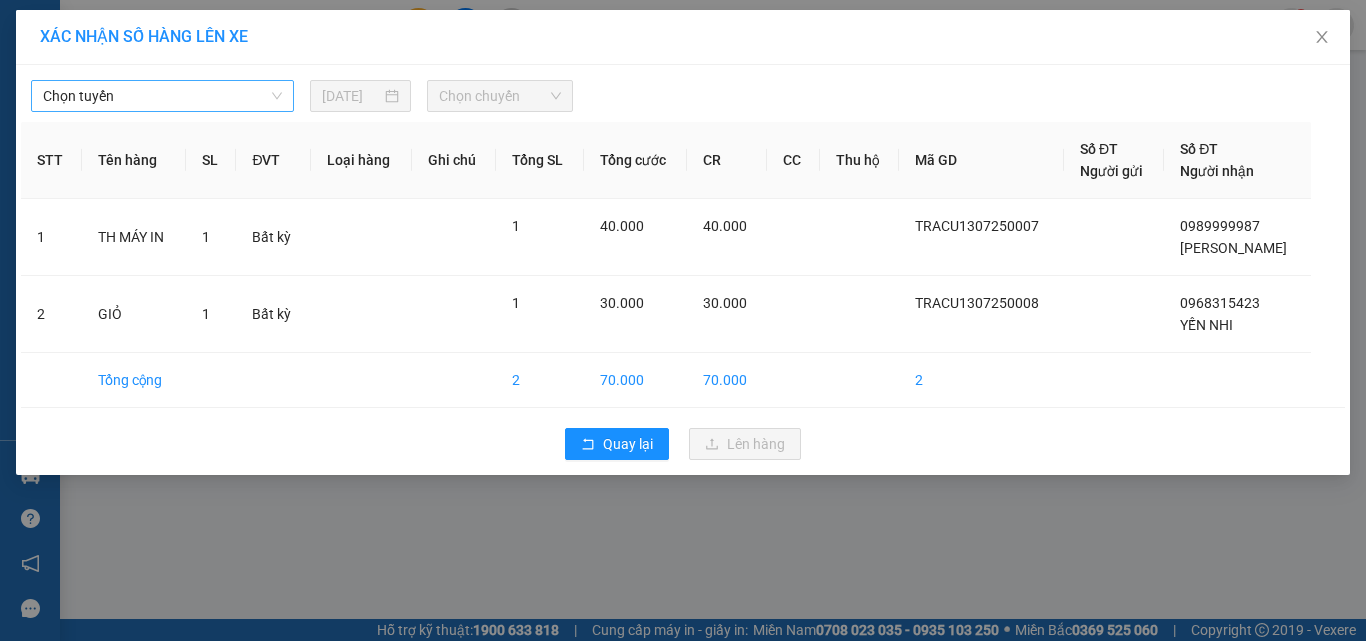 click on "Chọn tuyến" at bounding box center (162, 96) 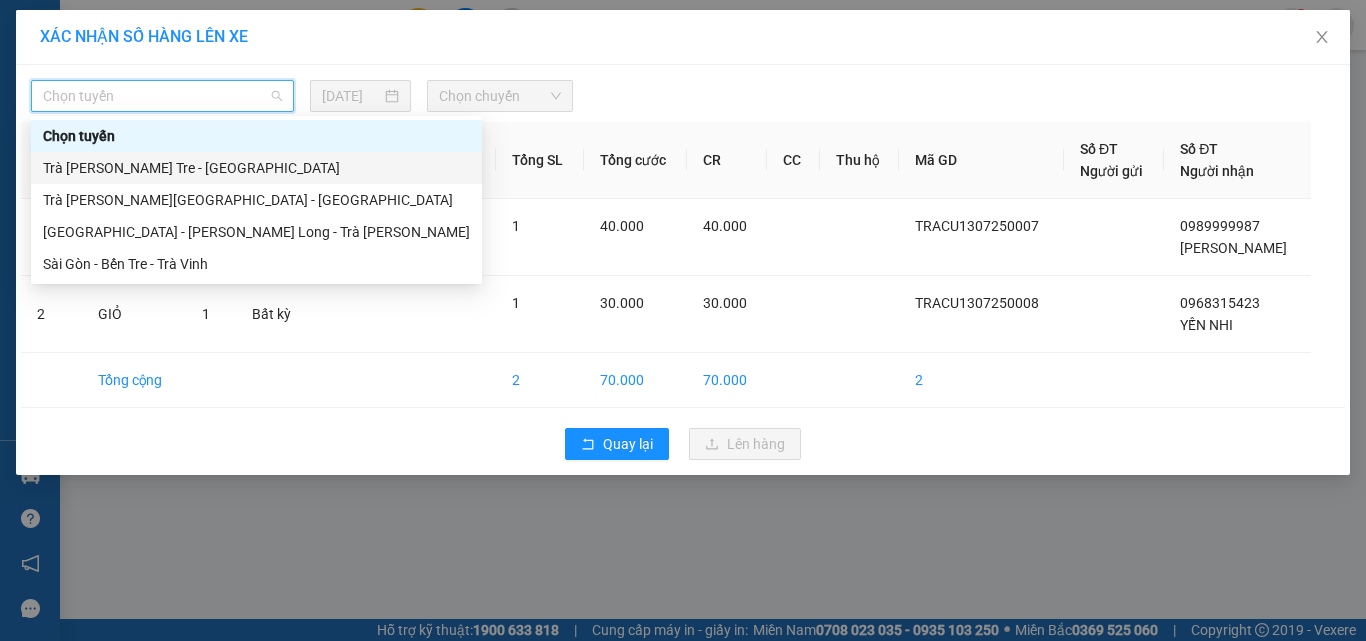 click on "Trà [PERSON_NAME] Tre - [GEOGRAPHIC_DATA]" at bounding box center (256, 168) 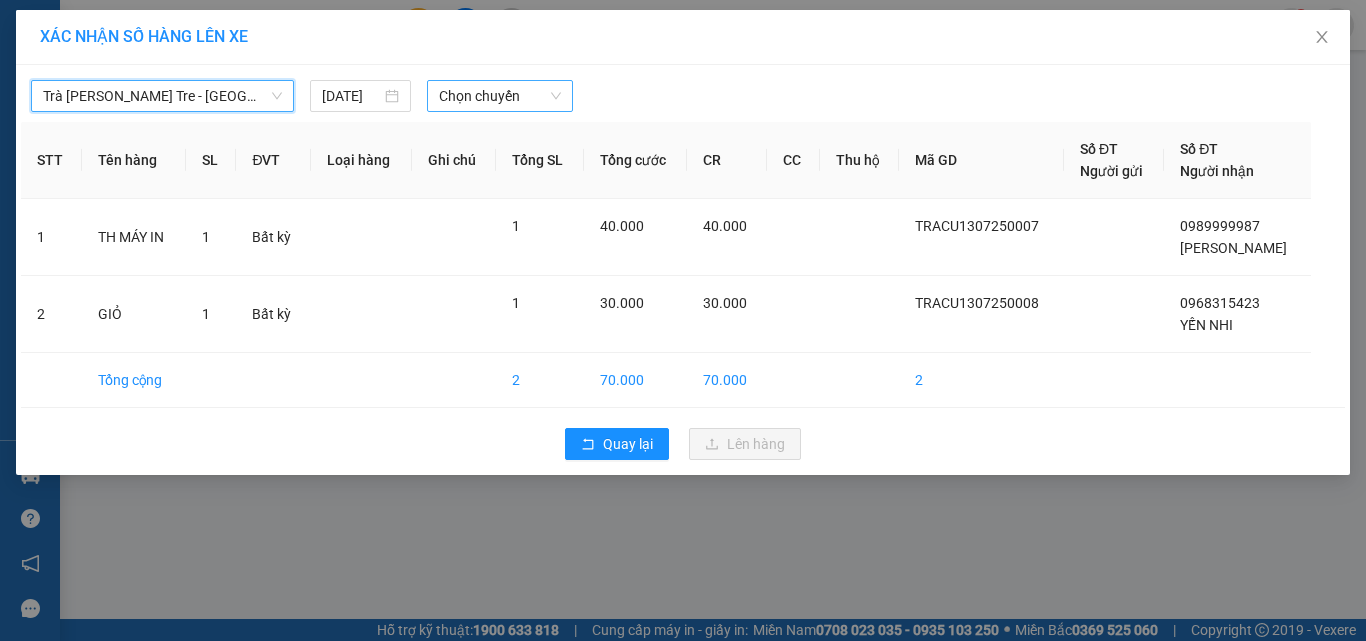 click on "Chọn chuyến" at bounding box center [500, 96] 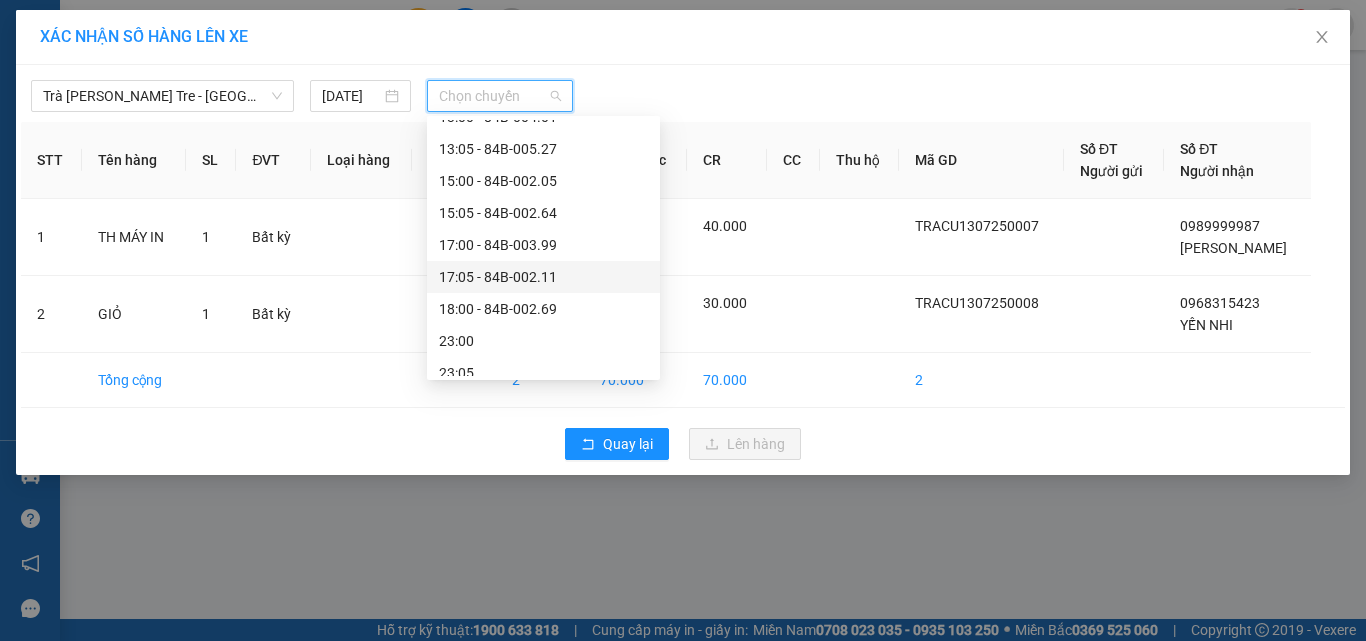 scroll, scrollTop: 544, scrollLeft: 0, axis: vertical 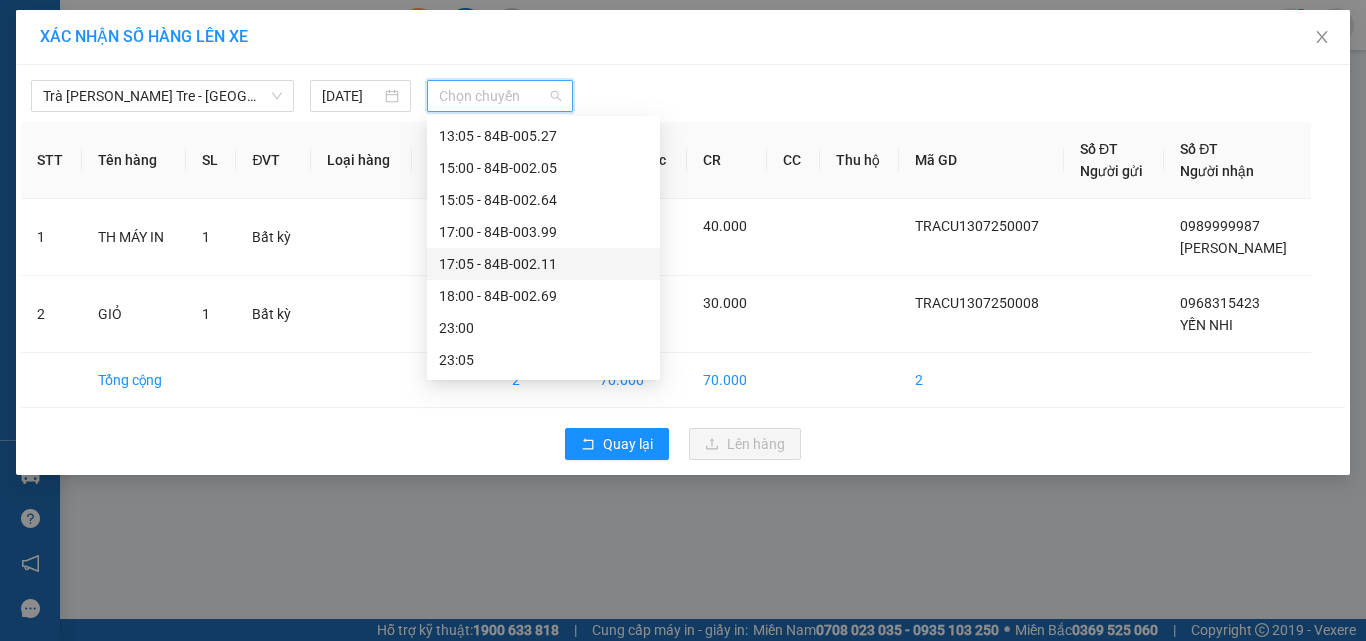 click on "17:05     - 84B-002.11" at bounding box center [543, 264] 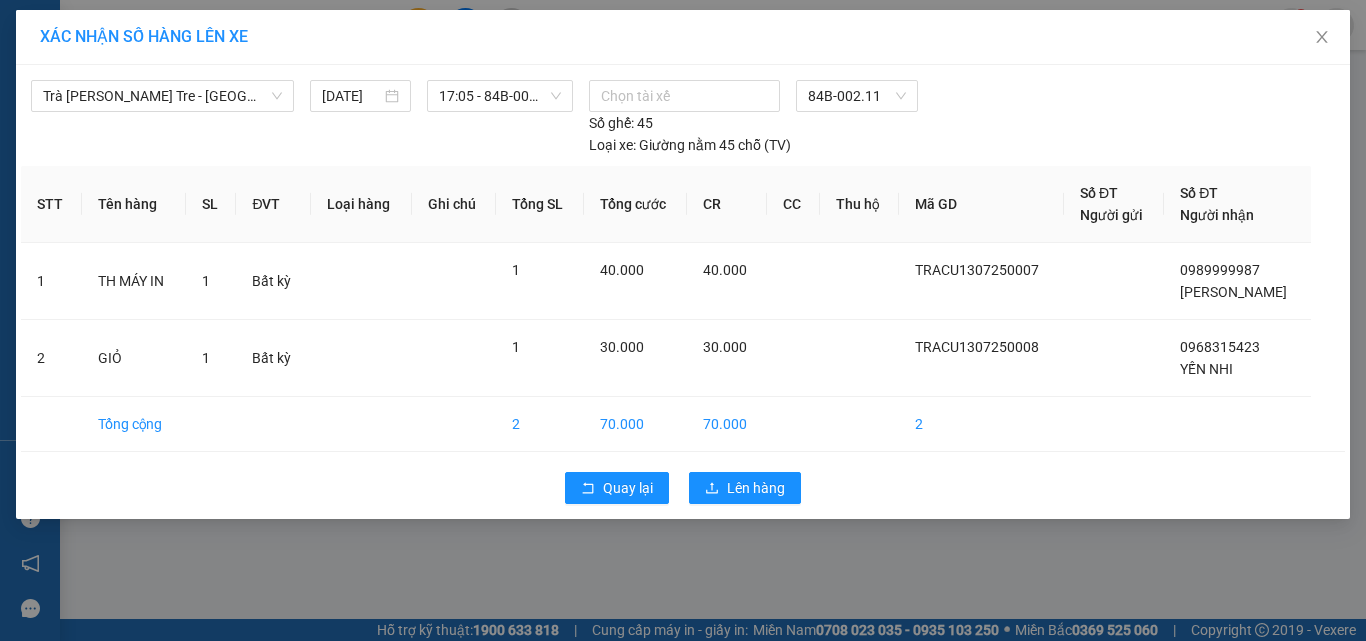 click on "Quay lại Lên hàng" at bounding box center [683, 488] 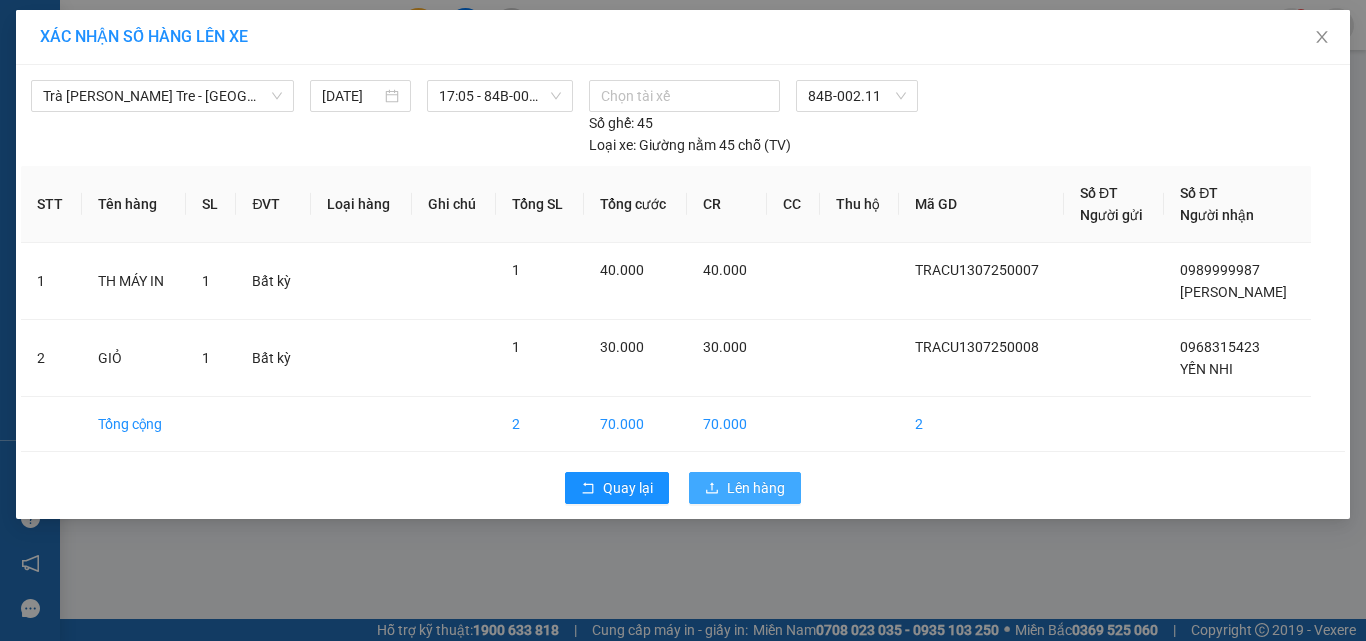 click on "Lên hàng" at bounding box center (756, 488) 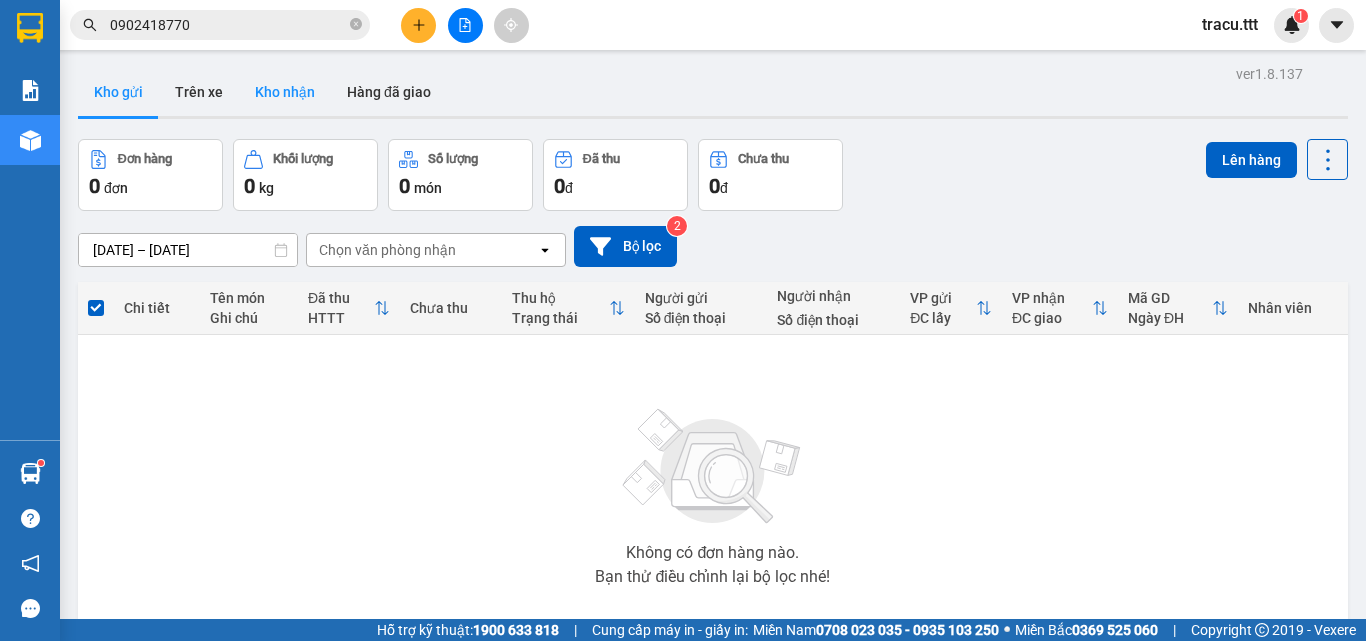 click on "Kho nhận" at bounding box center [285, 92] 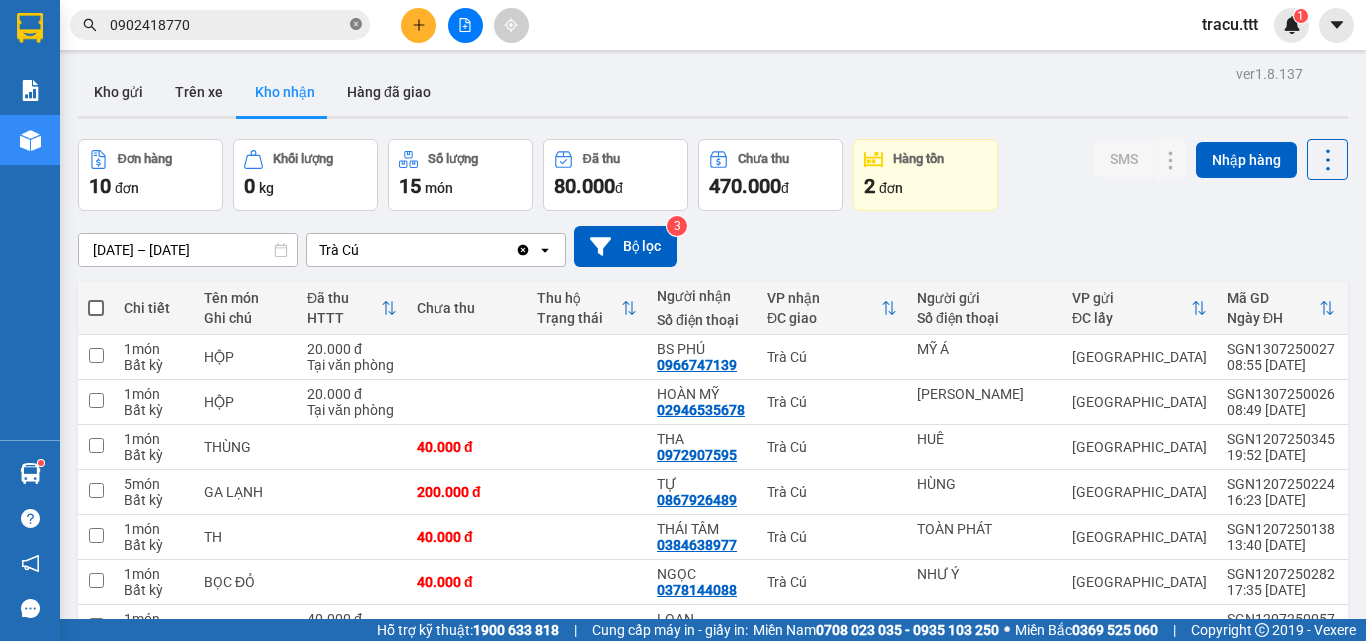 click 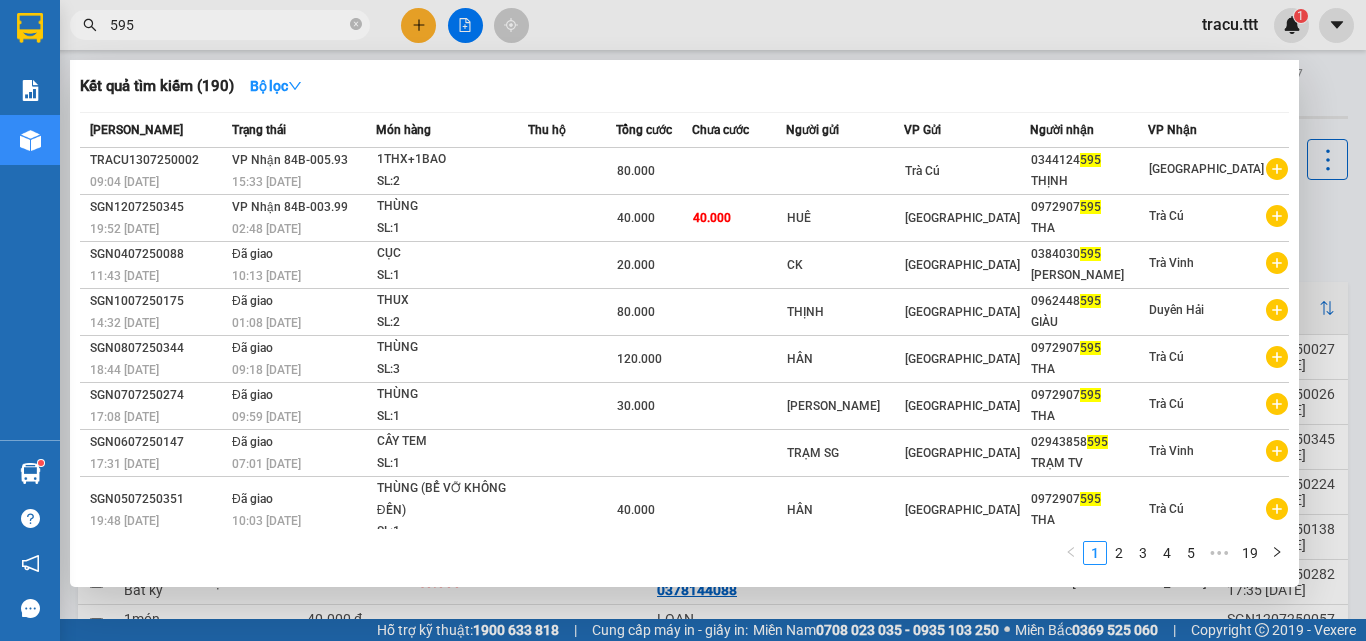 type on "595" 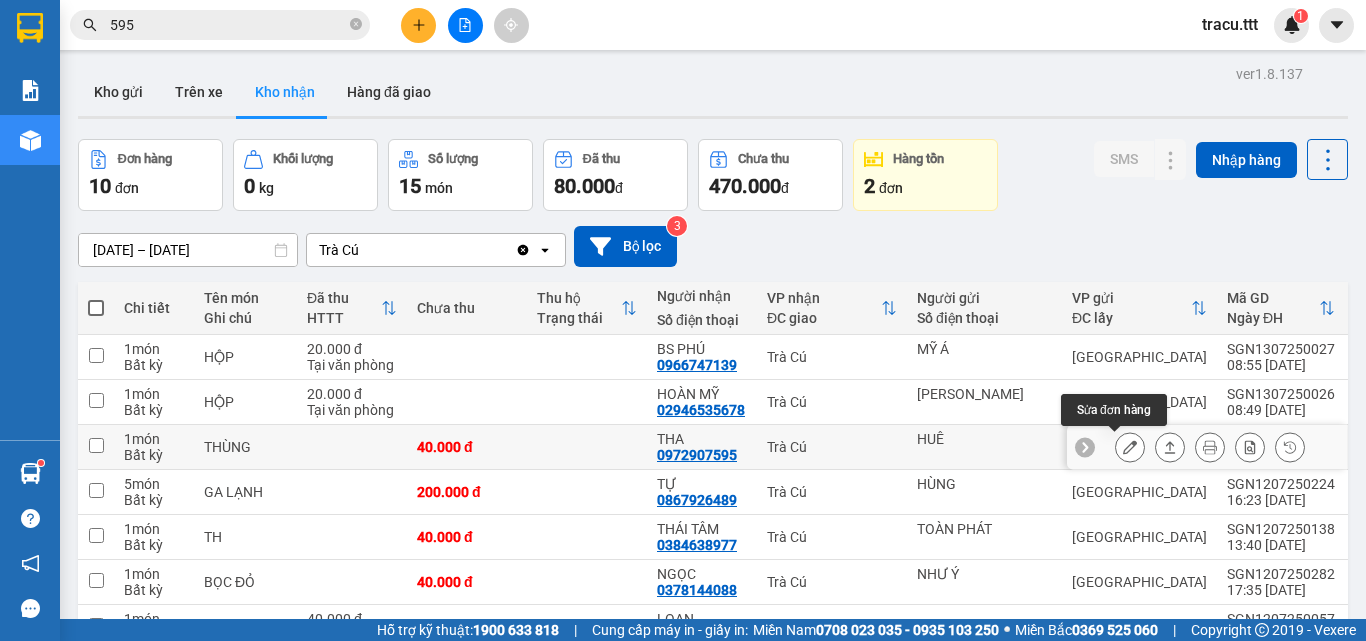 click 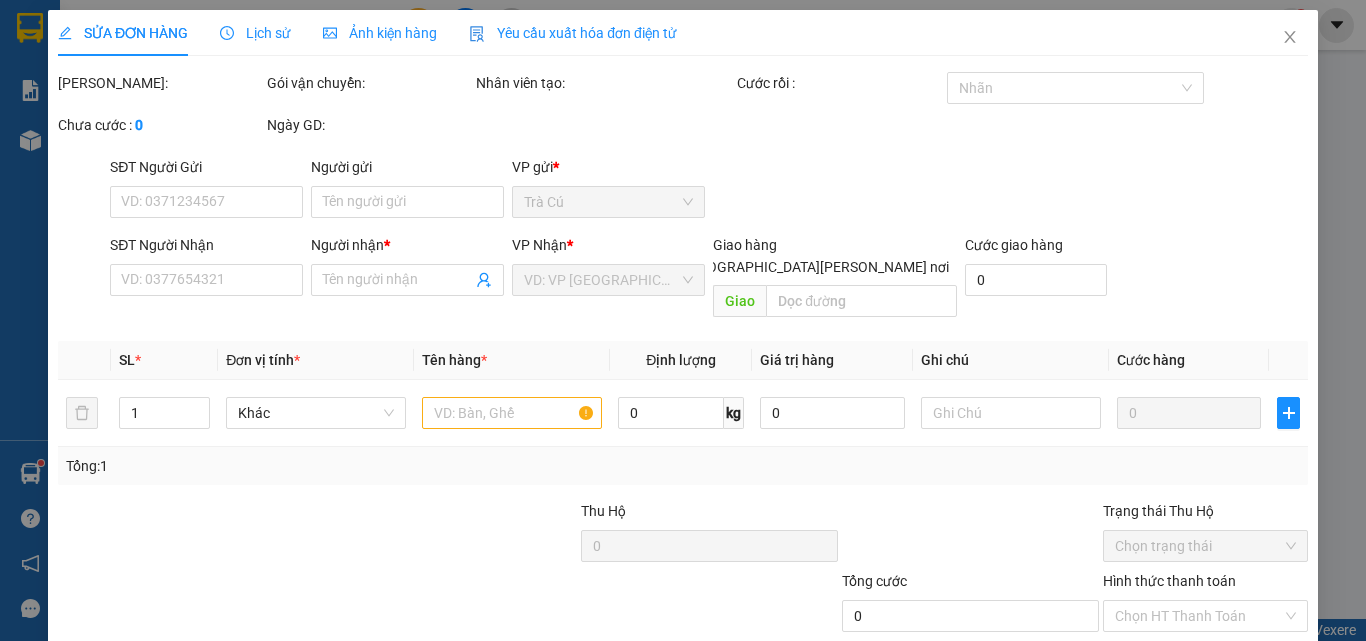 type on "HUÊ" 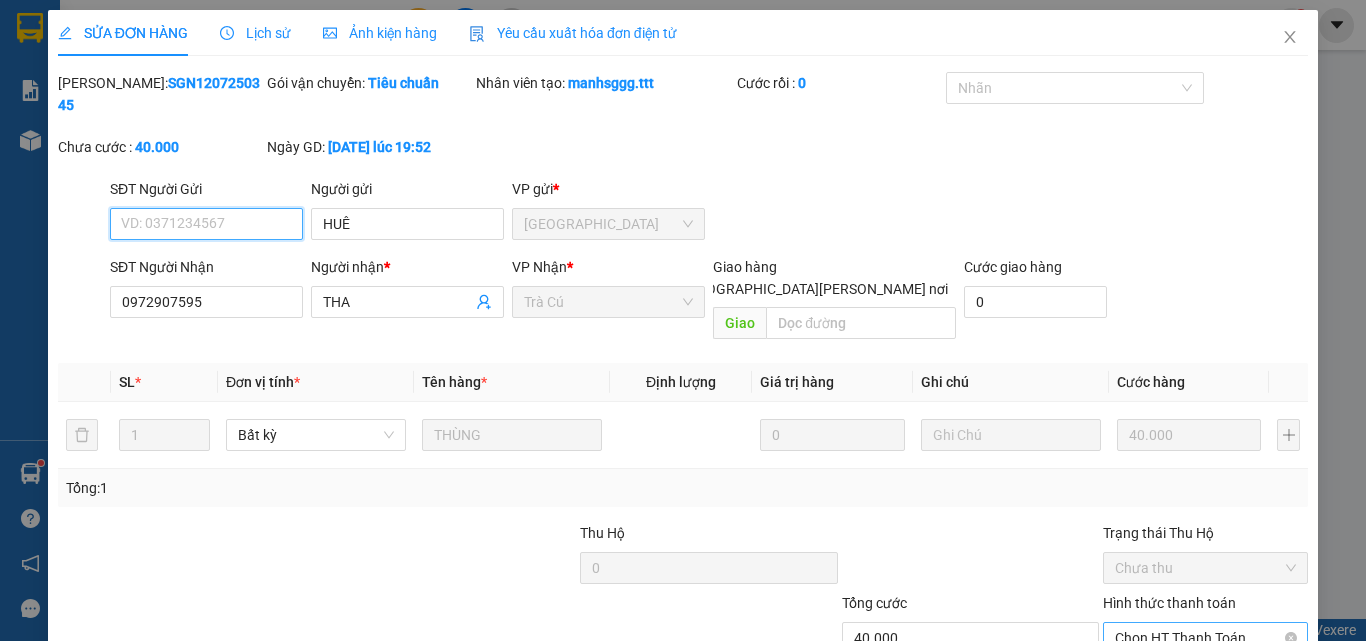 scroll, scrollTop: 98, scrollLeft: 0, axis: vertical 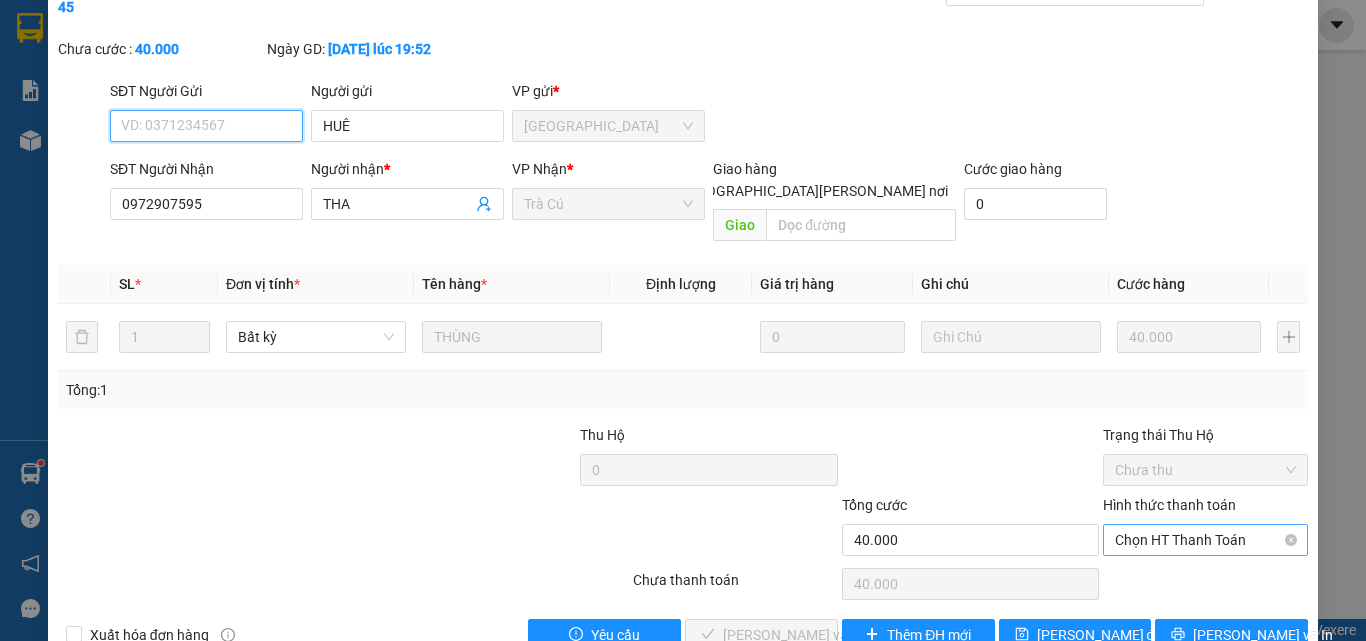 click on "Chọn HT Thanh Toán" at bounding box center [1205, 540] 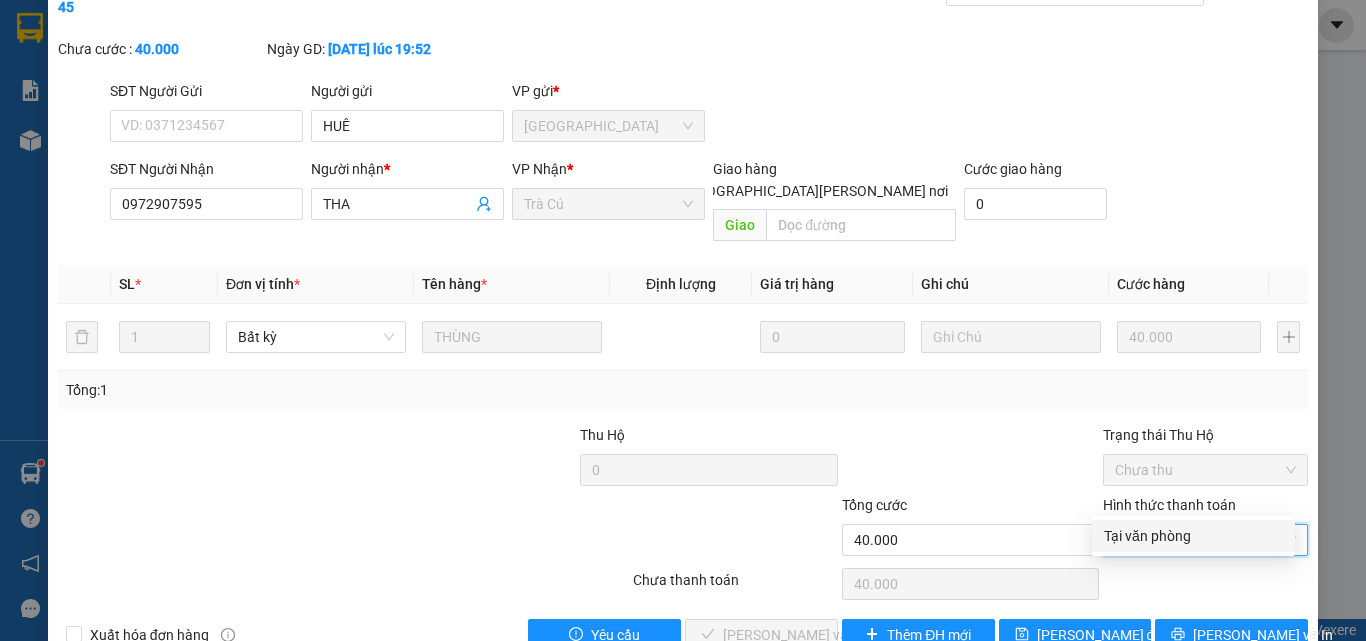 drag, startPoint x: 1159, startPoint y: 536, endPoint x: 1117, endPoint y: 536, distance: 42 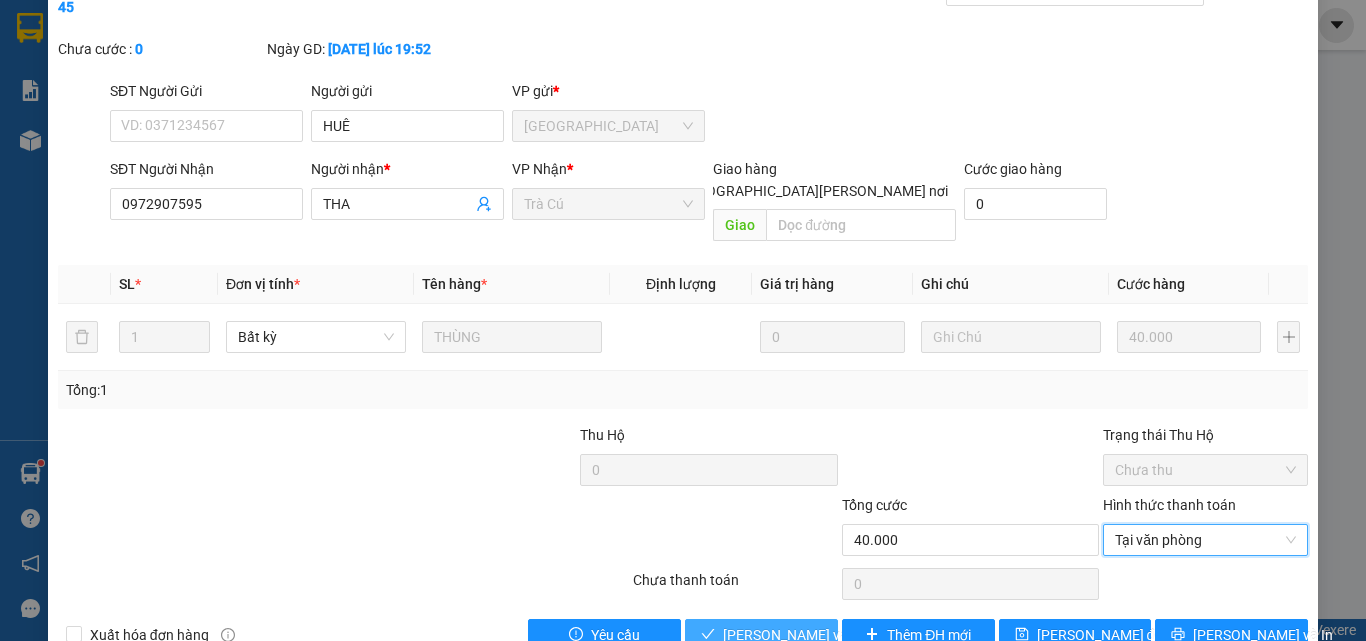 click on "[PERSON_NAME] và [PERSON_NAME] hàng" at bounding box center [858, 635] 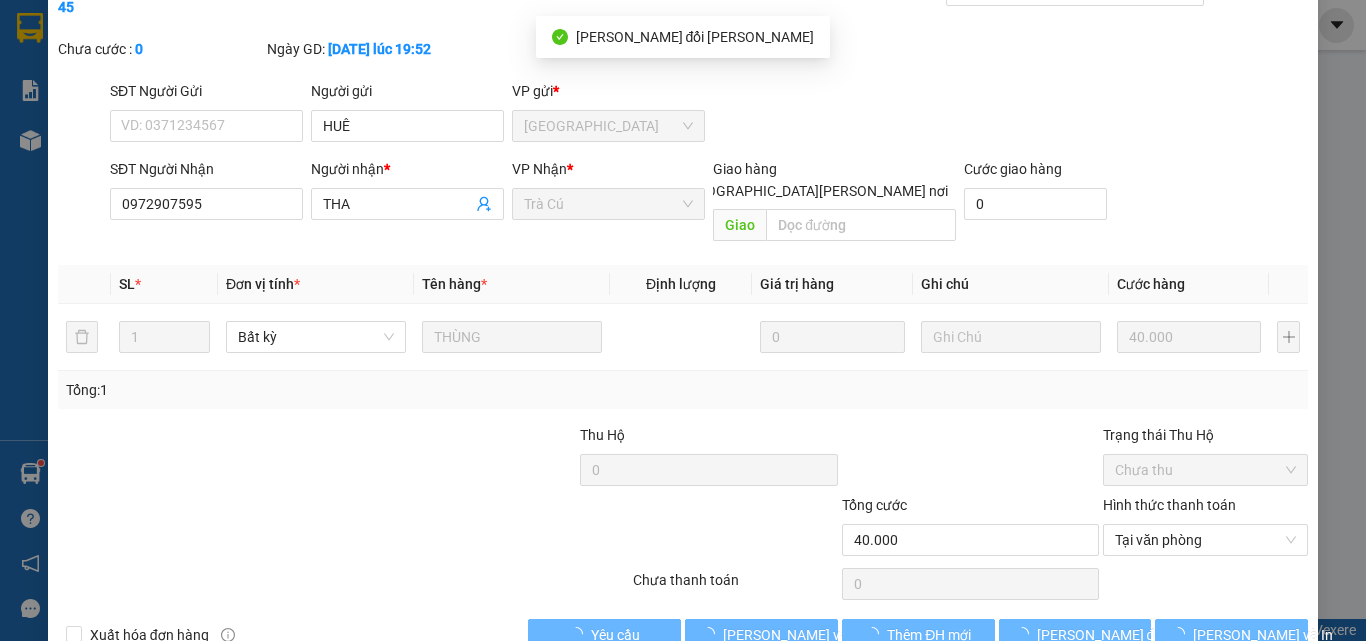 scroll, scrollTop: 0, scrollLeft: 0, axis: both 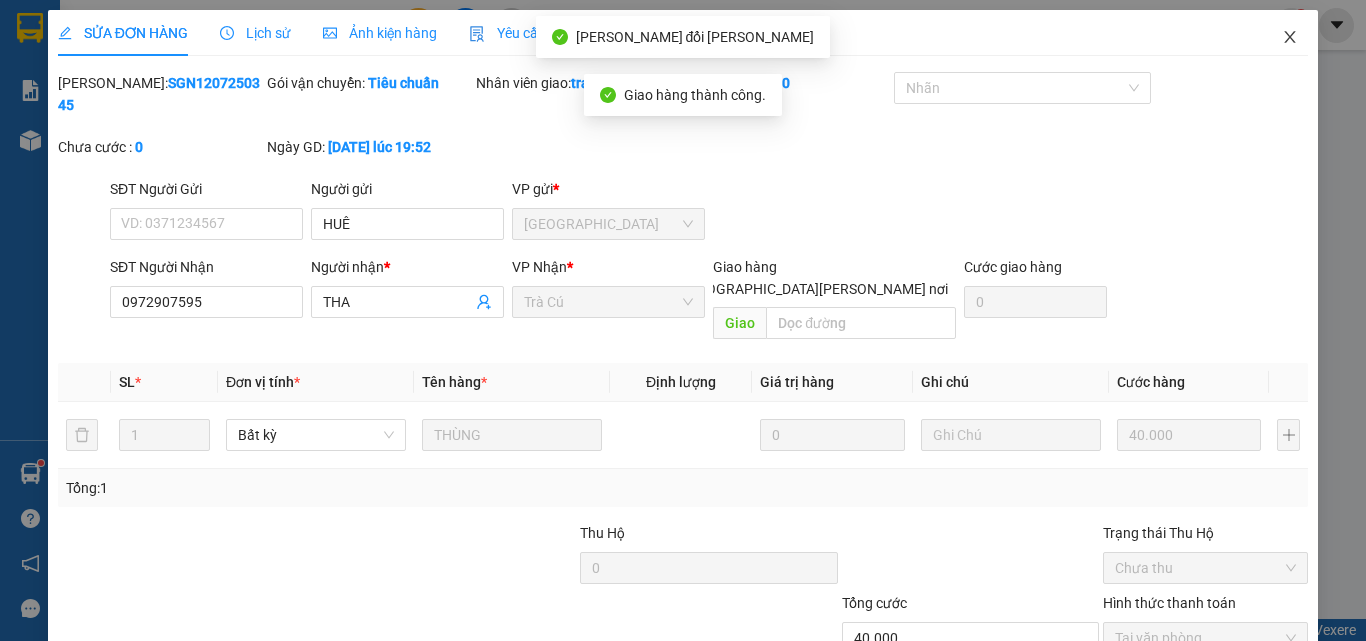 click at bounding box center [1290, 38] 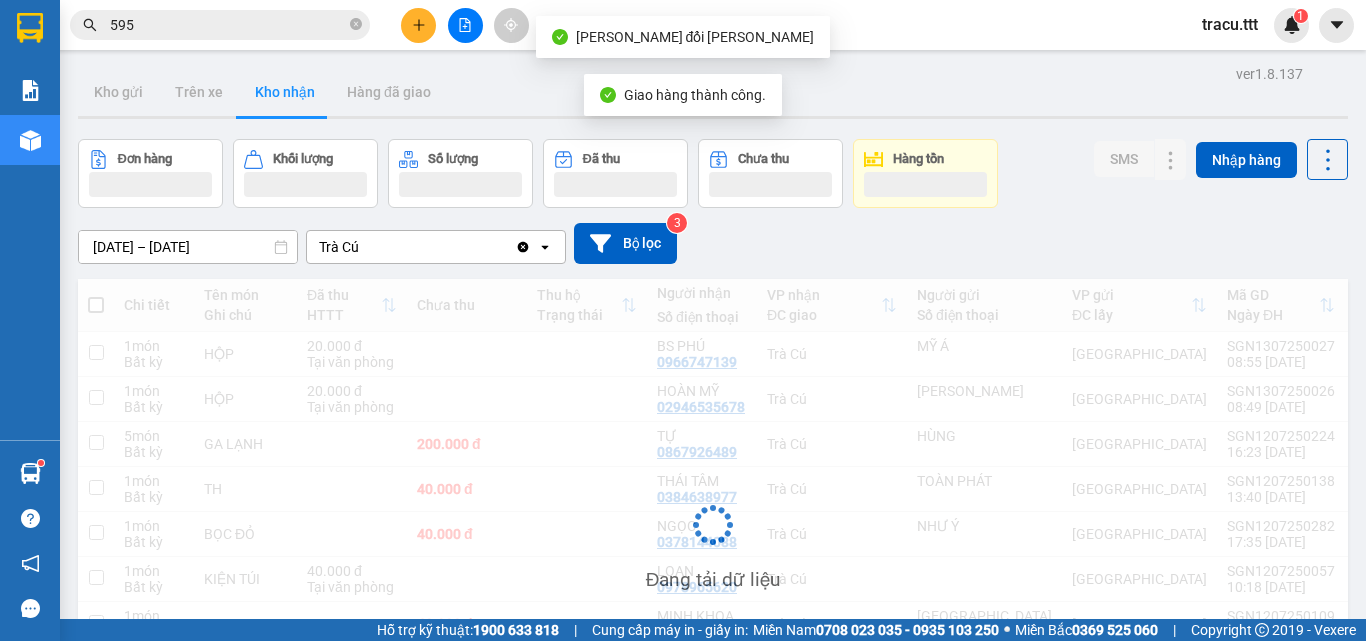 scroll, scrollTop: 200, scrollLeft: 0, axis: vertical 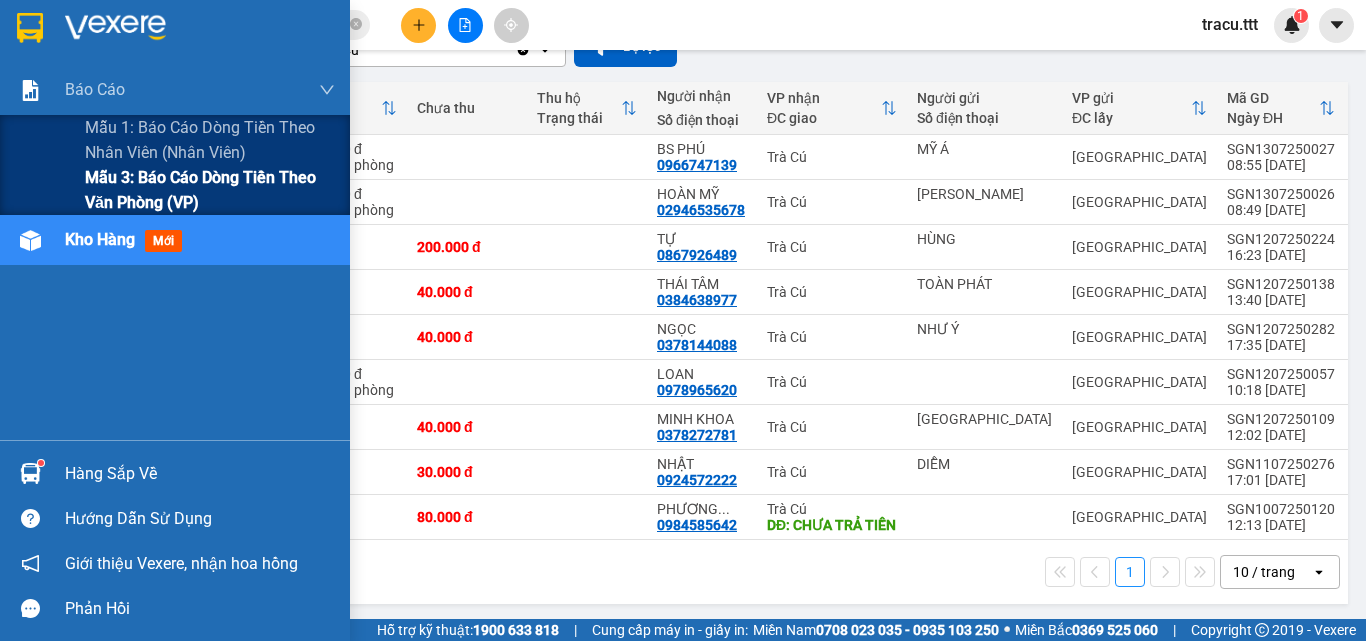 click on "Mẫu 3: Báo cáo dòng tiền theo văn phòng (VP)" at bounding box center (210, 190) 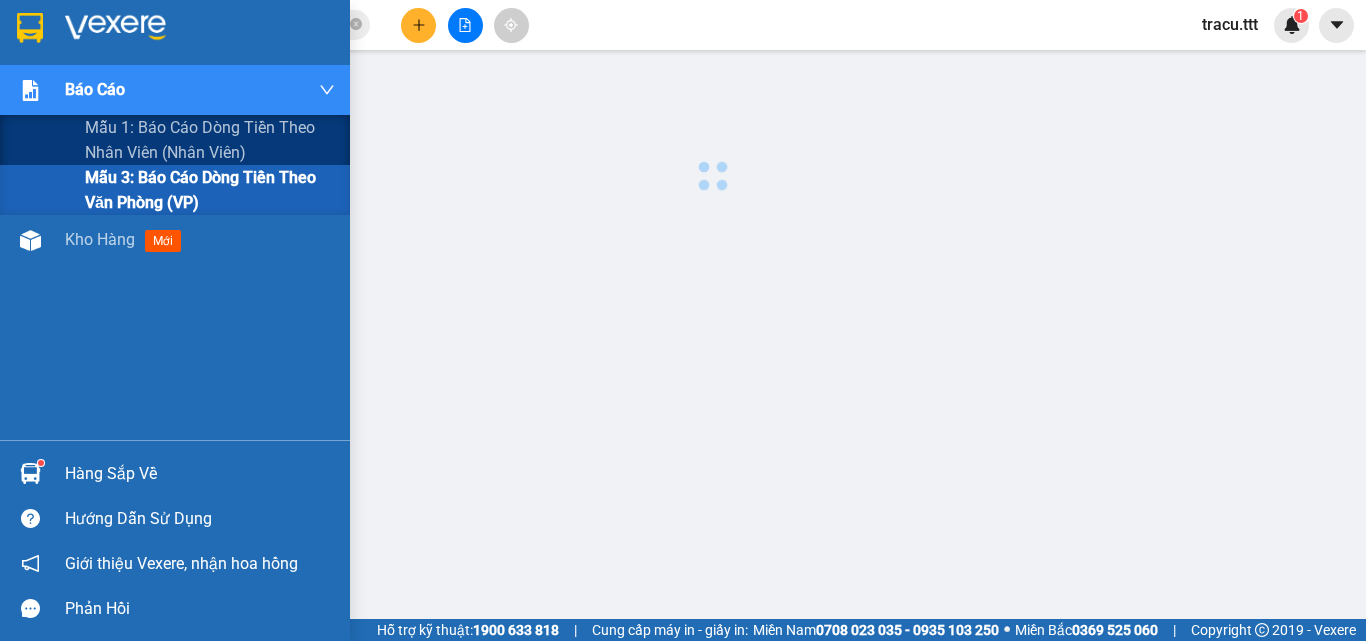 scroll, scrollTop: 0, scrollLeft: 0, axis: both 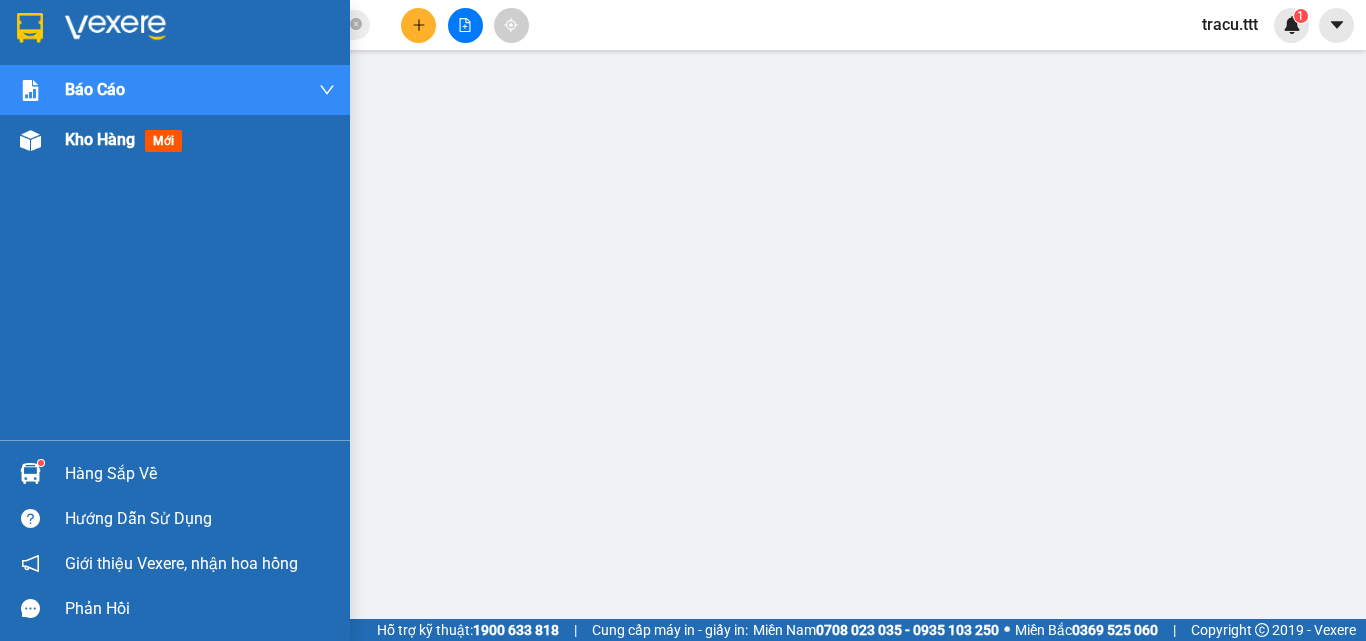 click on "Kho hàng" at bounding box center [100, 139] 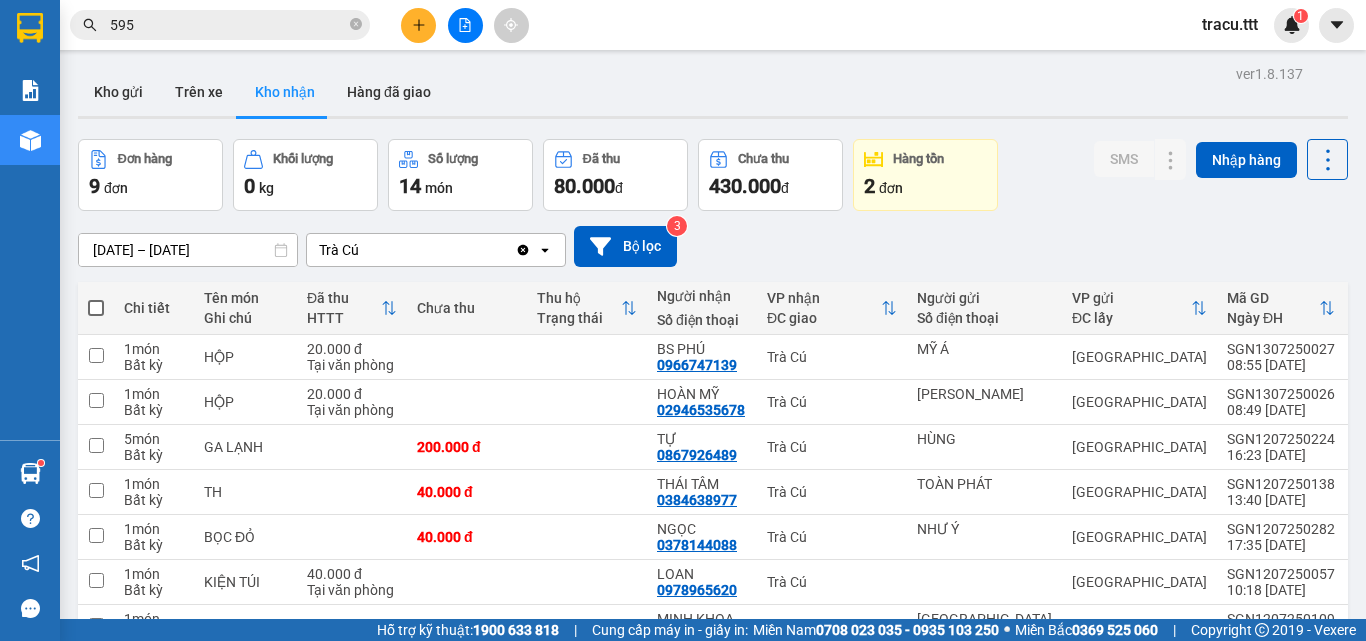 click at bounding box center (418, 25) 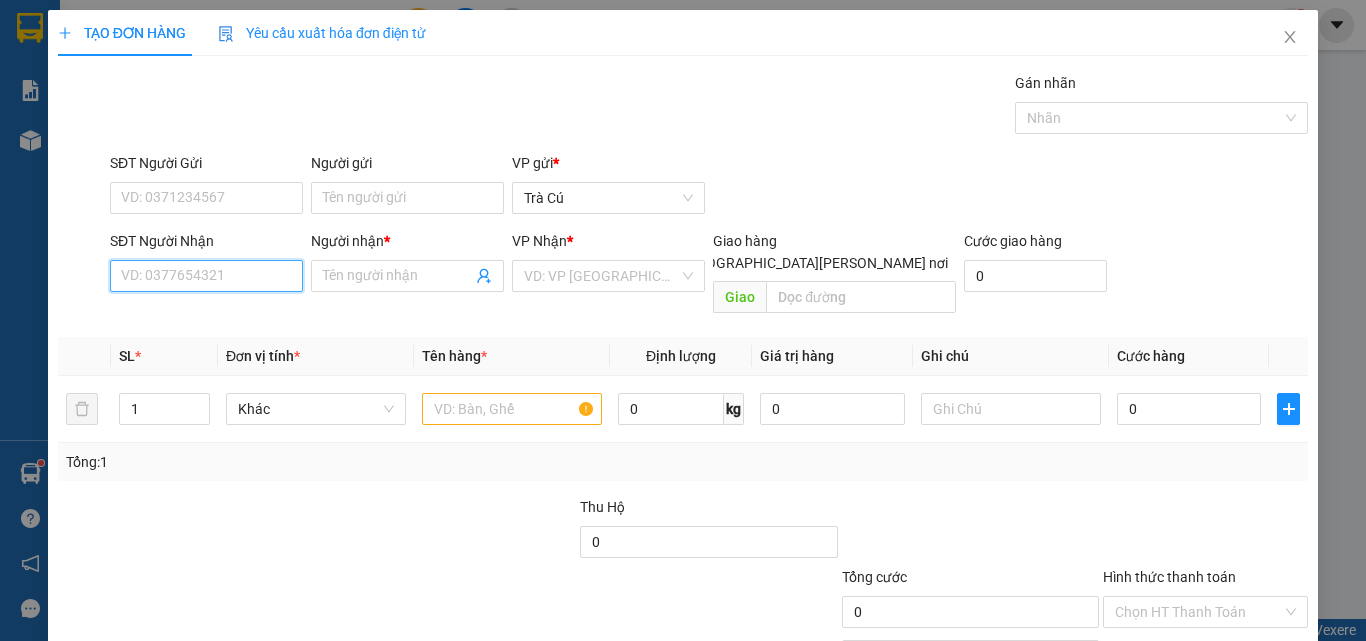click on "SĐT Người Nhận" at bounding box center (206, 276) 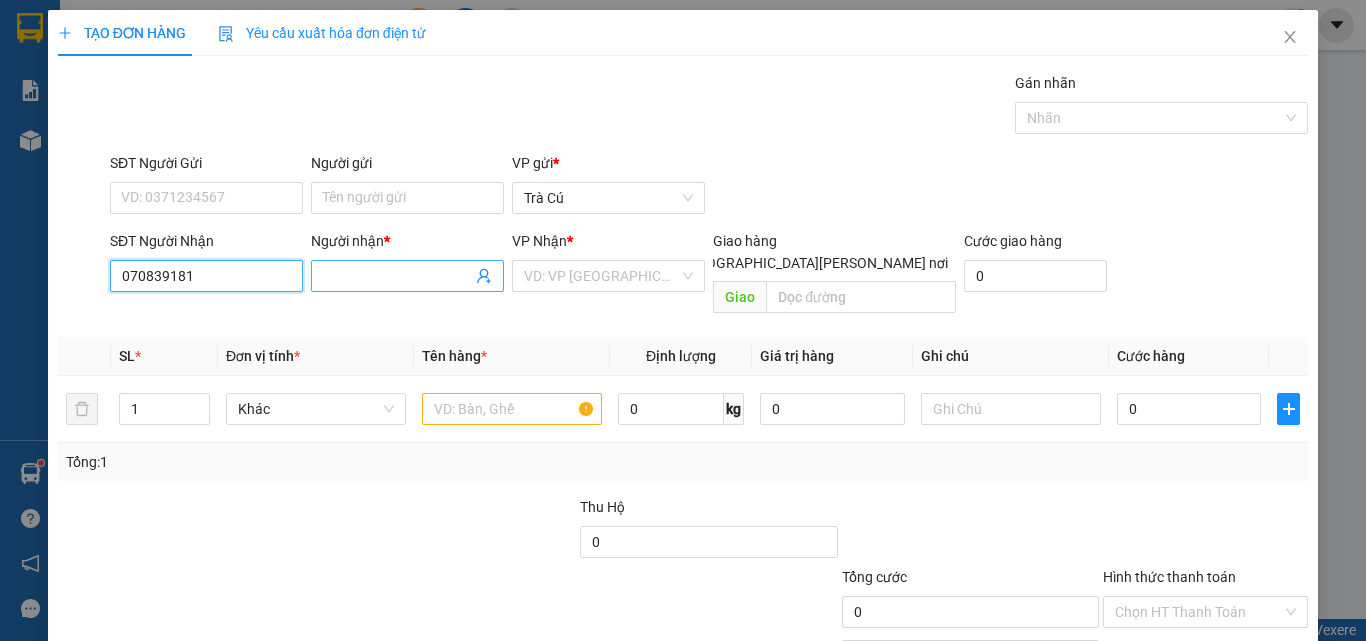 type on "0708391810" 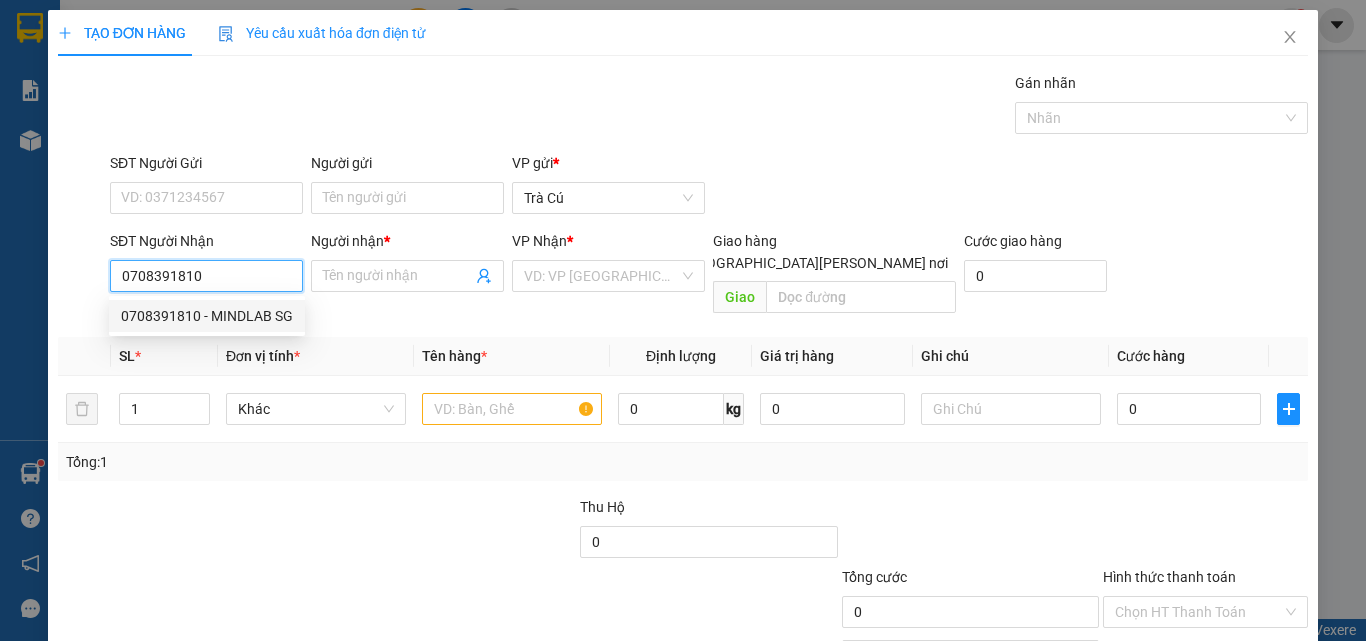 click on "0708391810 - MINDLAB SG" at bounding box center [207, 316] 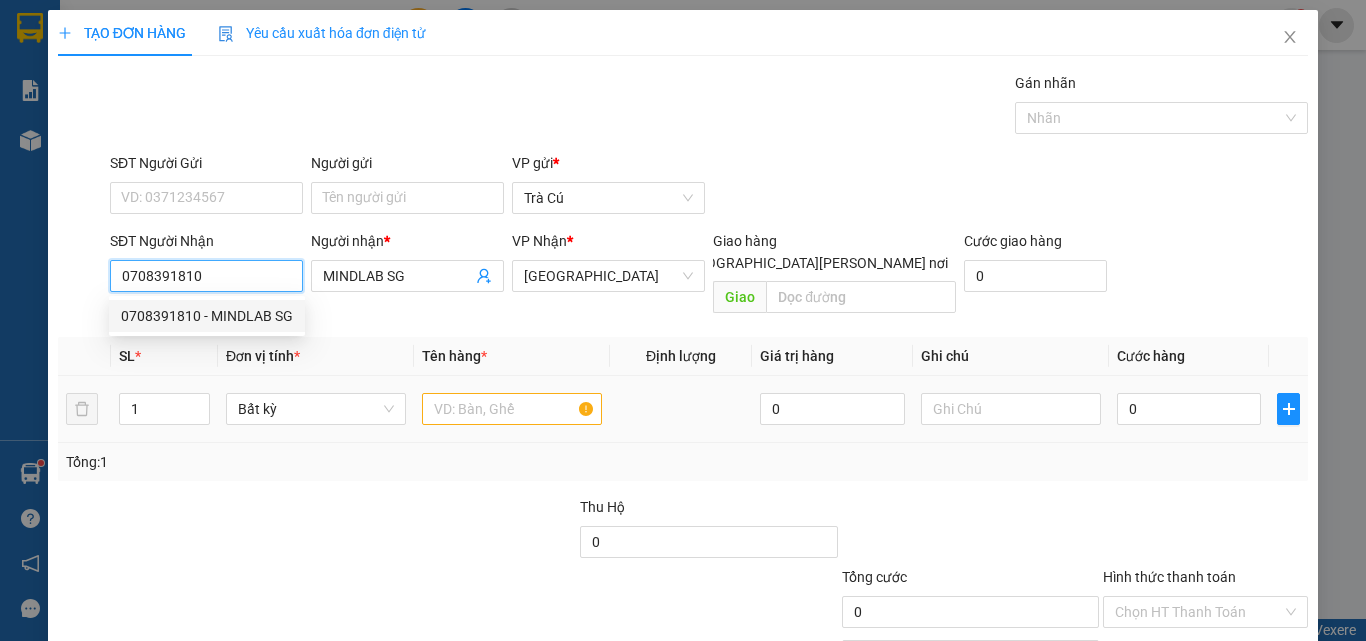 type on "0708391810" 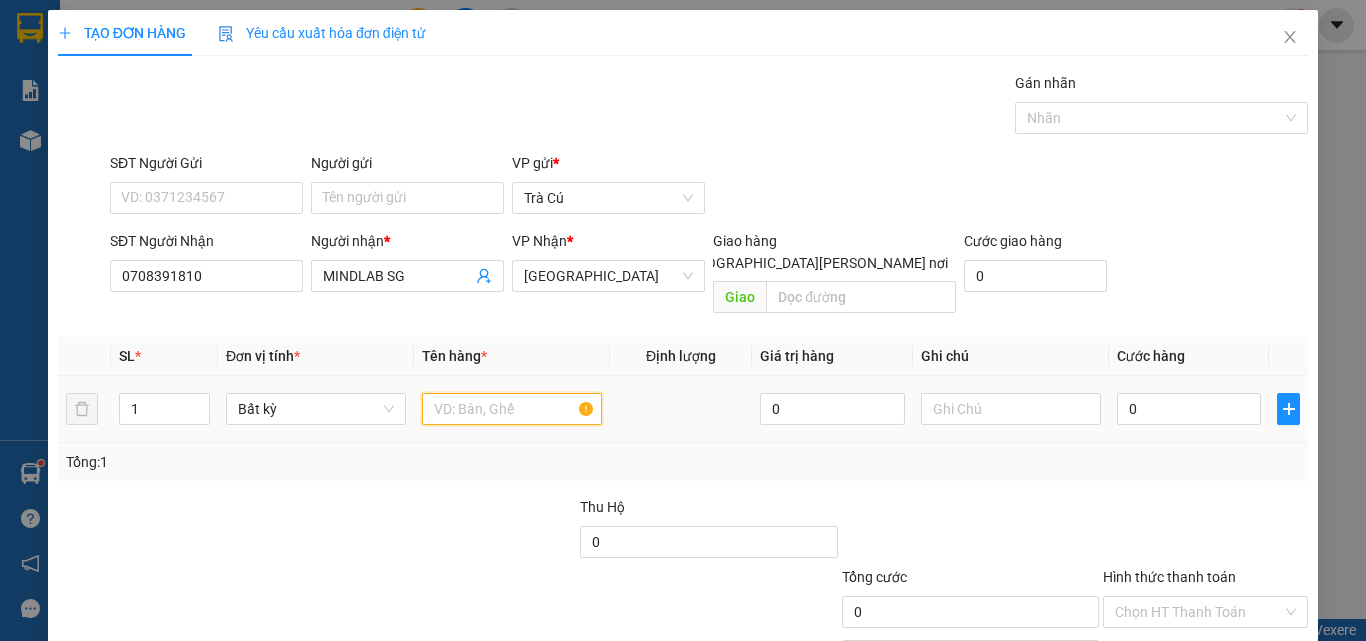 click at bounding box center (512, 409) 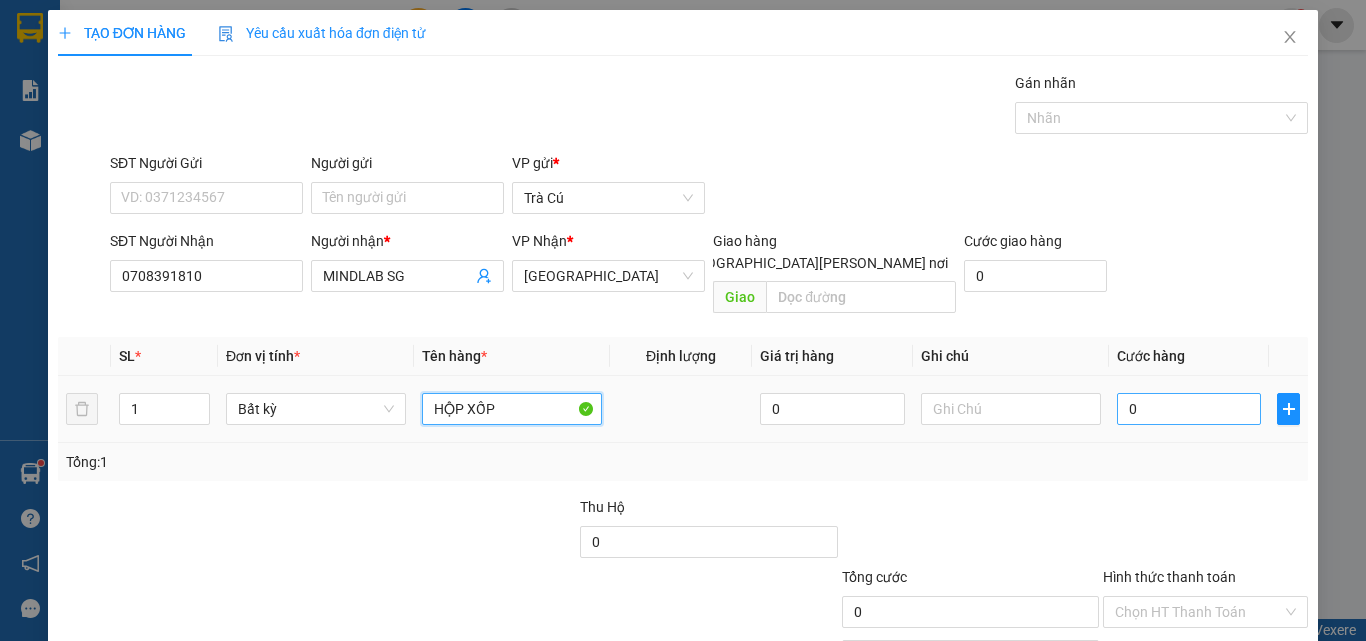 type on "HỘP XỐP" 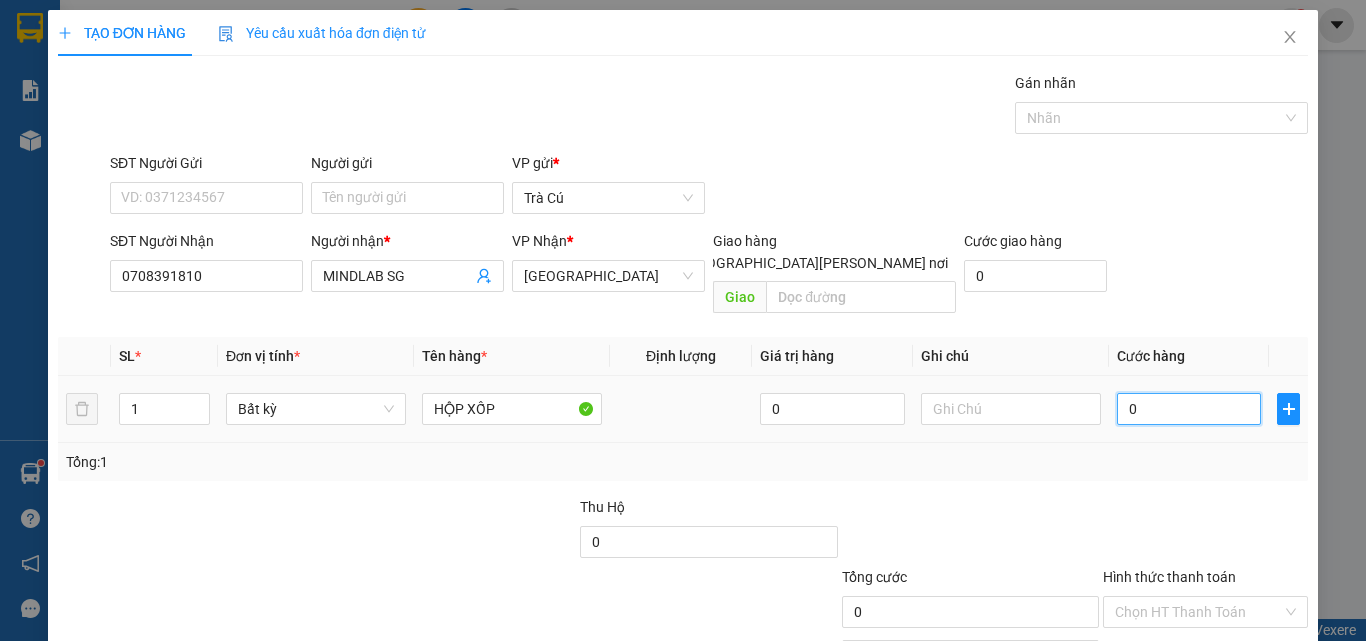 click on "0" at bounding box center [1189, 409] 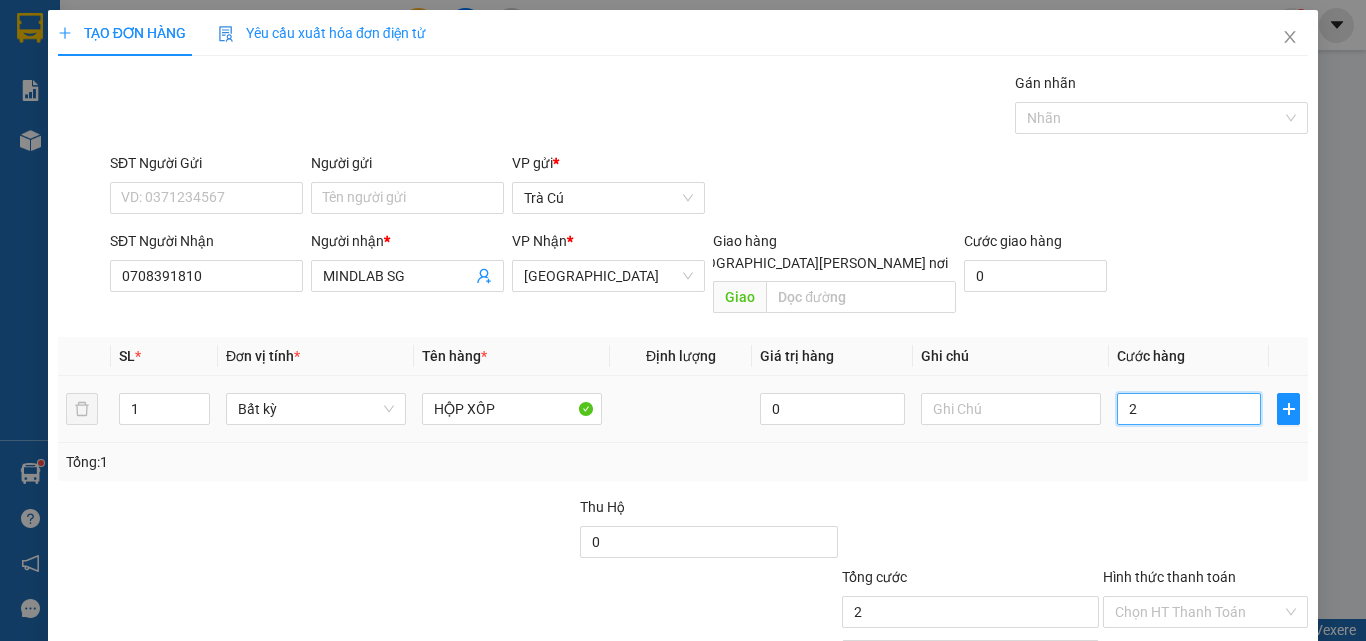 type on "20" 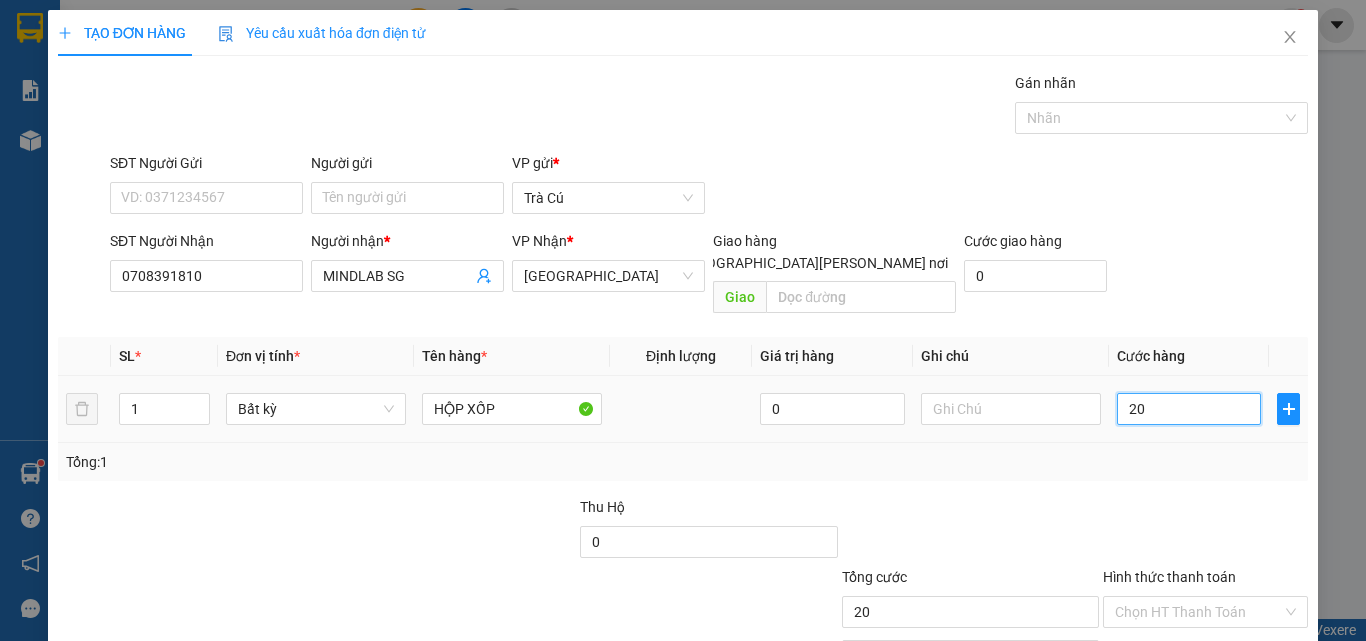 type on "20" 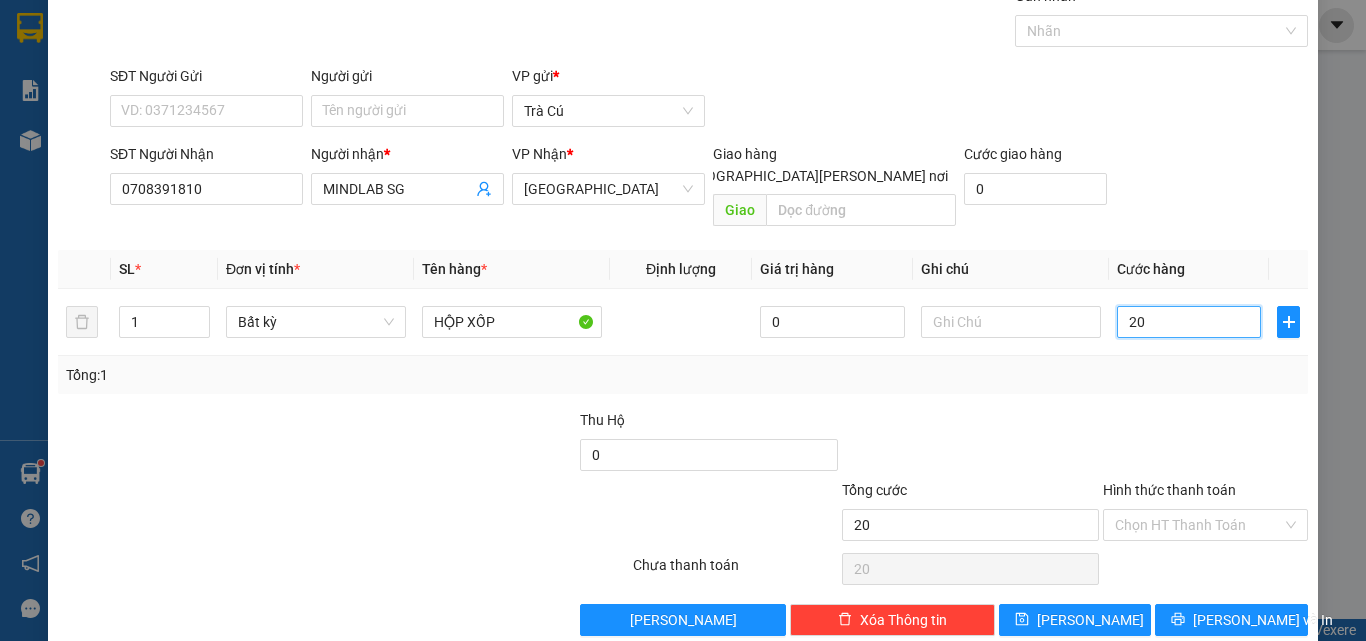 scroll, scrollTop: 99, scrollLeft: 0, axis: vertical 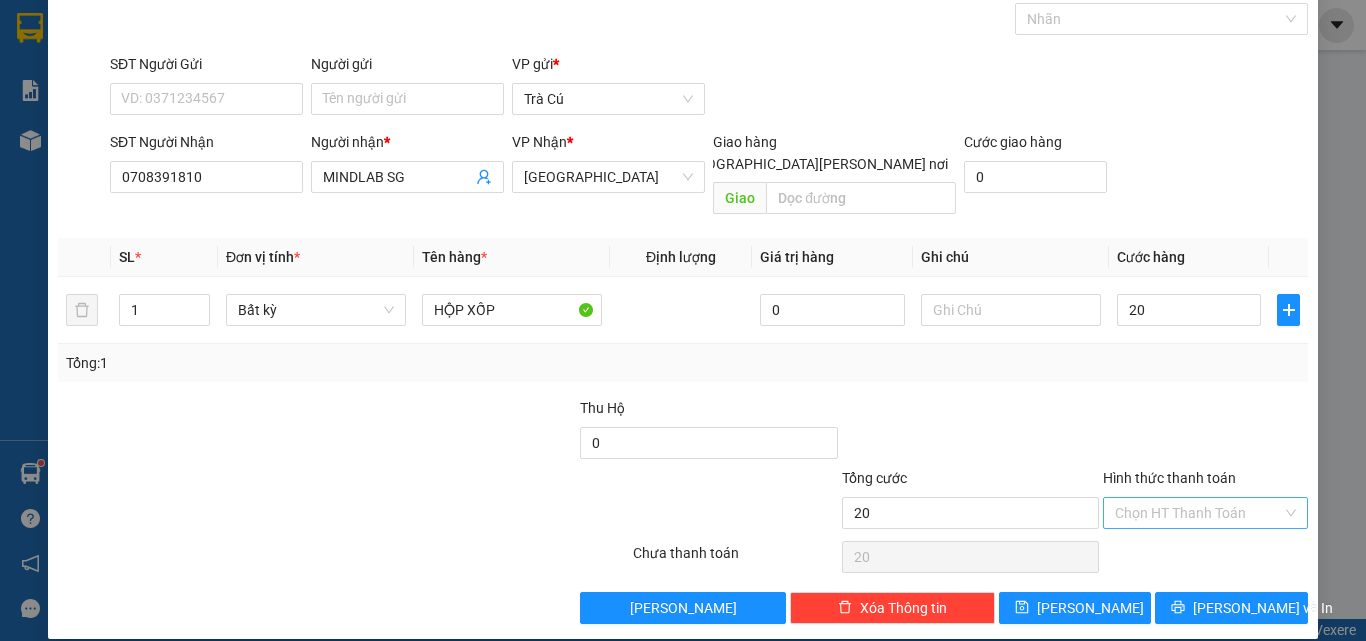 click on "Hình thức thanh toán" at bounding box center (1198, 513) 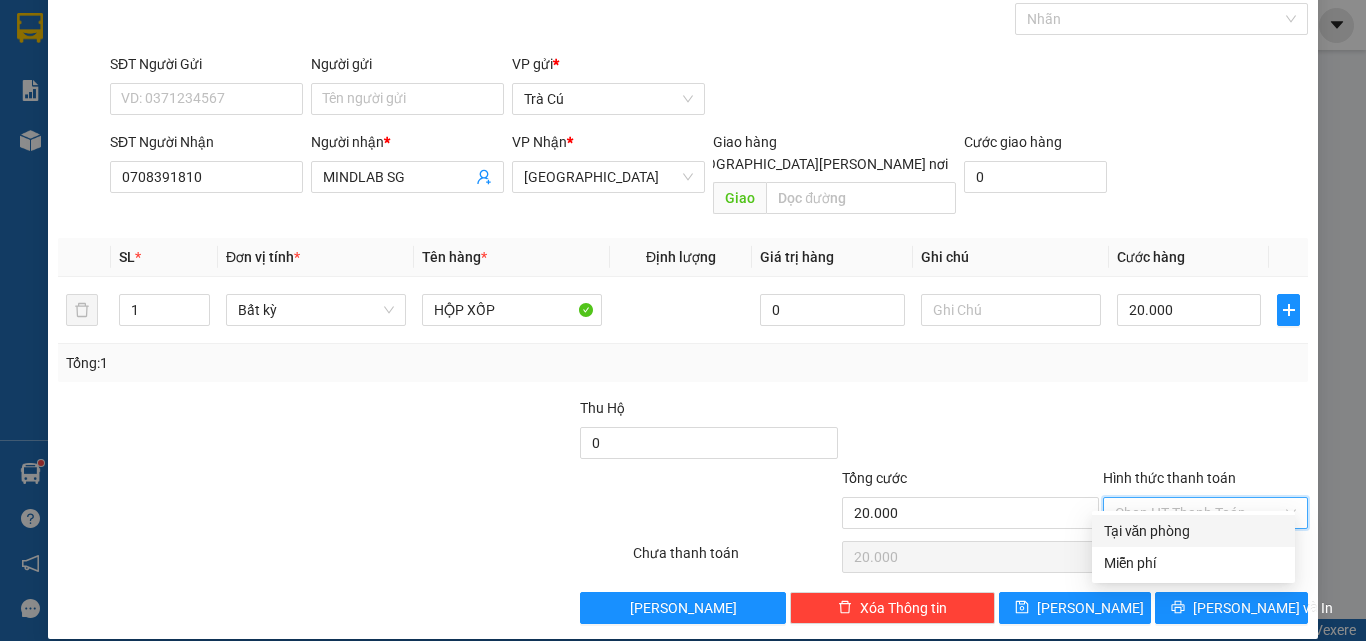 click on "Tại văn phòng" at bounding box center [1193, 531] 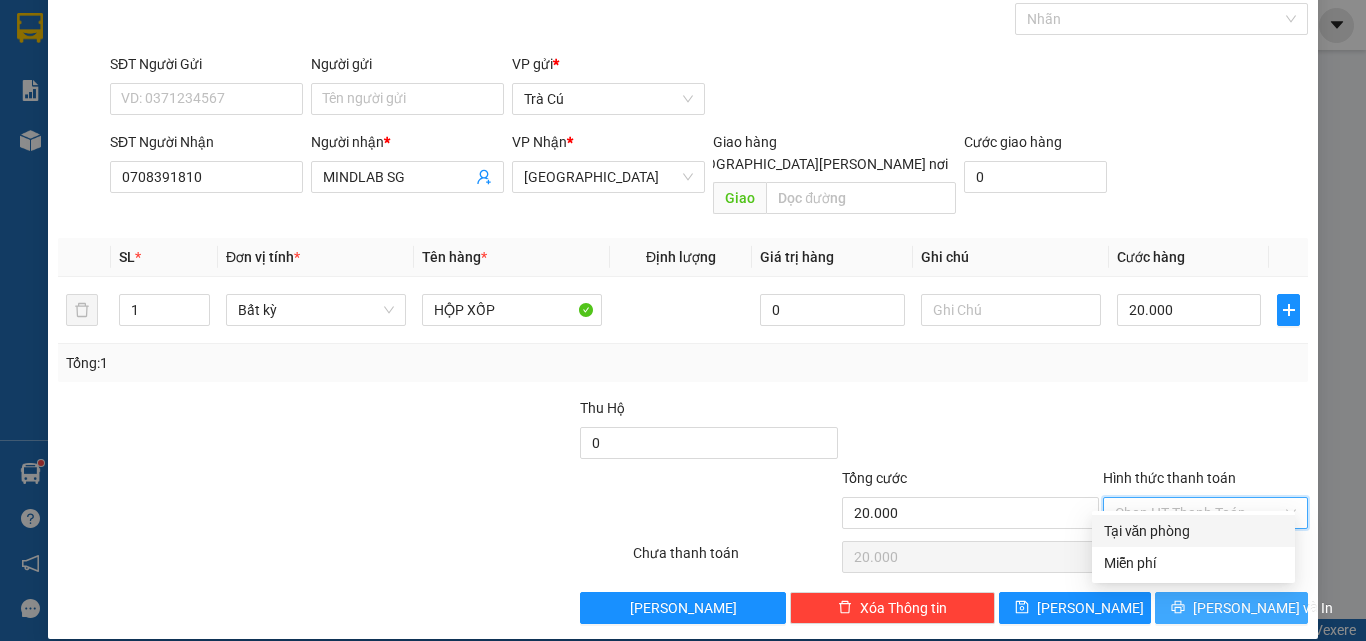type on "0" 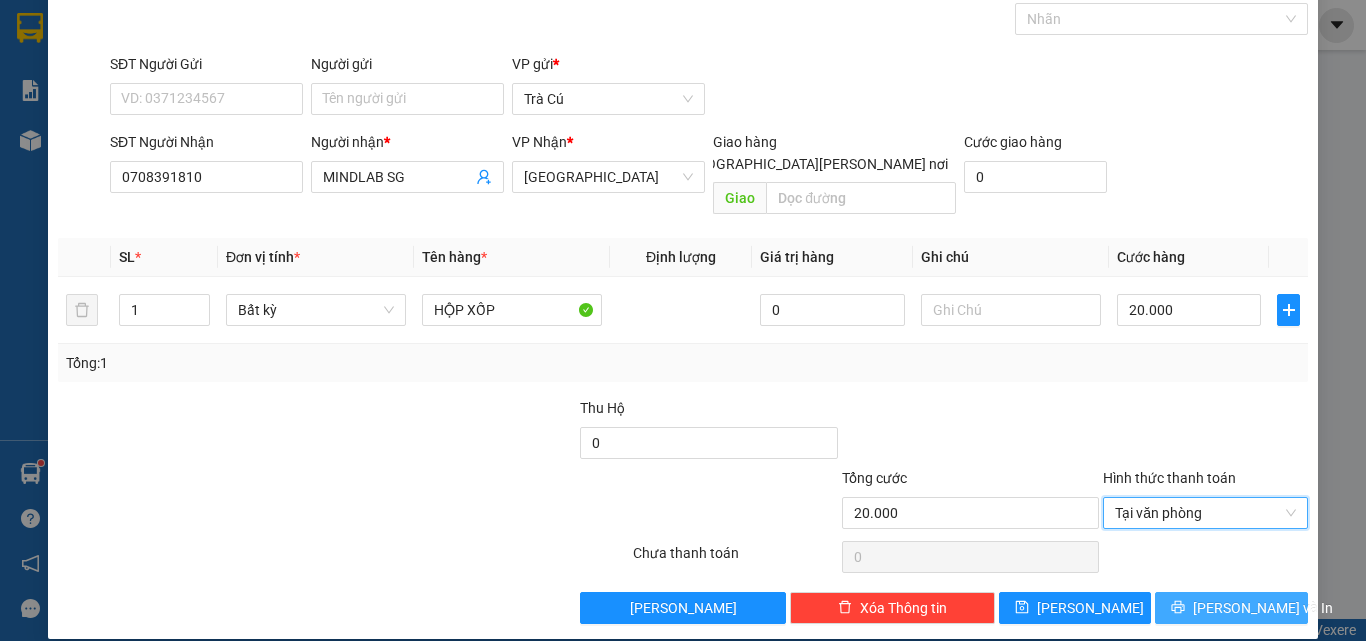 click 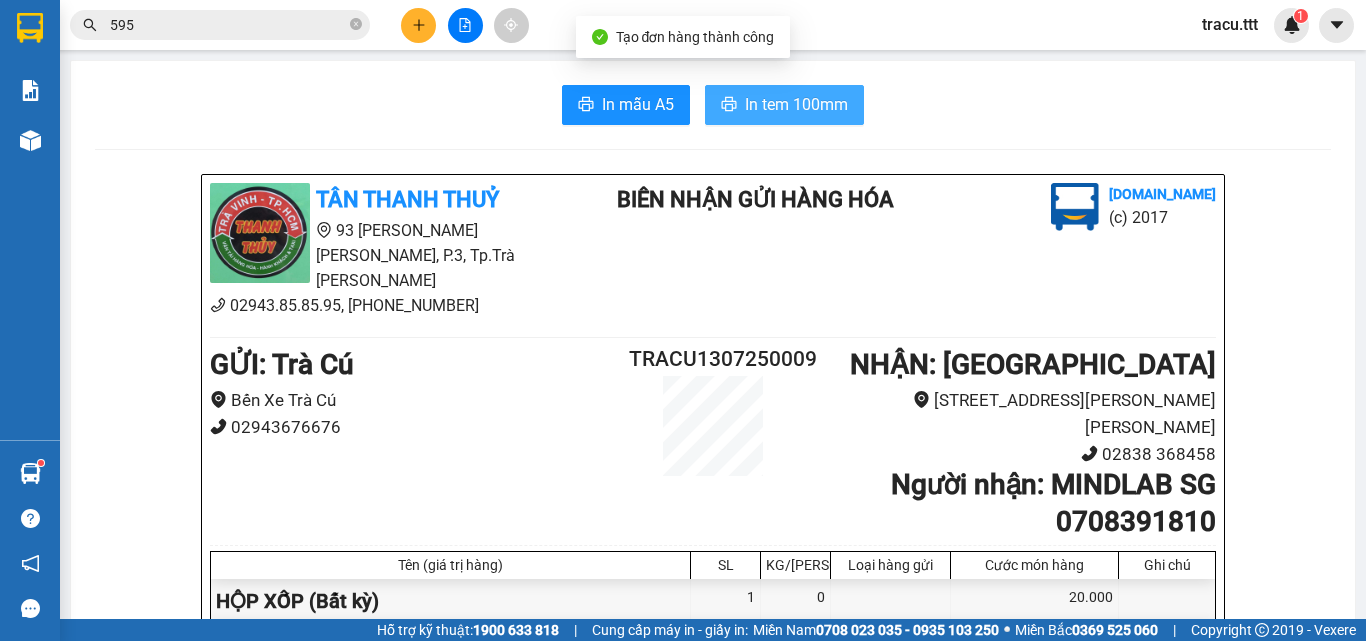 click on "In tem 100mm" at bounding box center (796, 104) 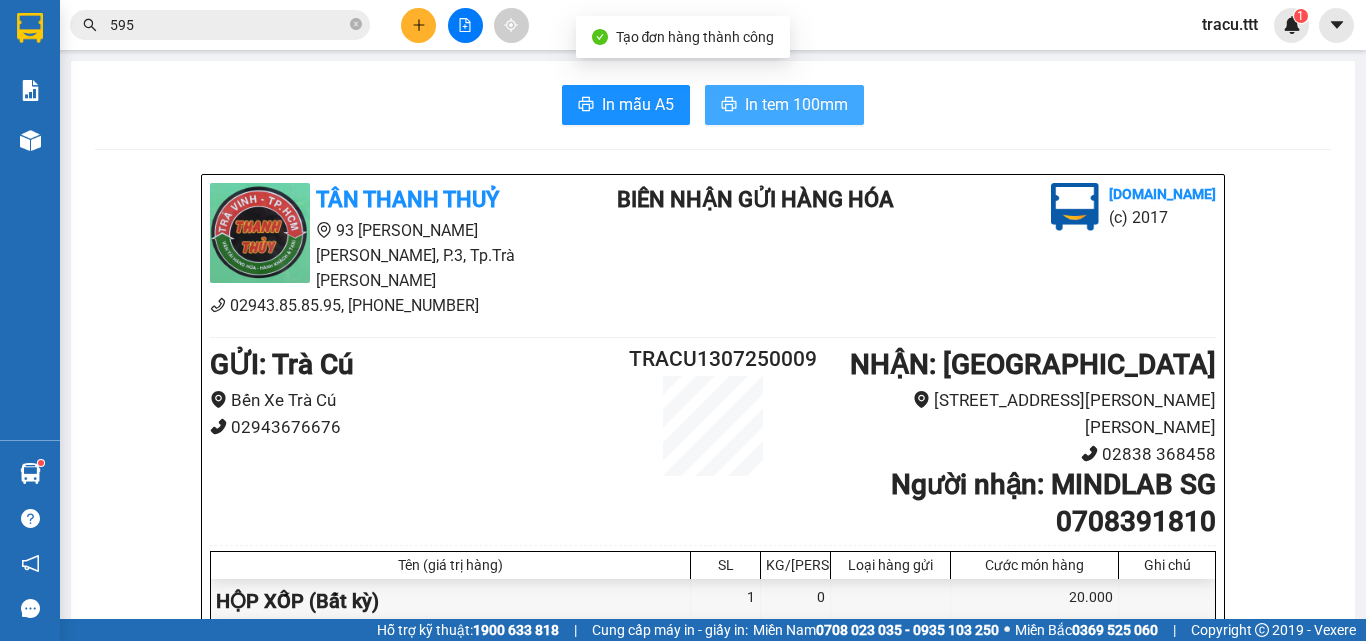 scroll, scrollTop: 0, scrollLeft: 0, axis: both 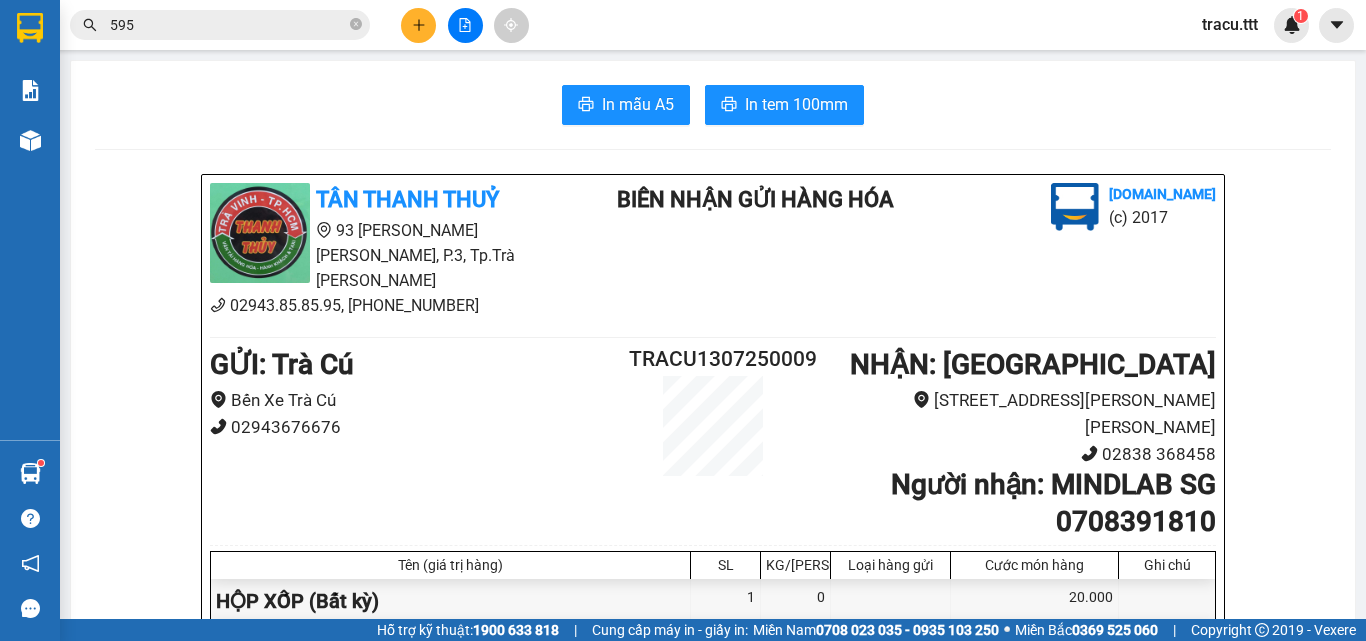 click on "In mẫu A5
In tem 100mm
TÂN [PERSON_NAME]   93 [PERSON_NAME] [PERSON_NAME], P.3, Tp.Trà [PERSON_NAME]   02943.85.85.95, [PHONE_NUMBER] [PERSON_NAME] GỬI HÀNG HÓA [DOMAIN_NAME] (c) 2017 GỬI :   Trà Cú   Bến Xe Trà Cú   02943676676 TRACU1307250009 [PERSON_NAME] :   [GEOGRAPHIC_DATA]   [GEOGRAPHIC_DATA][PERSON_NAME][PERSON_NAME]   02838 368458 Người [PERSON_NAME] :   MINDLAB SG 0708391810 Tên (giá trị hàng) SL KG/Món [PERSON_NAME] hàng gửi Cước món hàng Ghi chú HỘP XỐP (Bất kỳ) 1 0 20.000 [PERSON_NAME] 1 0 20.000 Loading... Cước rồi   : 20.000 [PERSON_NAME] thu: 0 Người gửi hàng đã đọc và xác [PERSON_NAME] 16:29, ngày 13 tháng 07 năm 2025 NV [PERSON_NAME] hàng Trà Cú [PERSON_NAME] định [PERSON_NAME]/gửi hàng : Nhà xe [PERSON_NAME] tra hàng [PERSON_NAME] [PERSON_NAME] hàng, [PERSON_NAME] CMND và giấy [PERSON_NAME] đối với [PERSON_NAME] hàng [PERSON_NAME] ty, [PERSON_NAME]. Hàng gửi có giá trị [PERSON_NAME] phải [PERSON_NAME] để được gửi [PERSON_NAME] [PERSON_NAME] đảm bảo. Gửi:    Trà Cú   CR" at bounding box center [713, 787] 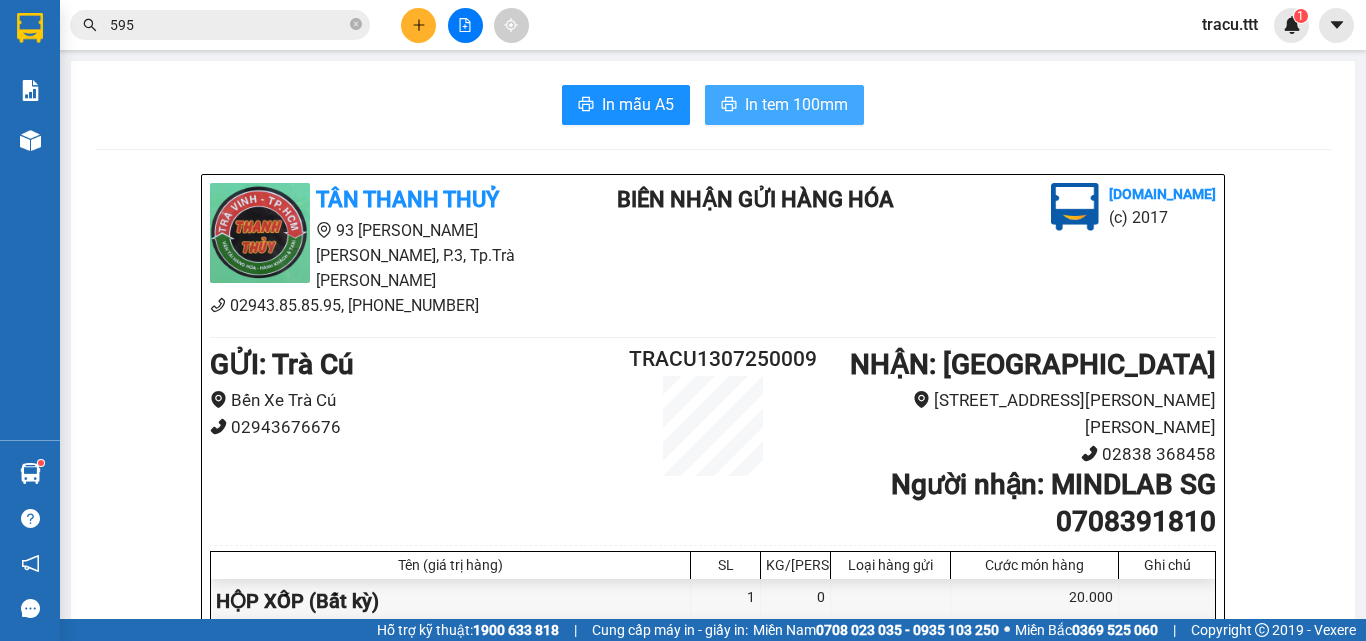 click on "In tem 100mm" at bounding box center (796, 104) 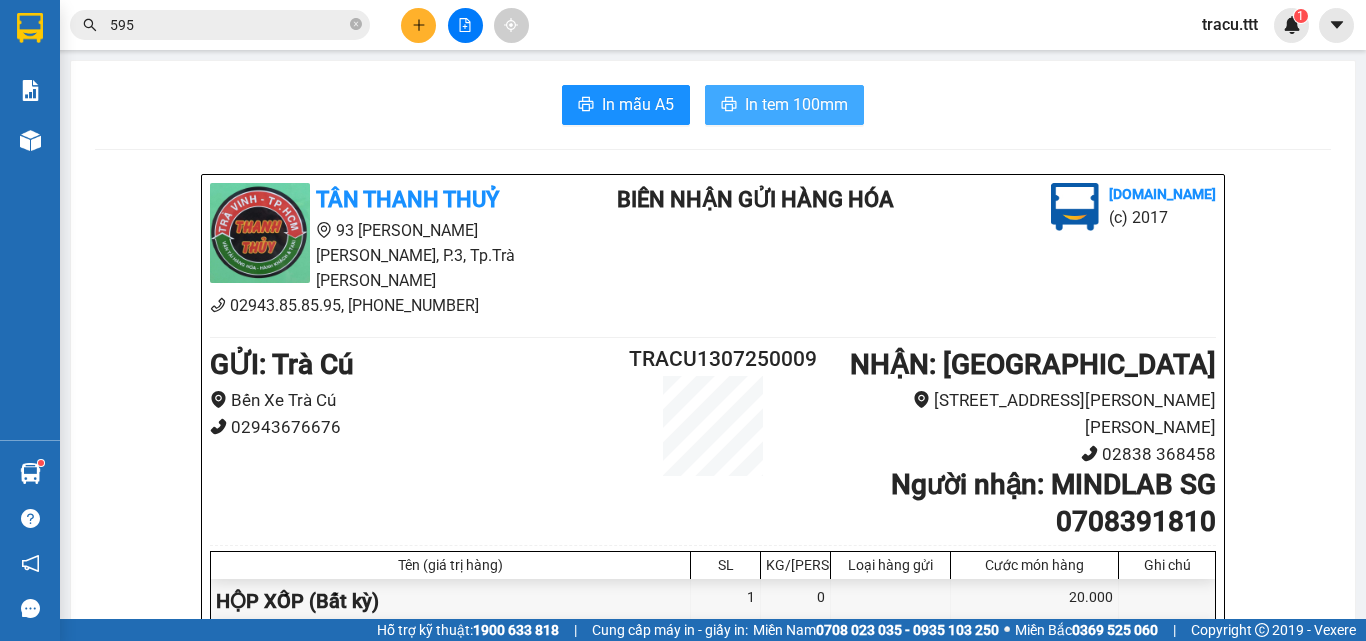 scroll, scrollTop: 0, scrollLeft: 0, axis: both 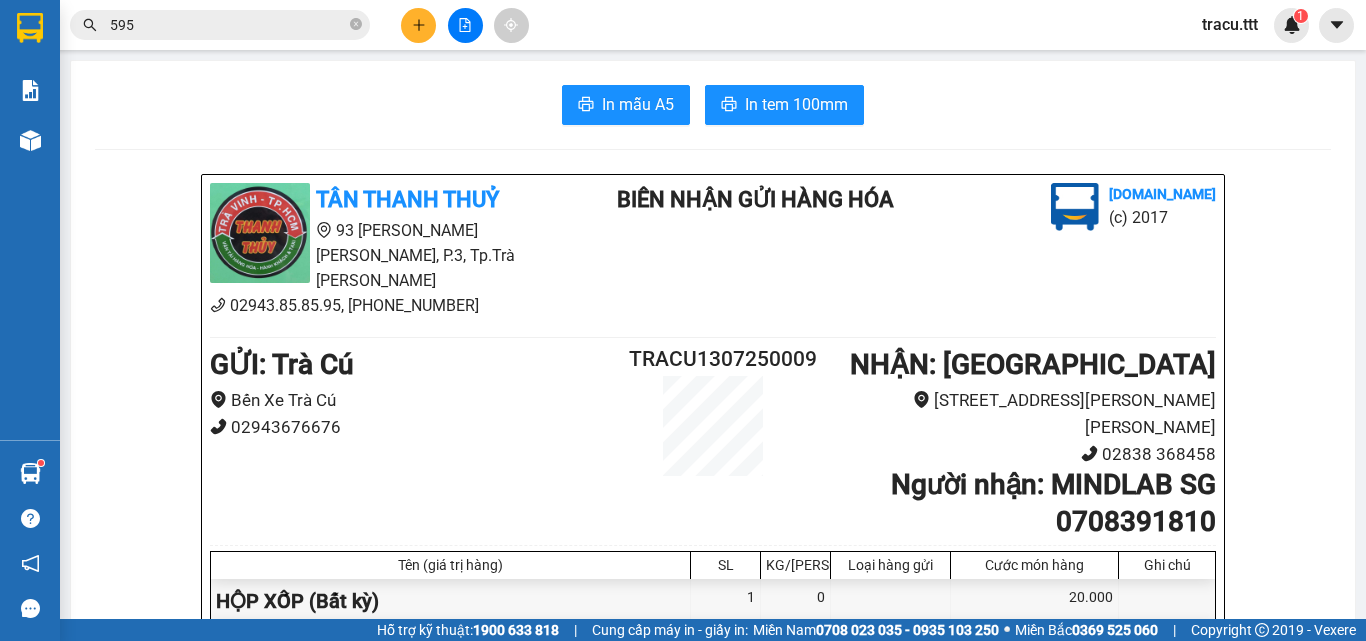 click at bounding box center [418, 25] 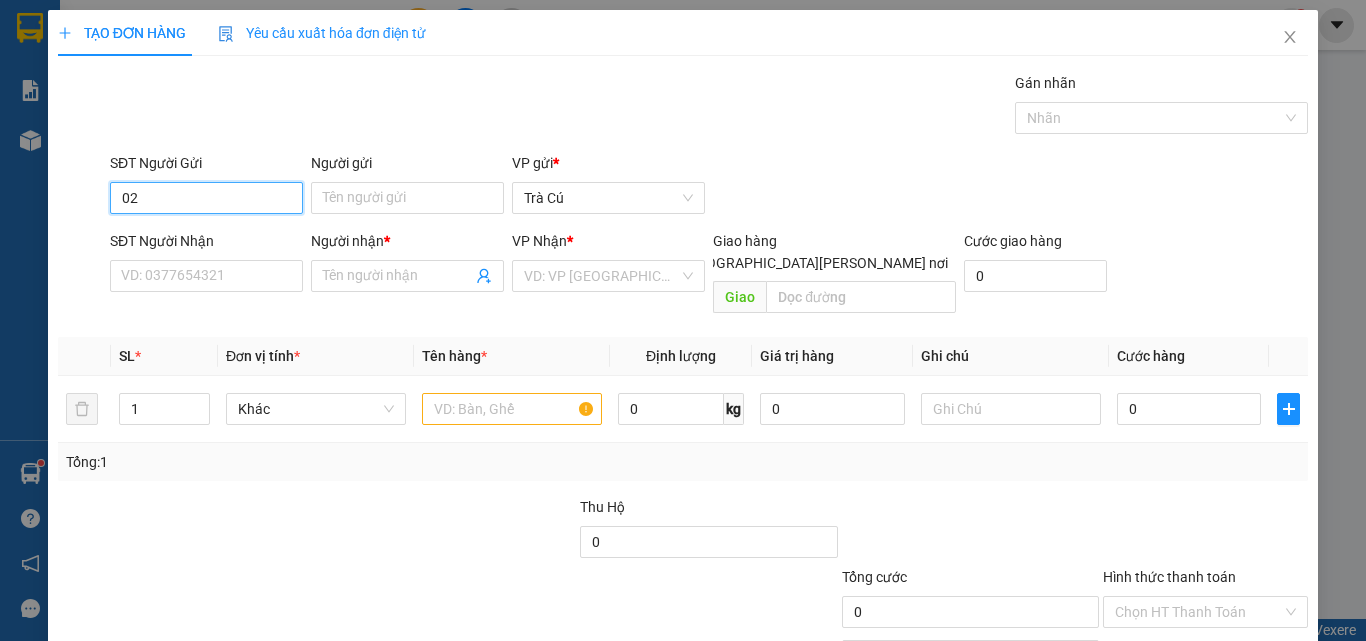 type on "0" 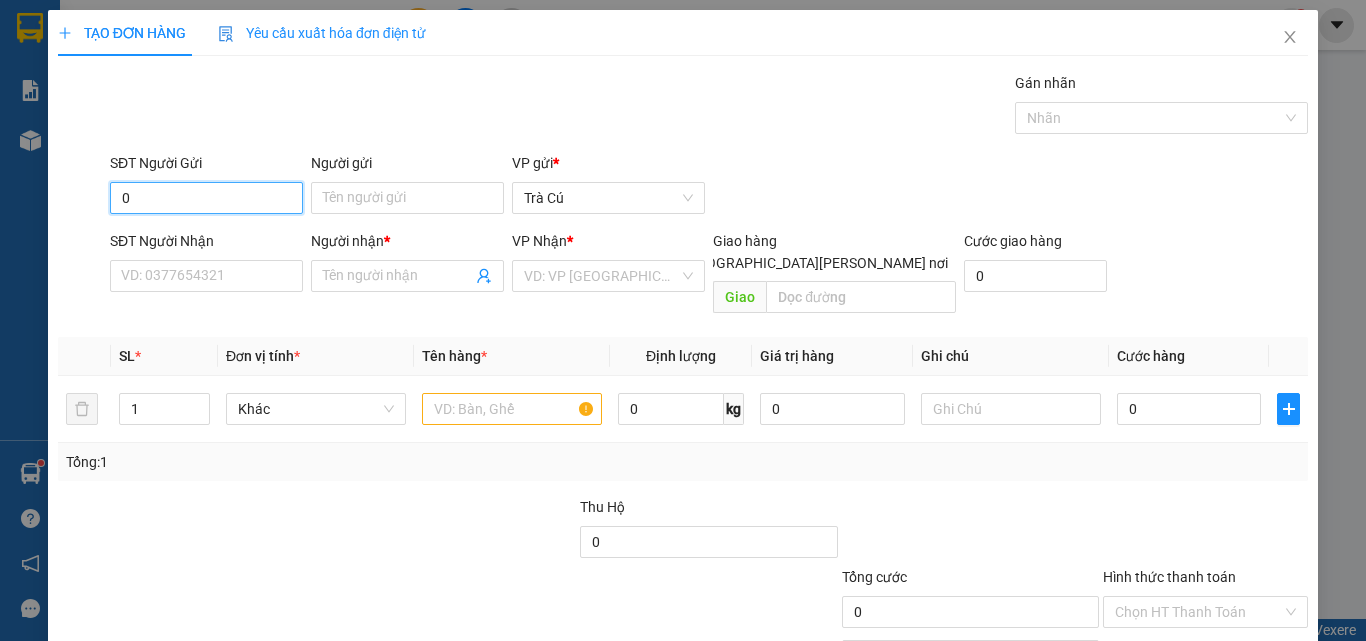 type 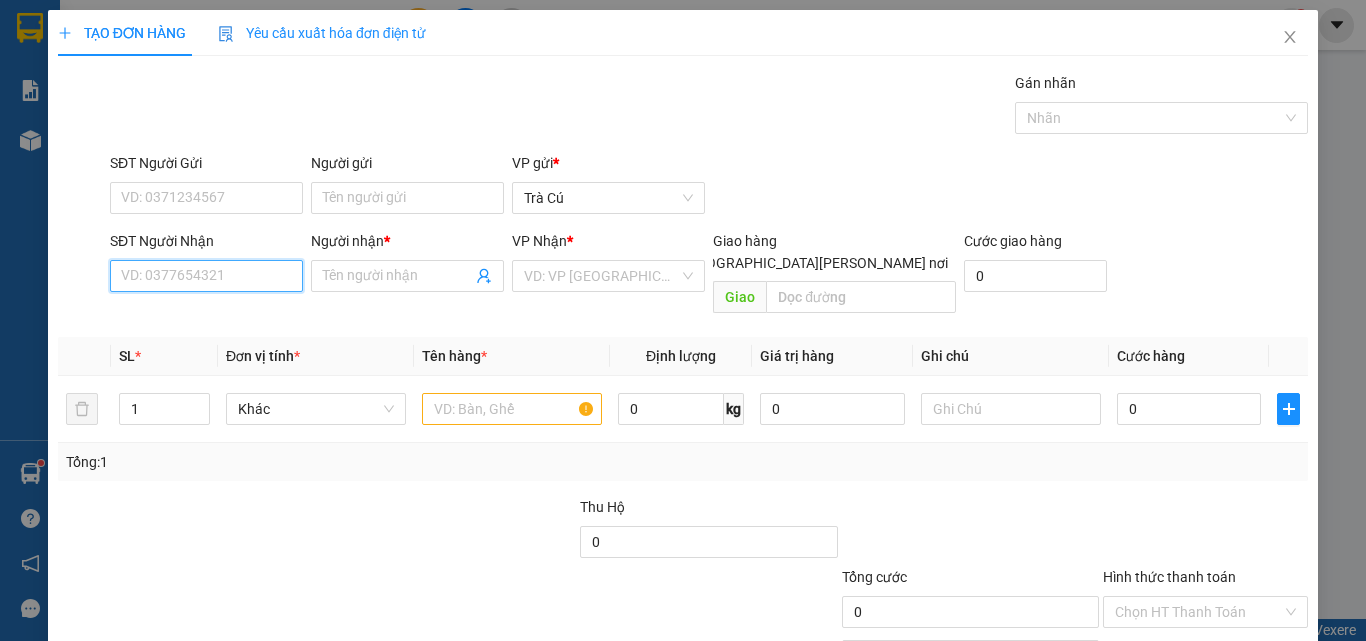 click on "SĐT Người Nhận" at bounding box center [206, 276] 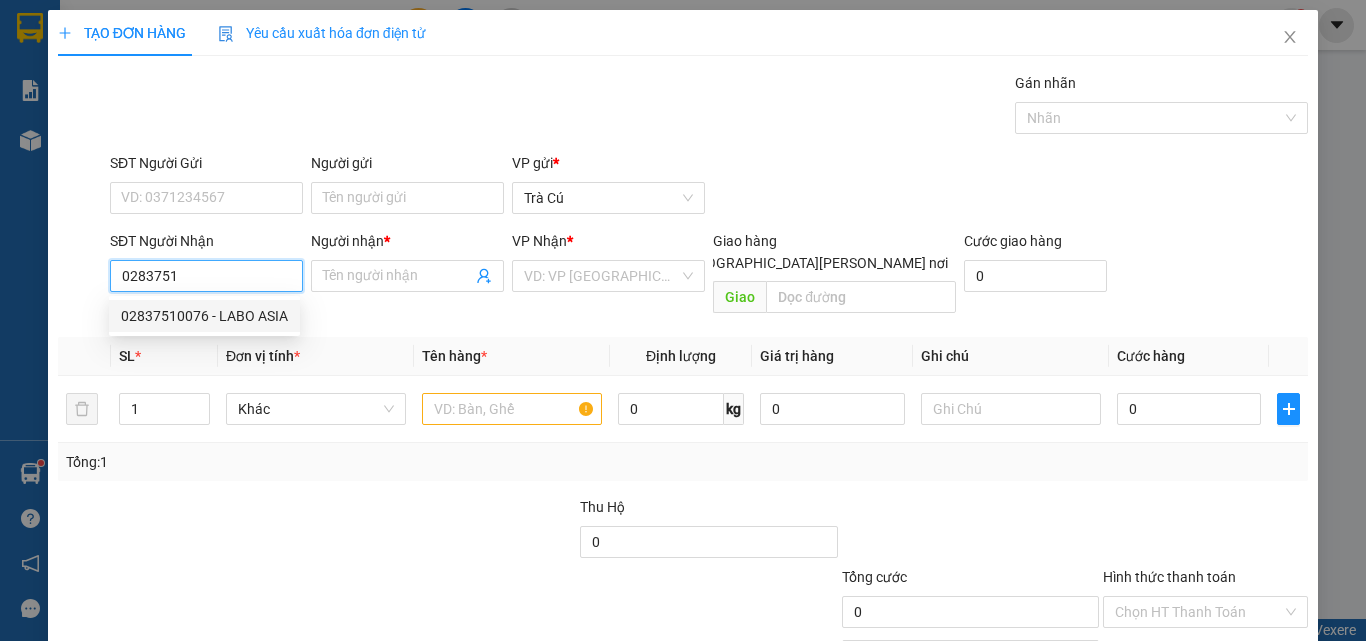 click on "02837510076 - LABO ASIA" at bounding box center (204, 316) 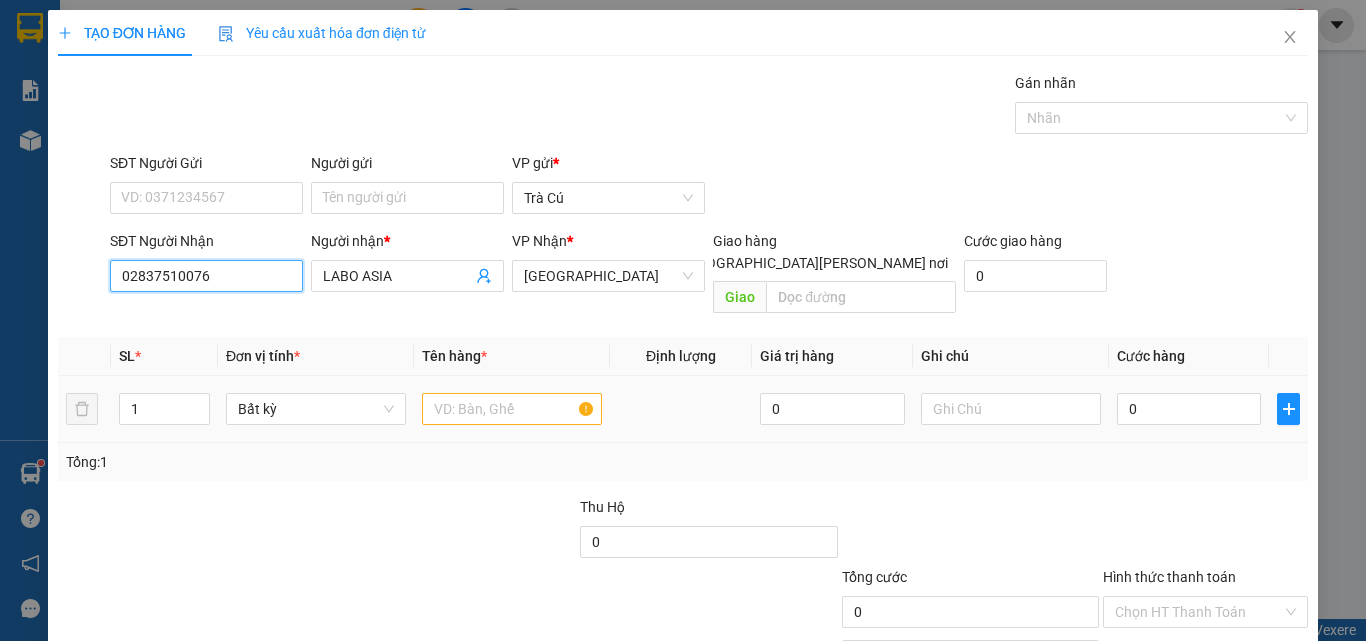type on "02837510076" 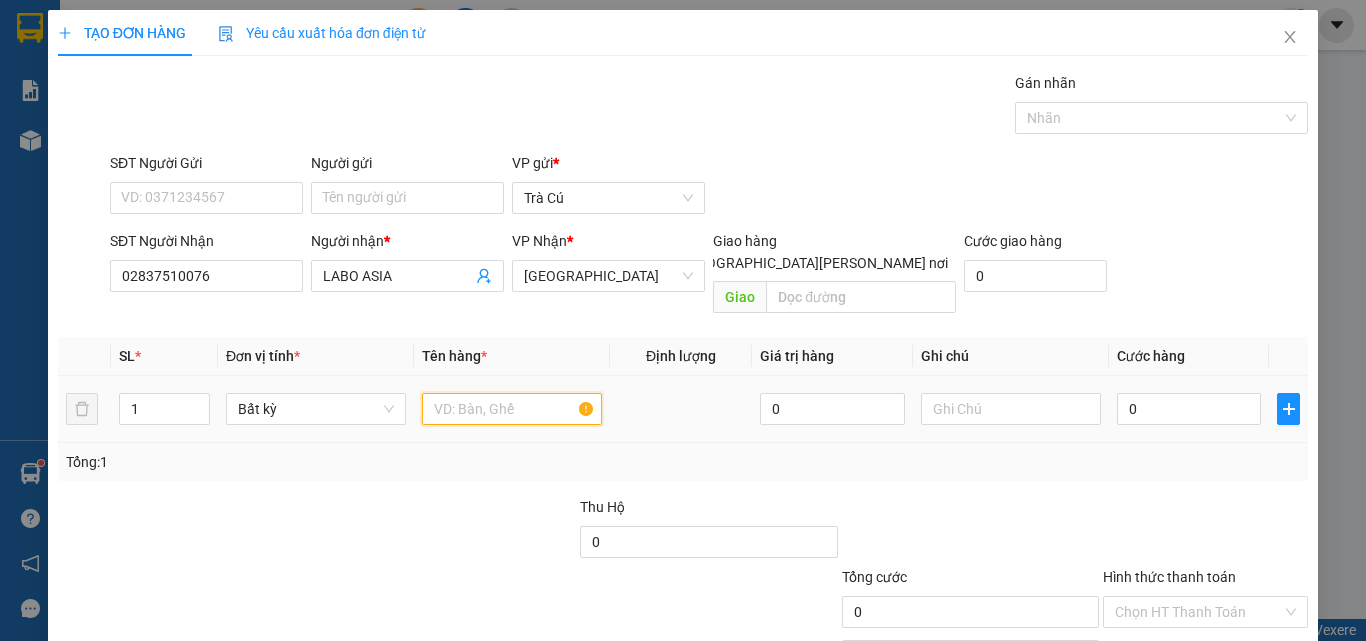 click at bounding box center [512, 409] 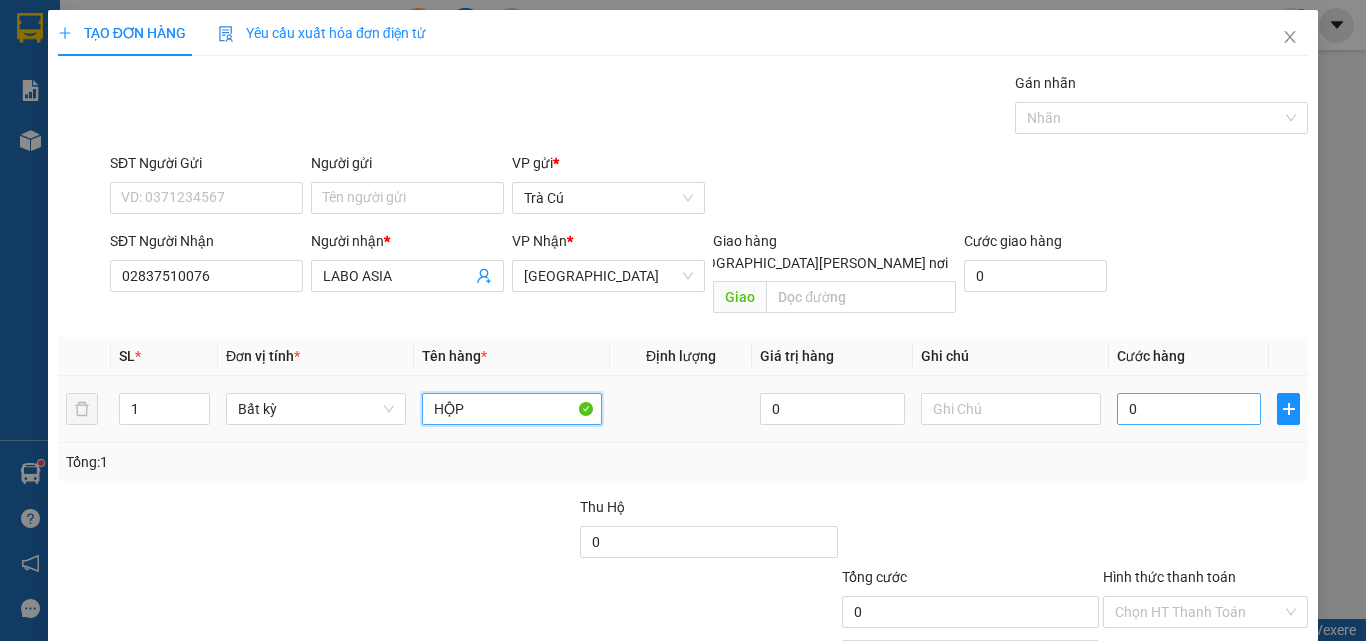 type on "HỘP" 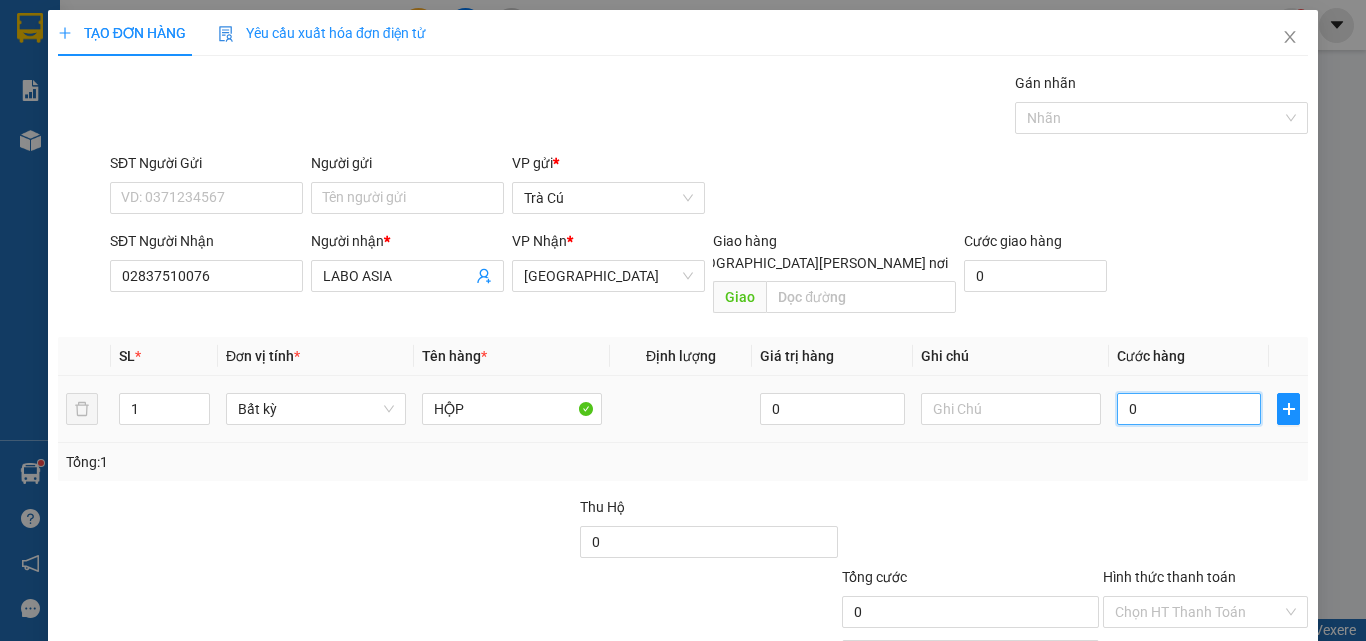 click on "0" at bounding box center (1189, 409) 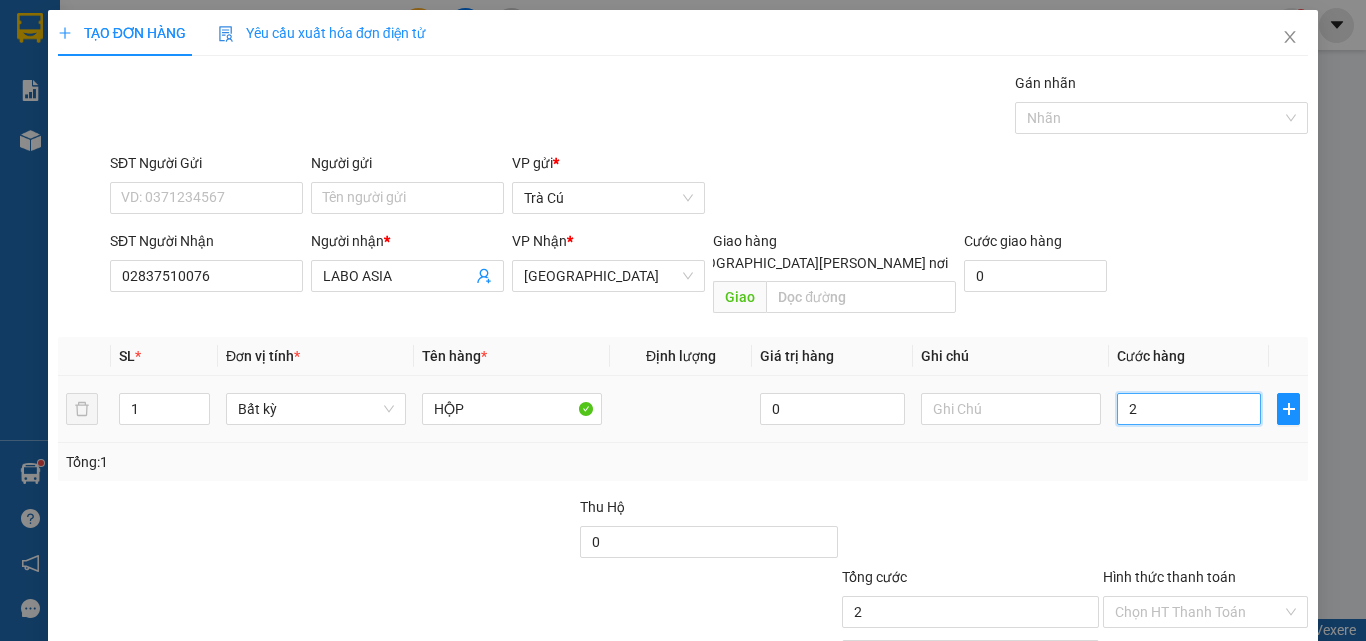 type on "20" 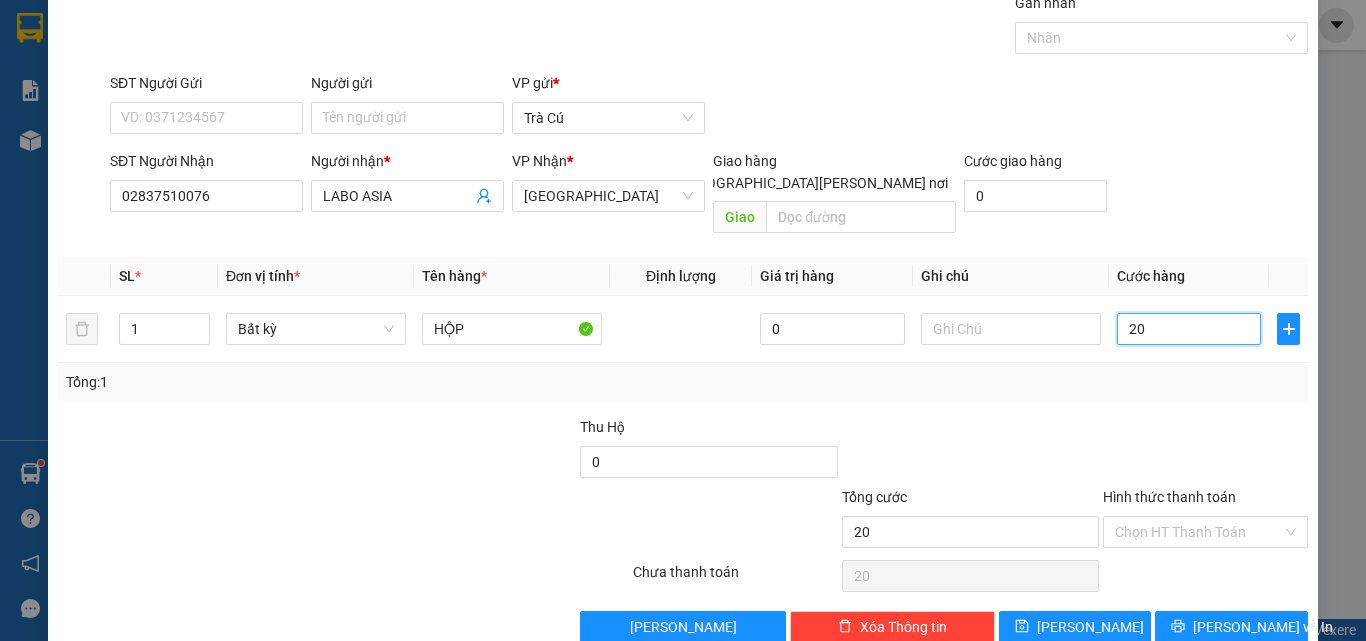 scroll, scrollTop: 99, scrollLeft: 0, axis: vertical 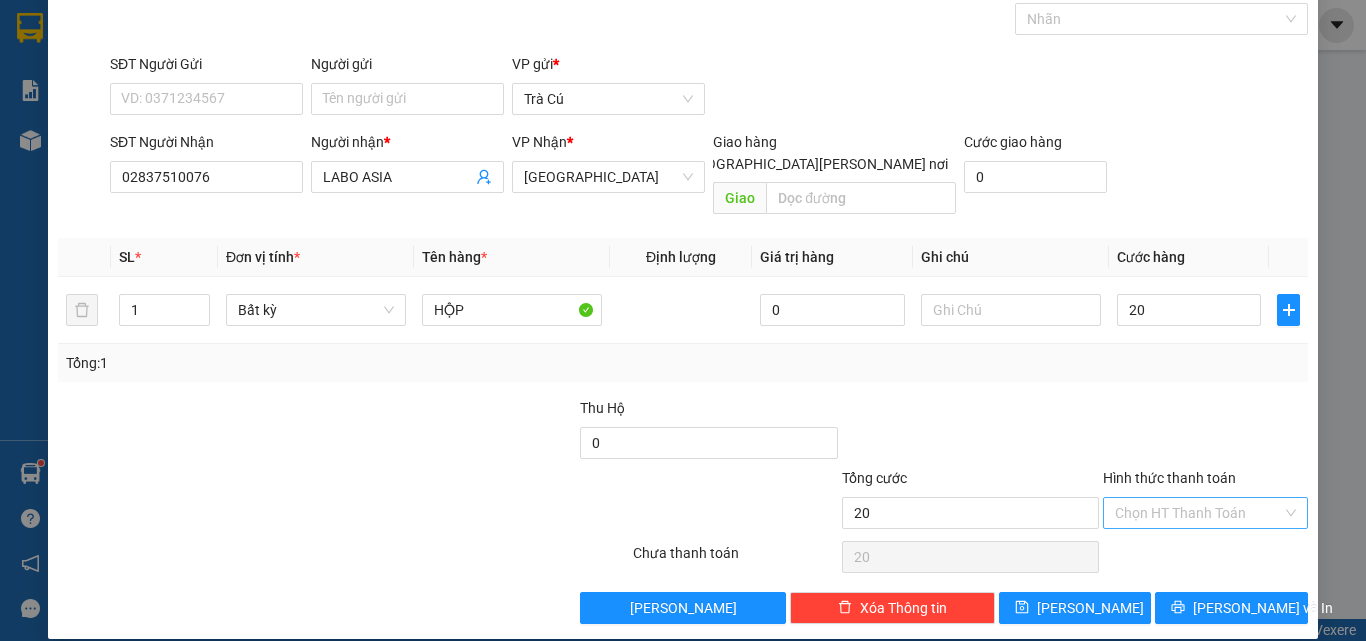 click on "Hình thức thanh toán" at bounding box center (1198, 513) 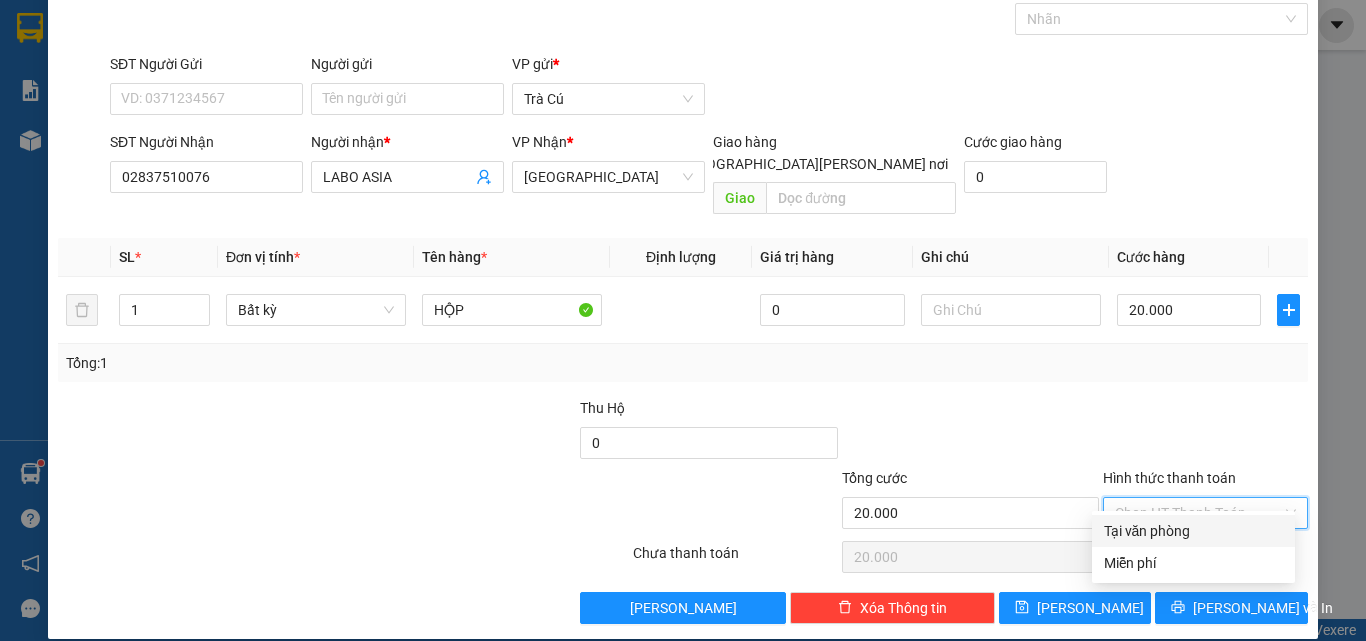 click on "Tại văn phòng" at bounding box center [1193, 531] 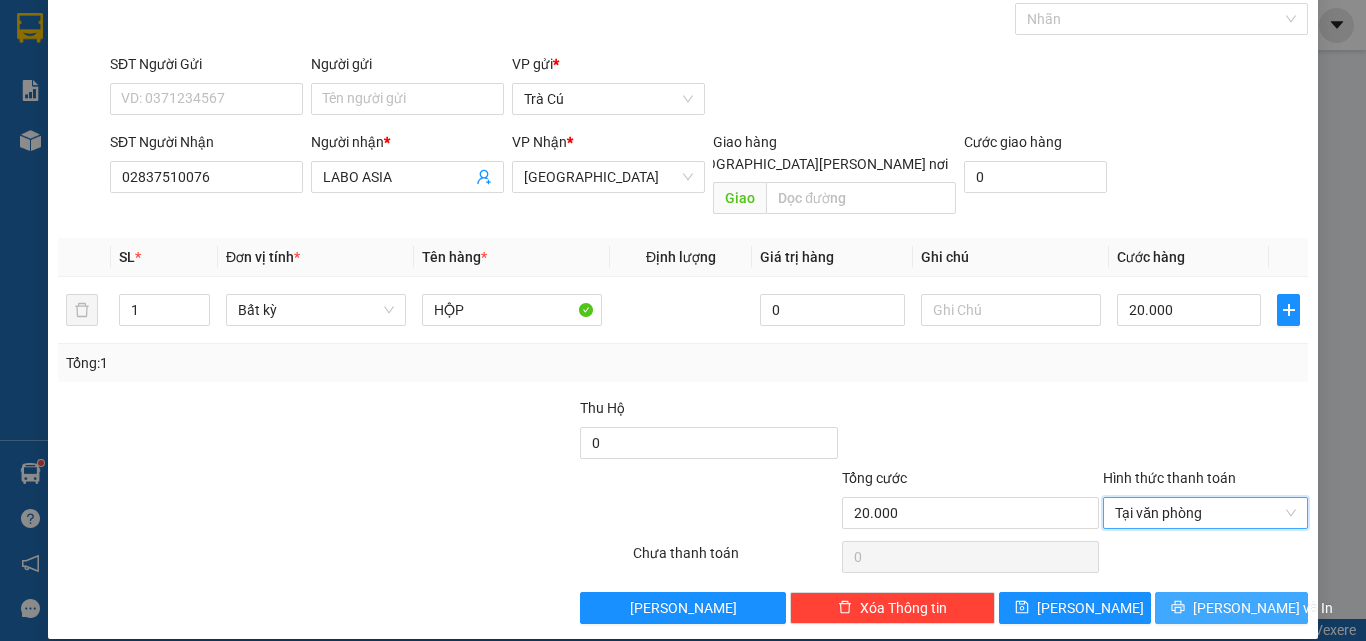 click on "[PERSON_NAME] và In" at bounding box center [1263, 608] 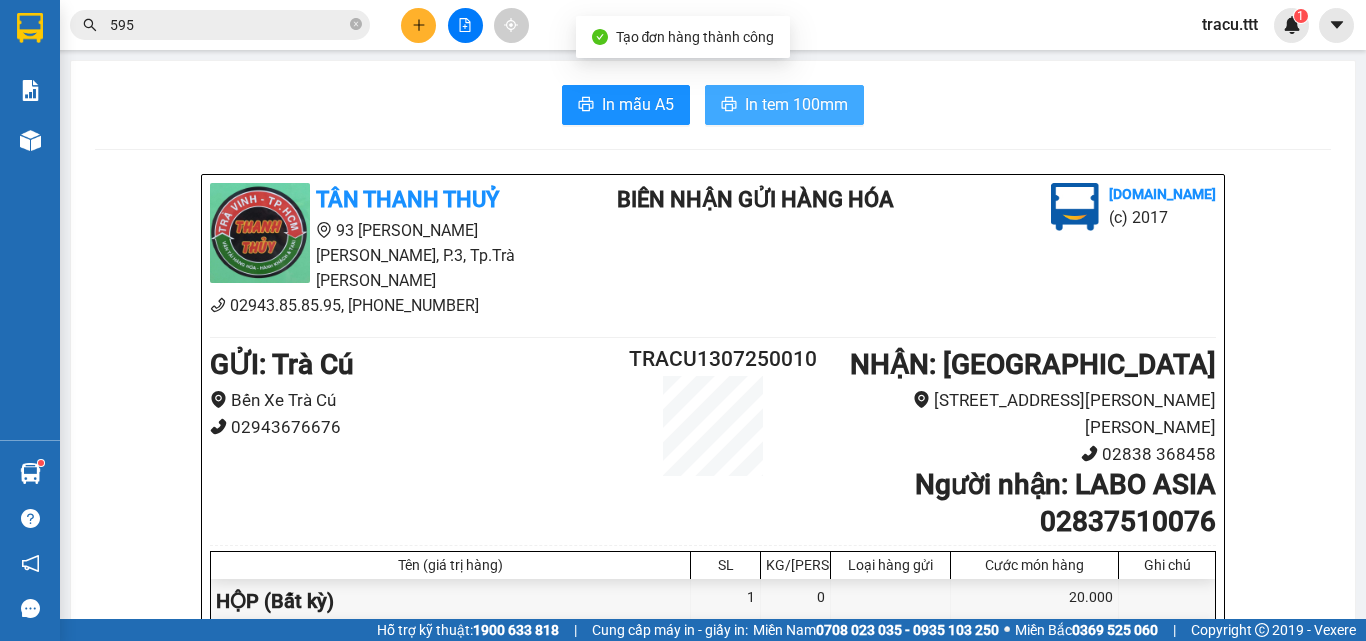 click on "In tem 100mm" at bounding box center [784, 105] 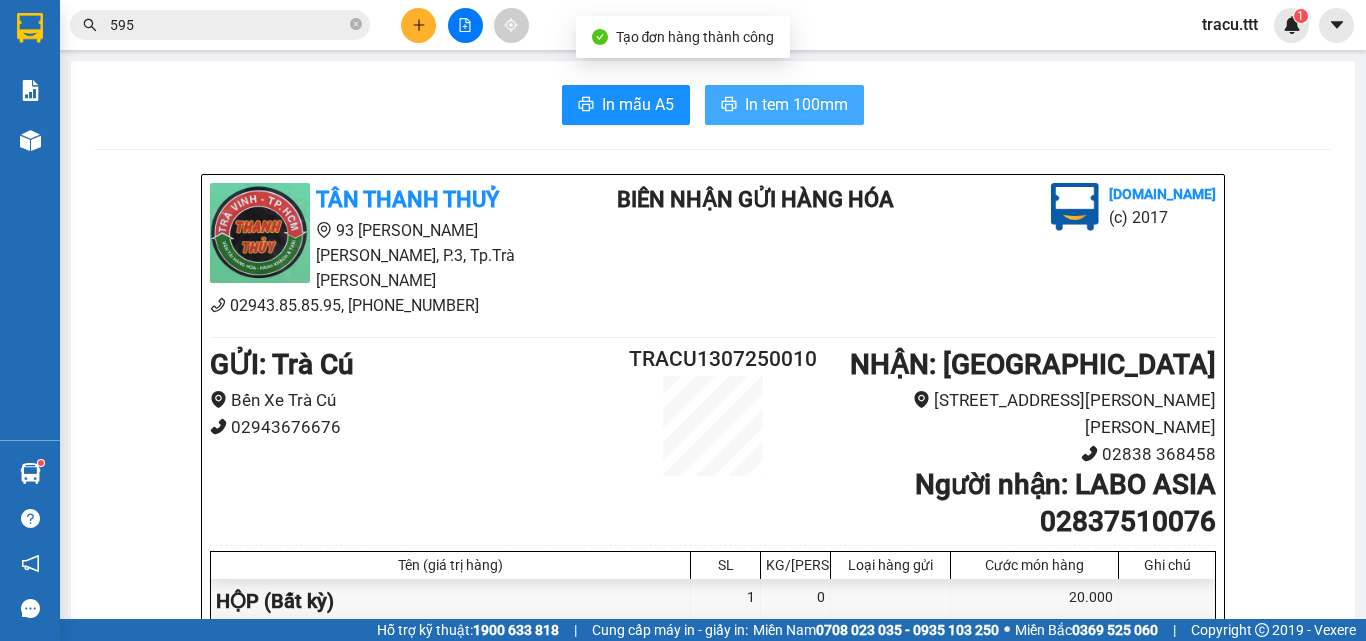 scroll, scrollTop: 0, scrollLeft: 0, axis: both 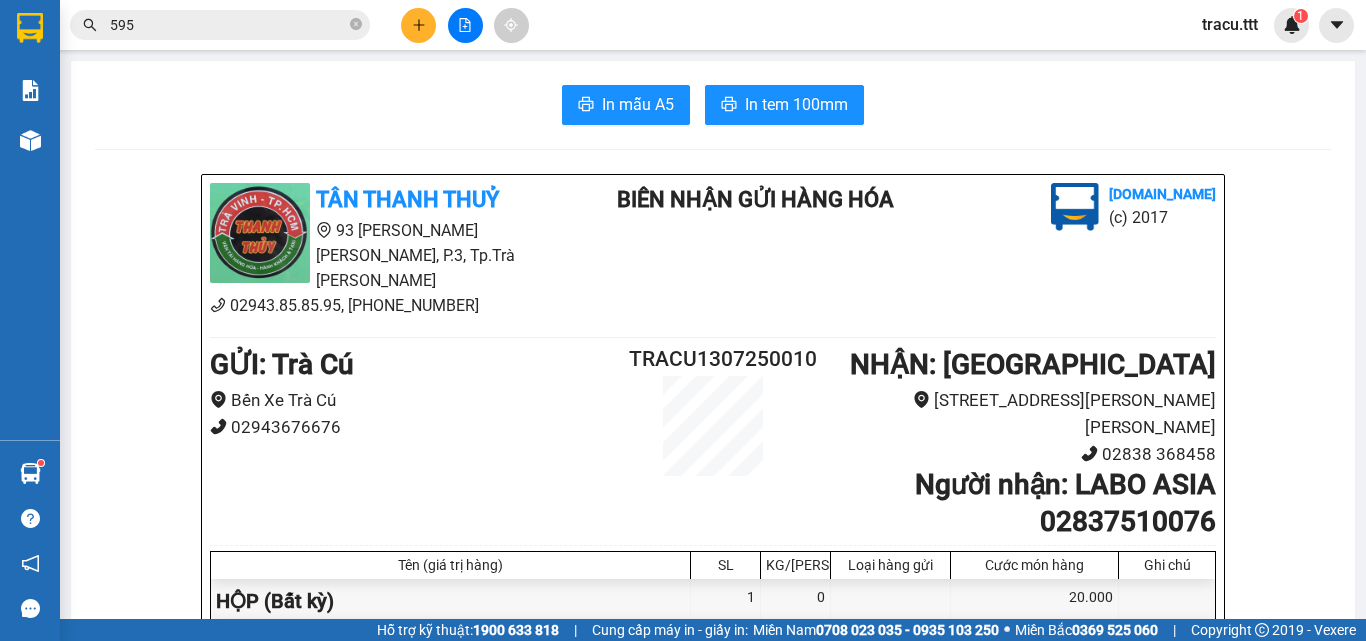 click 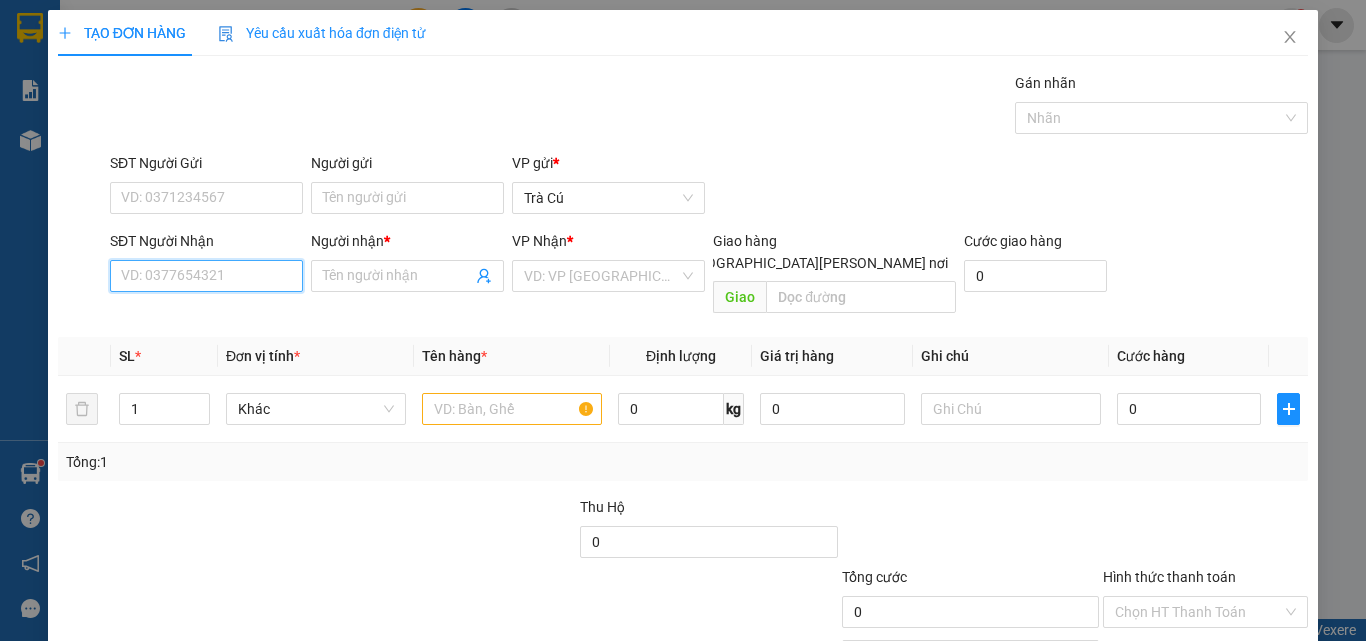 click on "SĐT Người Nhận" at bounding box center (206, 276) 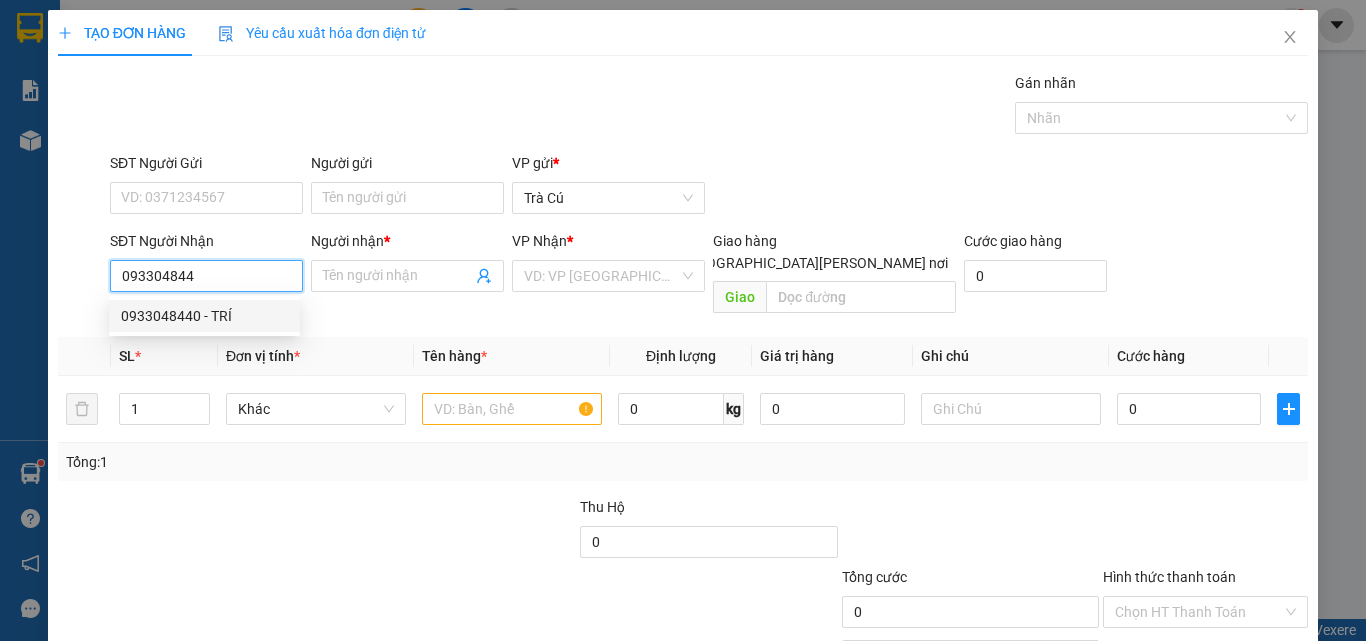 click on "0933048440 - TRÍ" at bounding box center (204, 316) 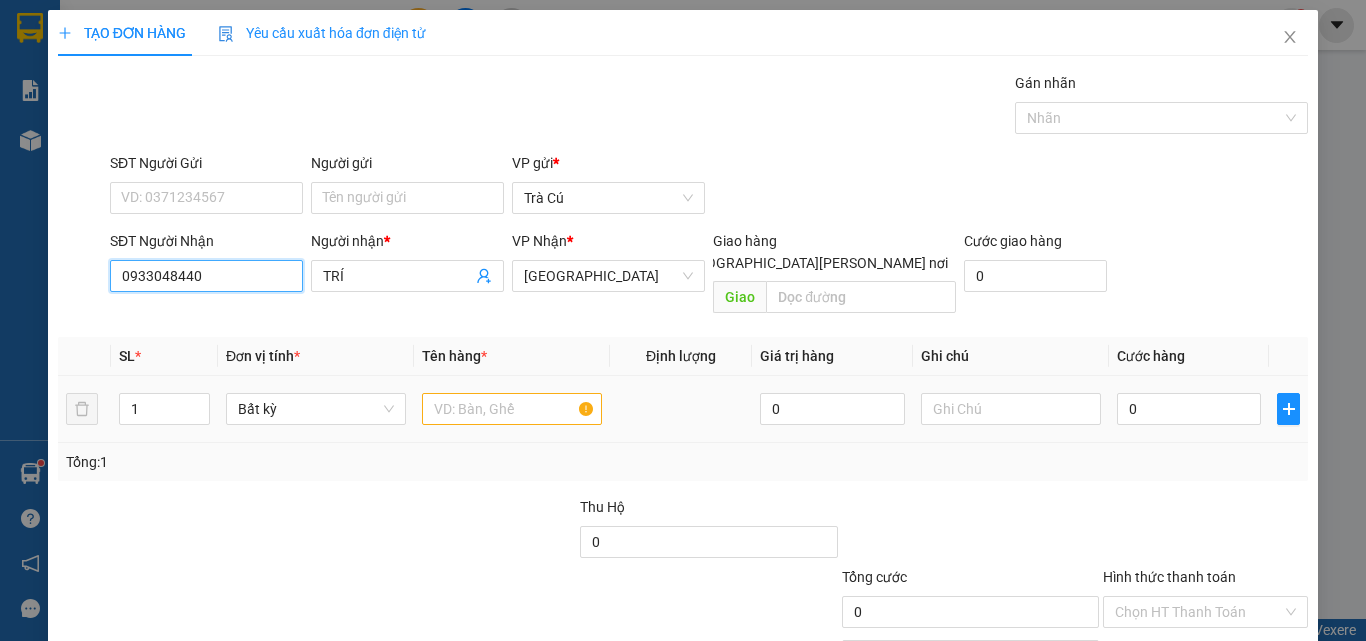 type on "0933048440" 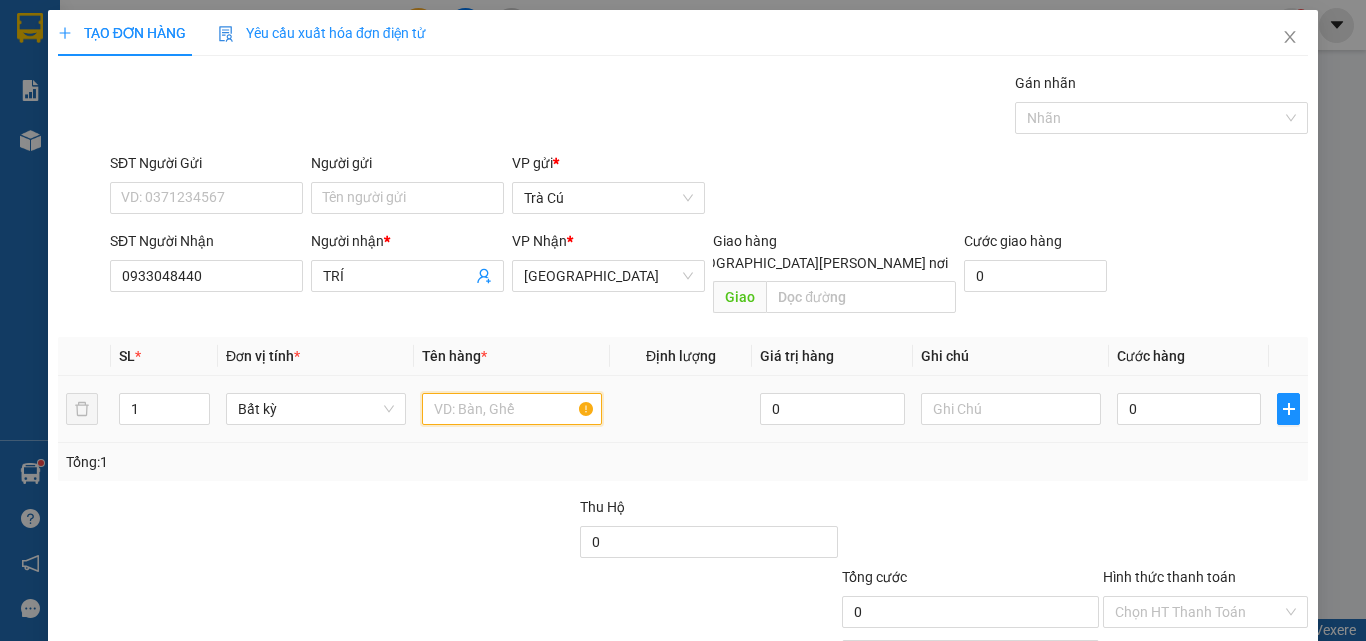 click at bounding box center [512, 409] 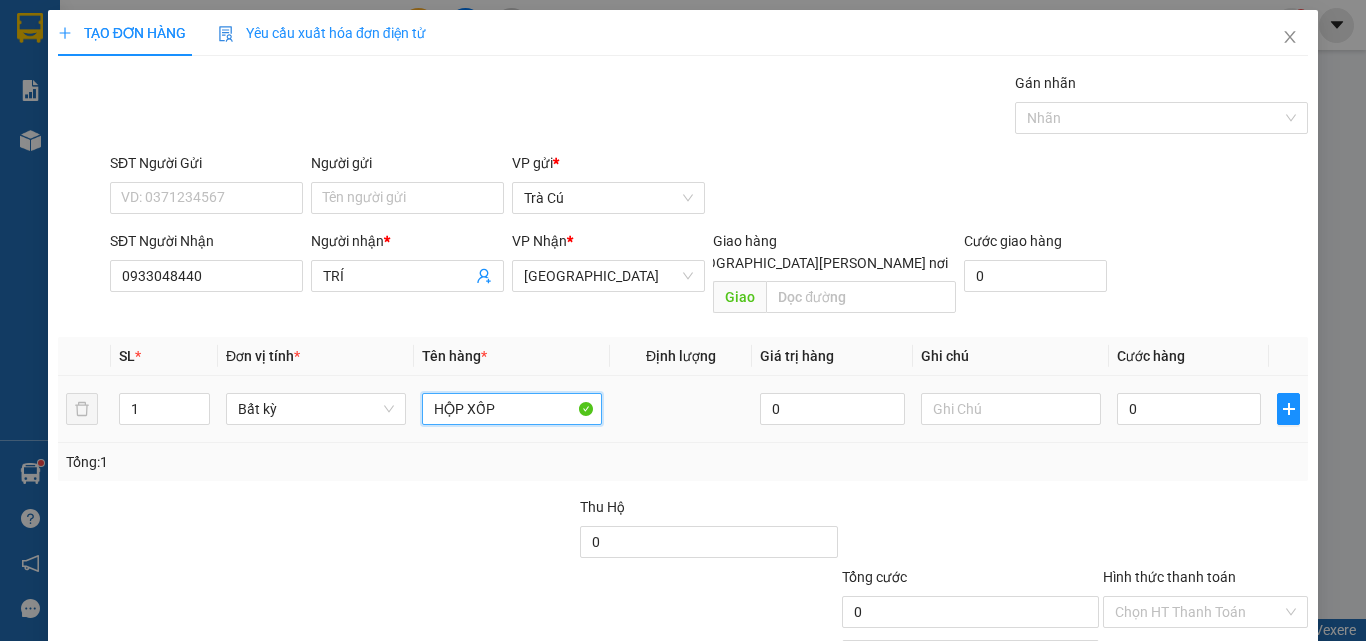 type on "HỘP XỐP" 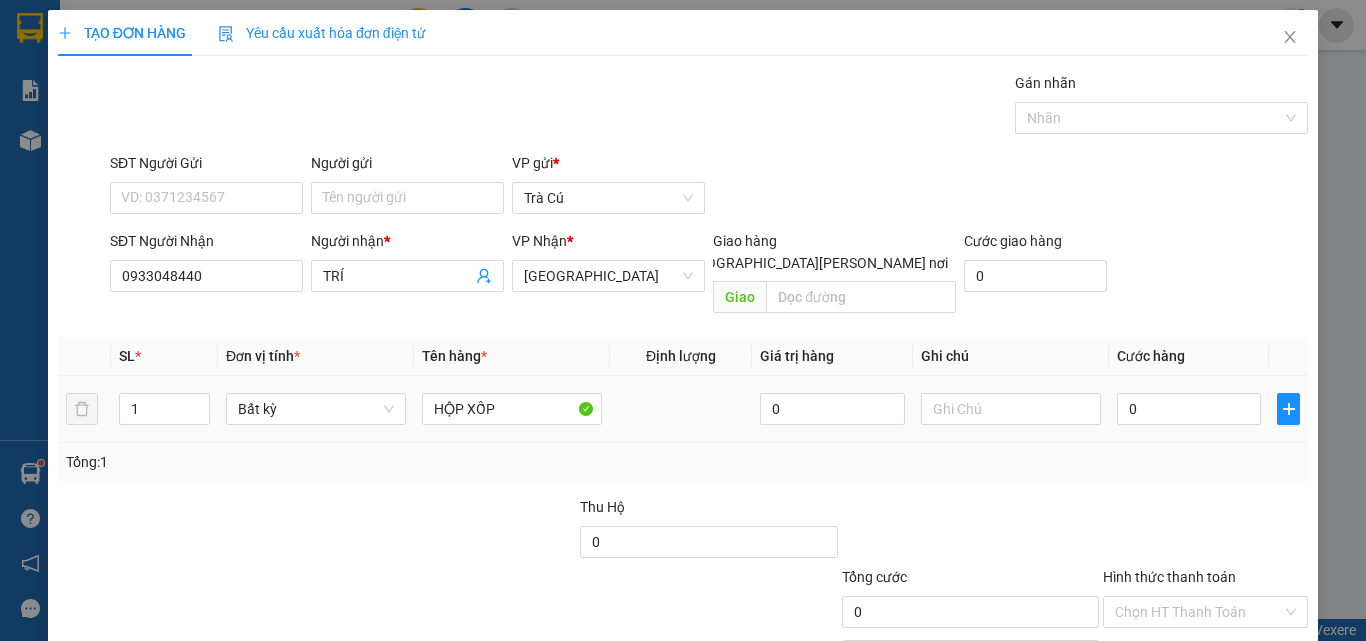 click on "0" at bounding box center (1189, 409) 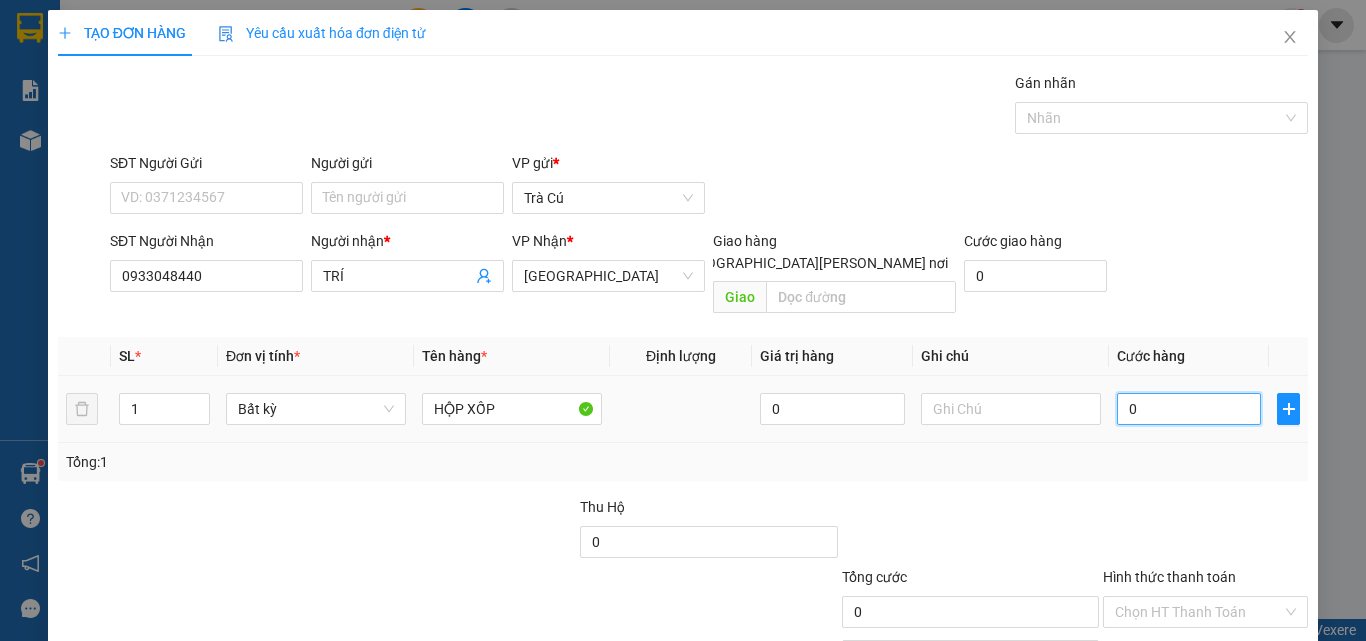 click on "0" at bounding box center (1189, 409) 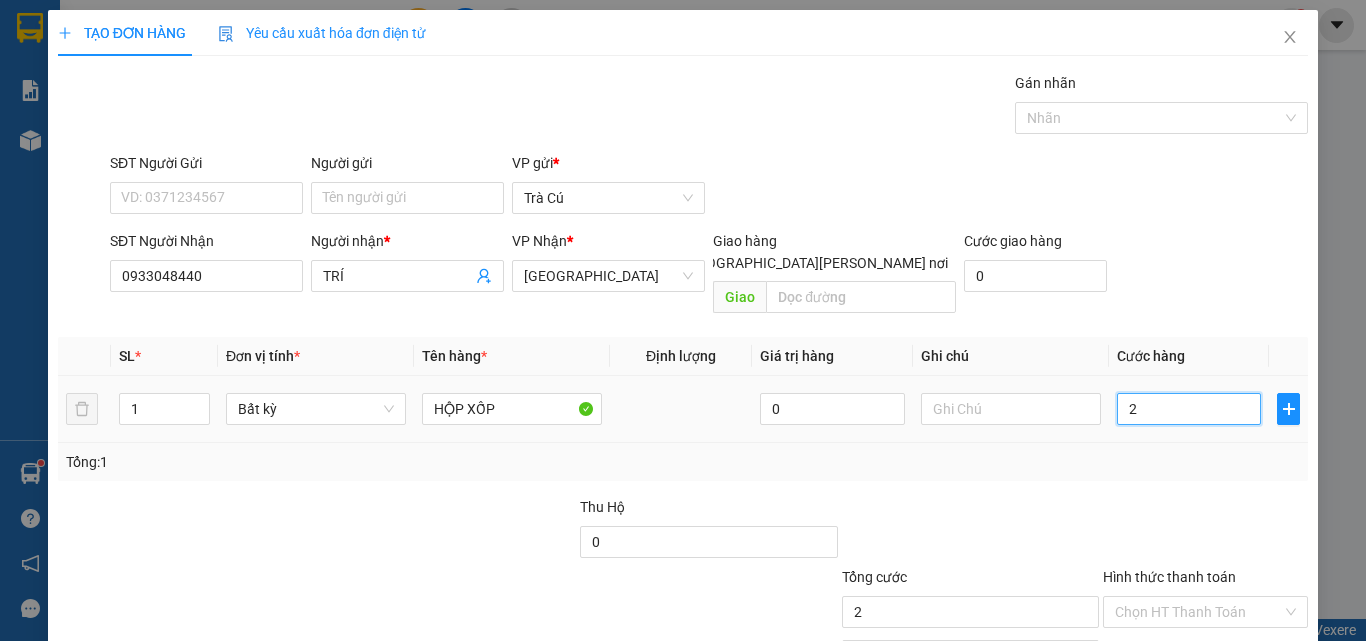 type on "20" 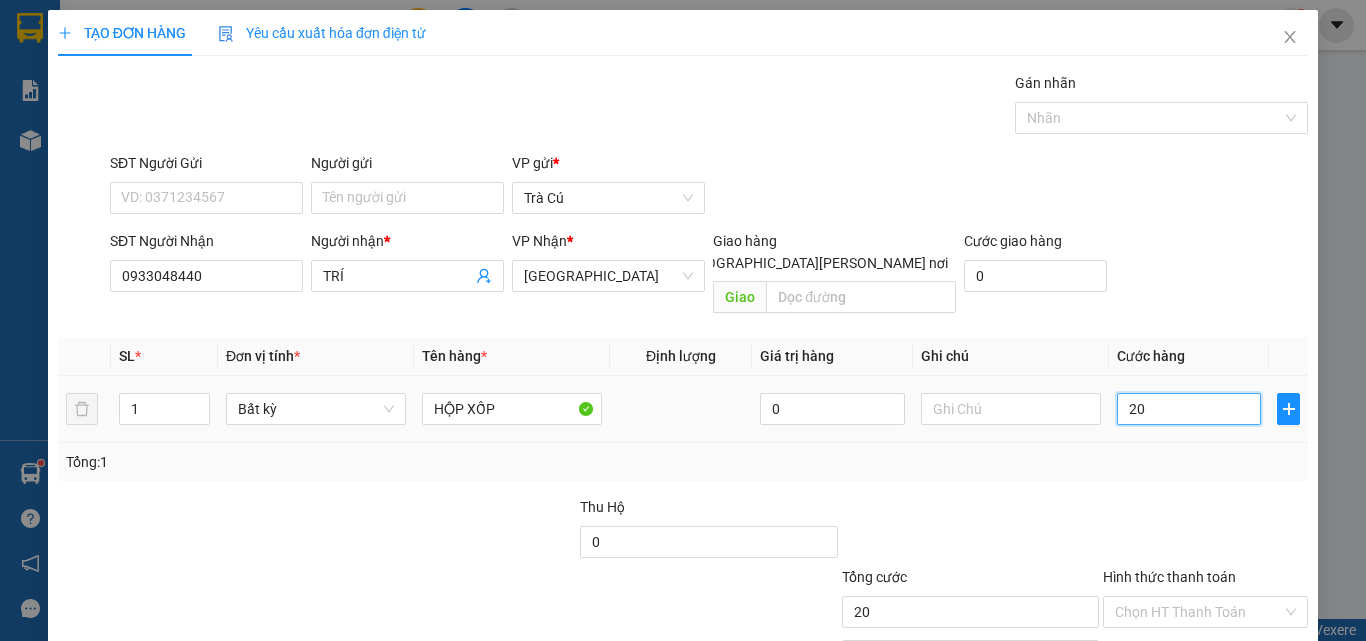 scroll, scrollTop: 99, scrollLeft: 0, axis: vertical 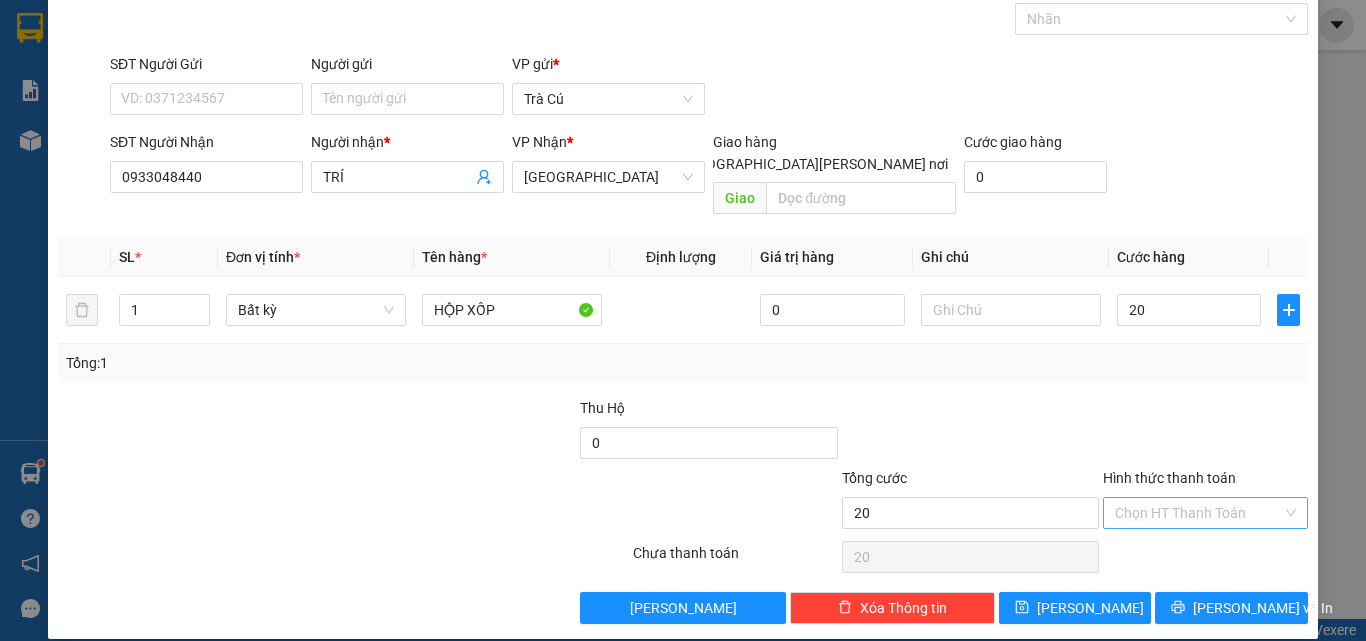 click on "Hình thức thanh toán" at bounding box center [1205, 482] 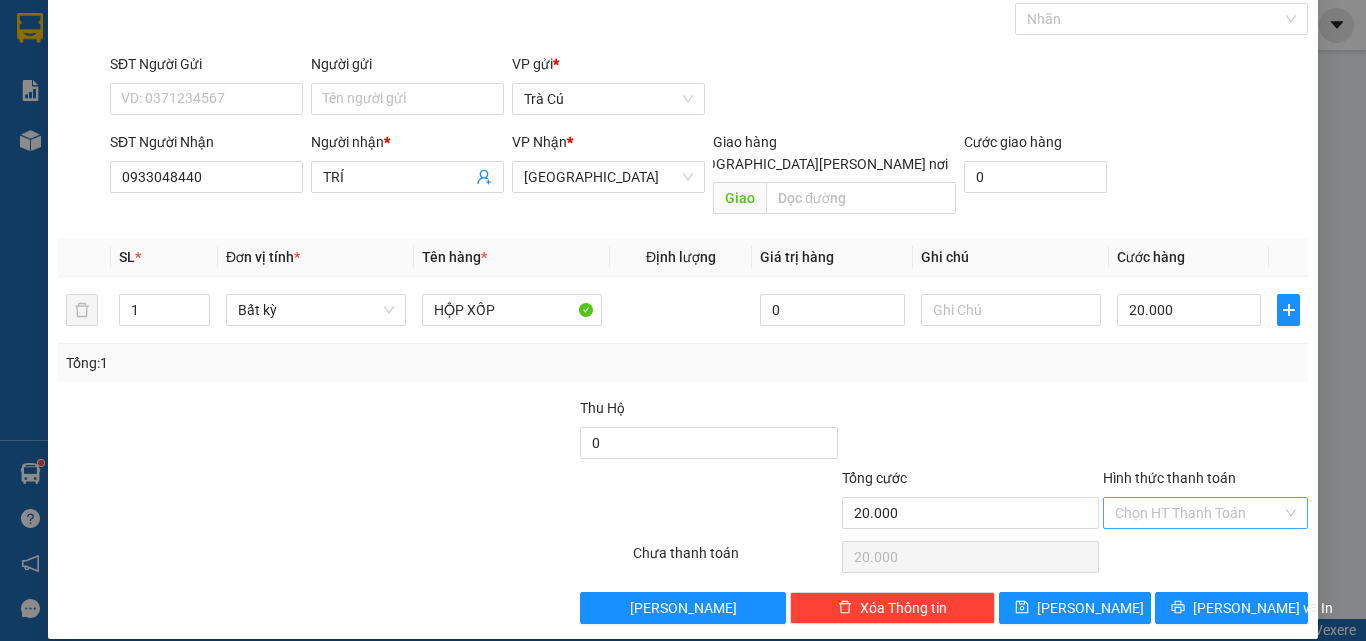 click on "Hình thức thanh toán" at bounding box center (1198, 513) 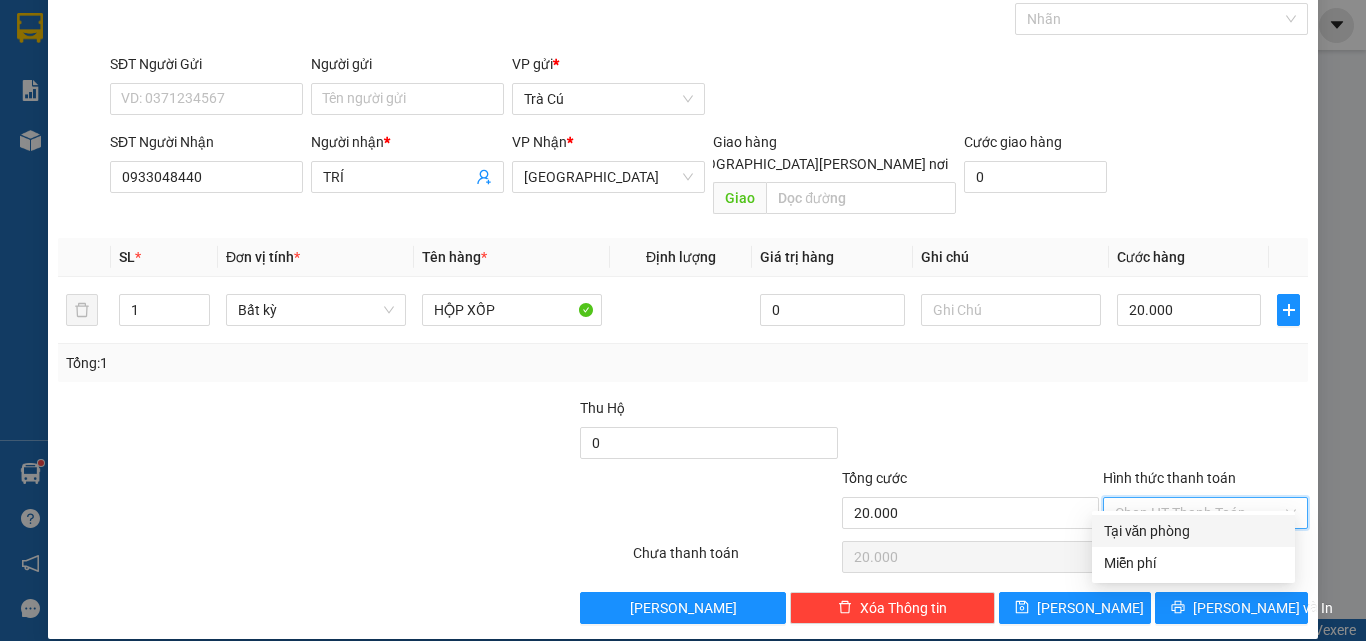 click on "Tại văn phòng" at bounding box center (1193, 531) 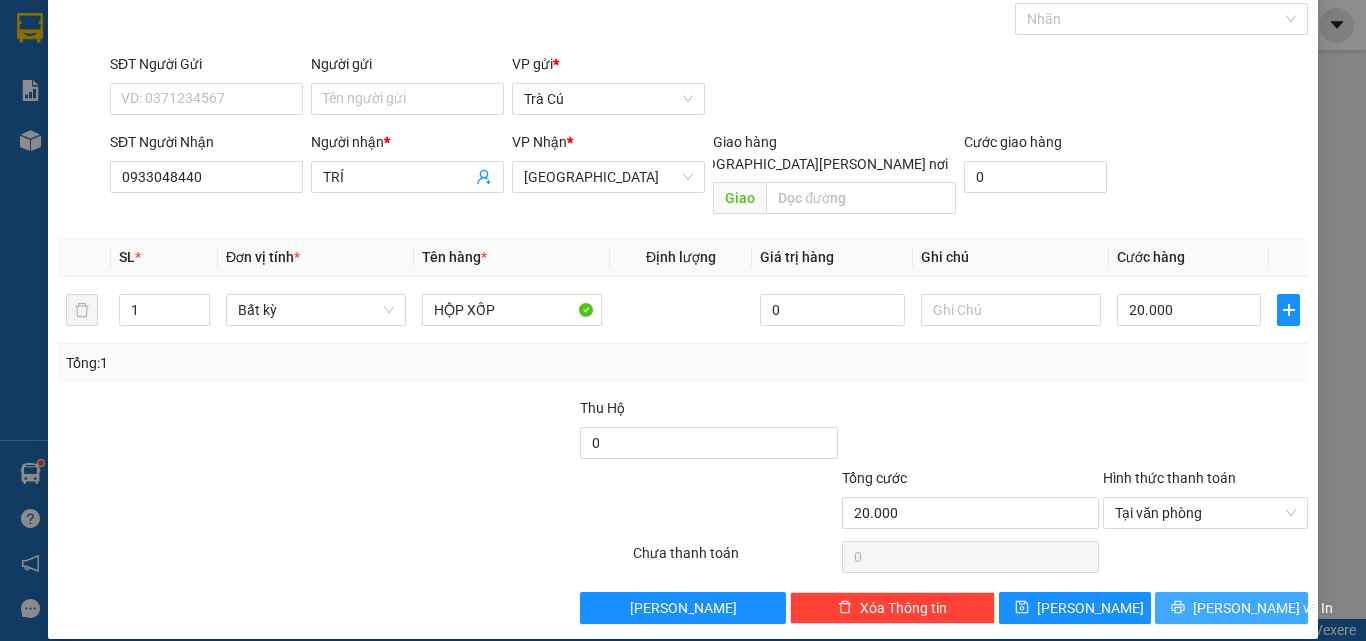 click on "[PERSON_NAME] và In" at bounding box center [1263, 608] 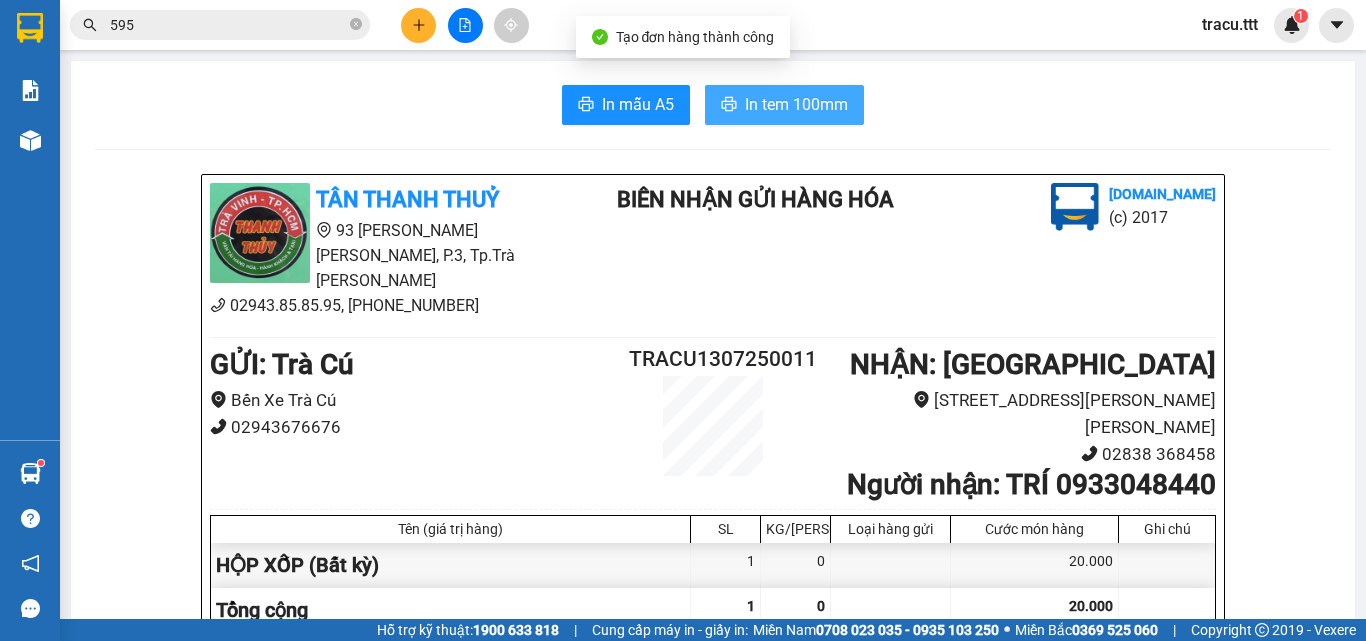 click on "In tem 100mm" at bounding box center [796, 104] 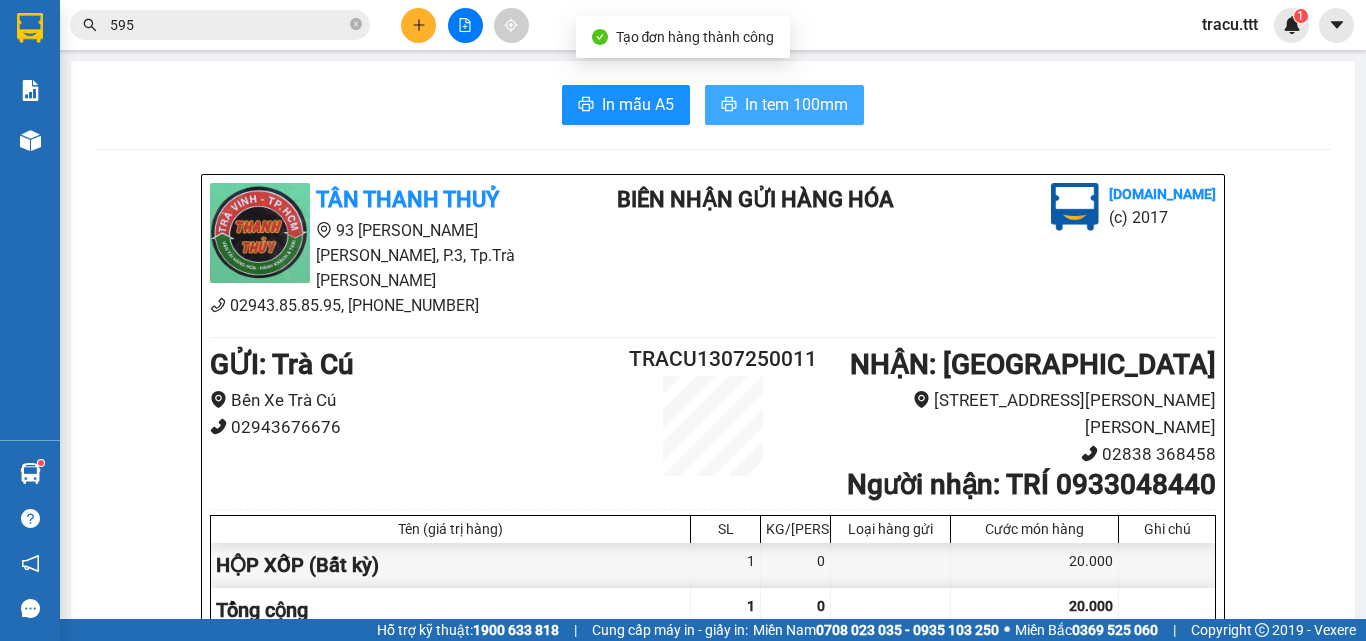 scroll, scrollTop: 0, scrollLeft: 0, axis: both 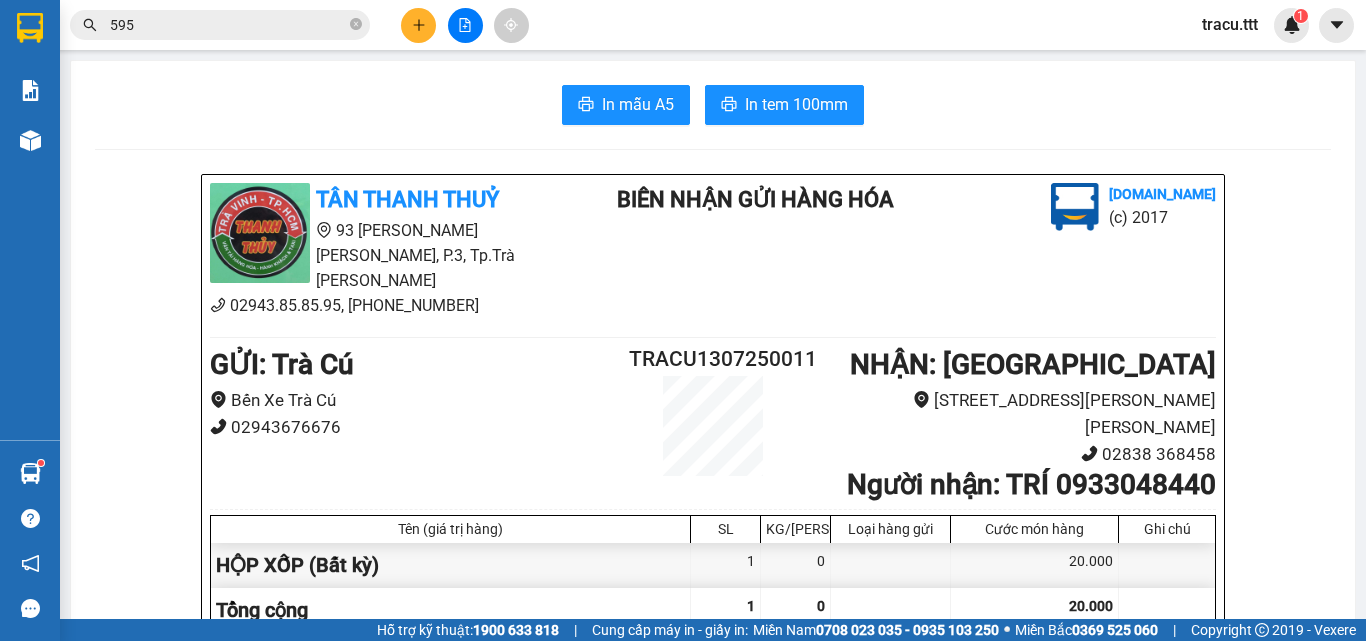 click at bounding box center (465, 25) 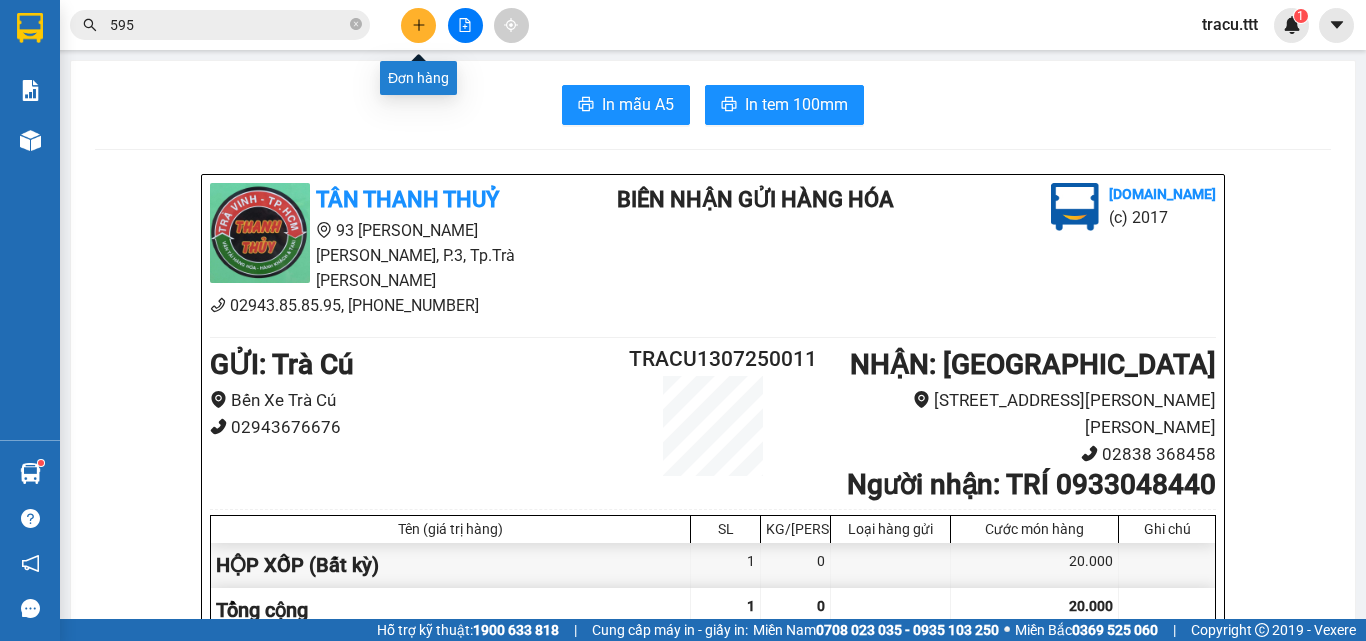 click at bounding box center [418, 25] 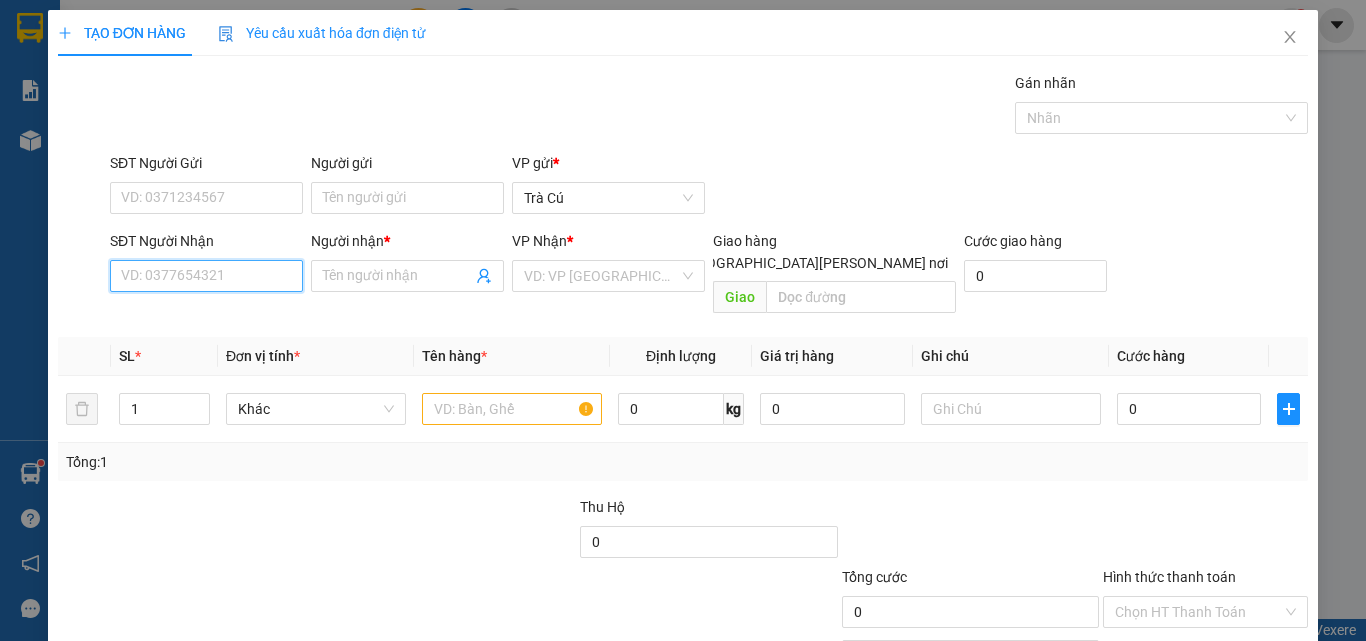 click on "SĐT Người Nhận" at bounding box center (206, 276) 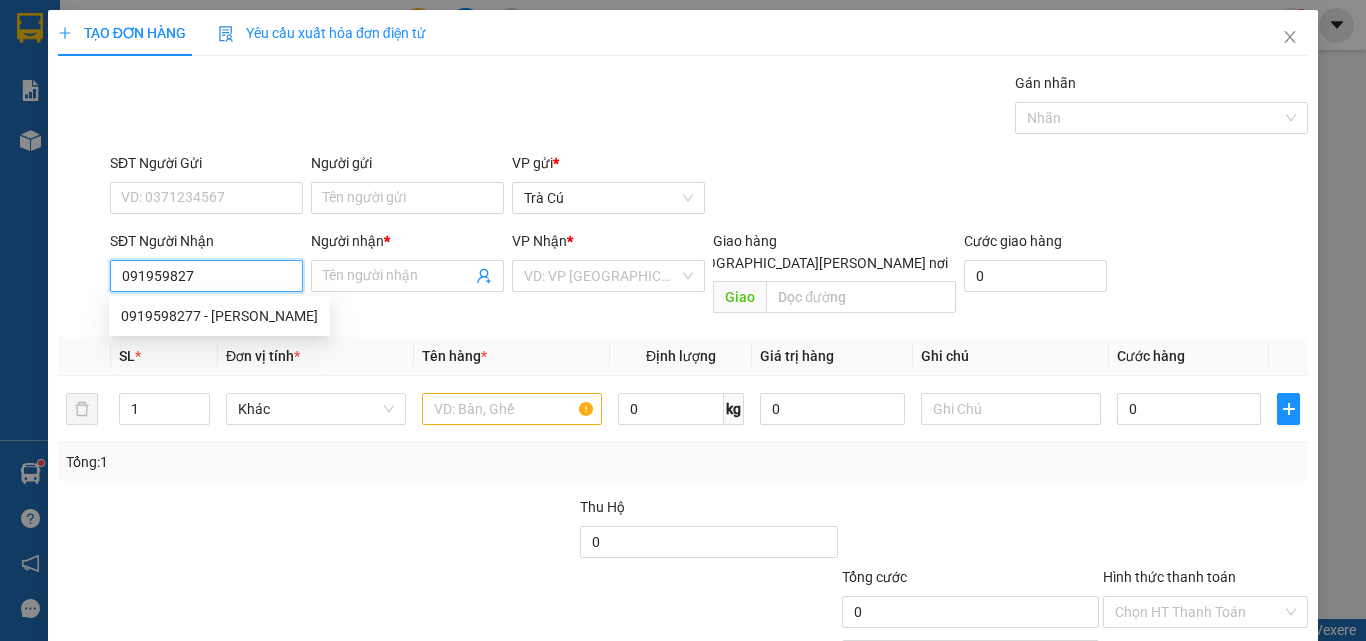 type on "0919598277" 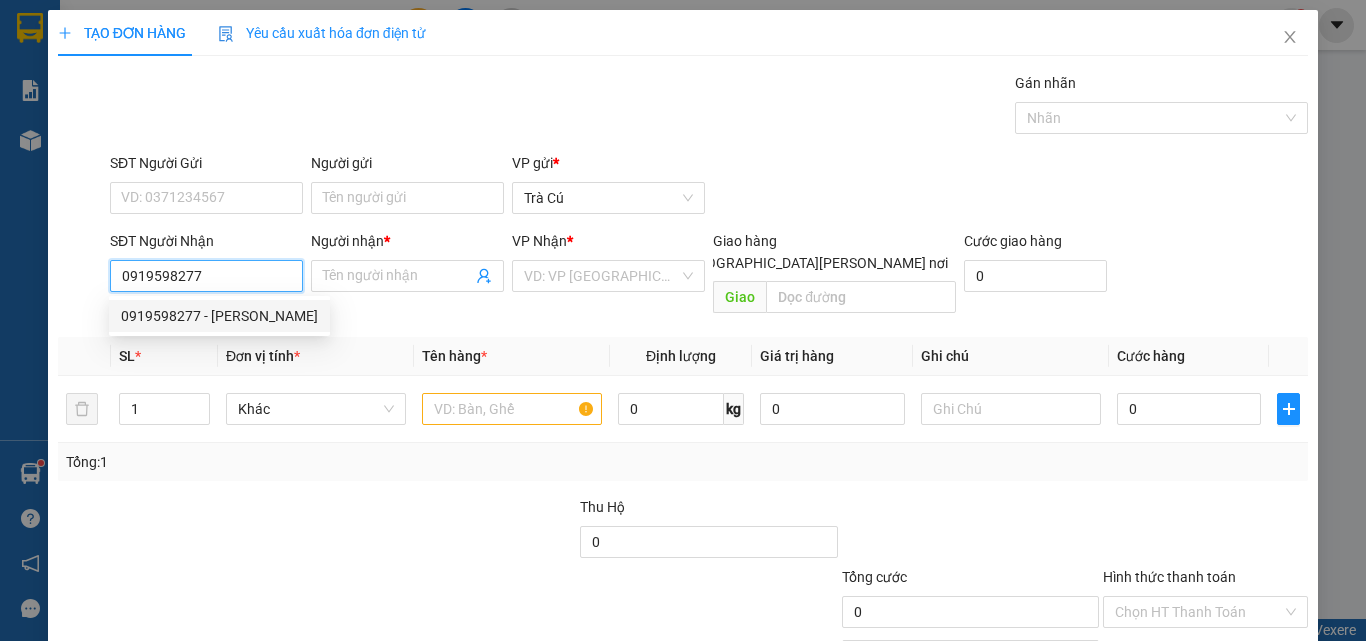 click on "0919598277 - [PERSON_NAME]" at bounding box center [219, 316] 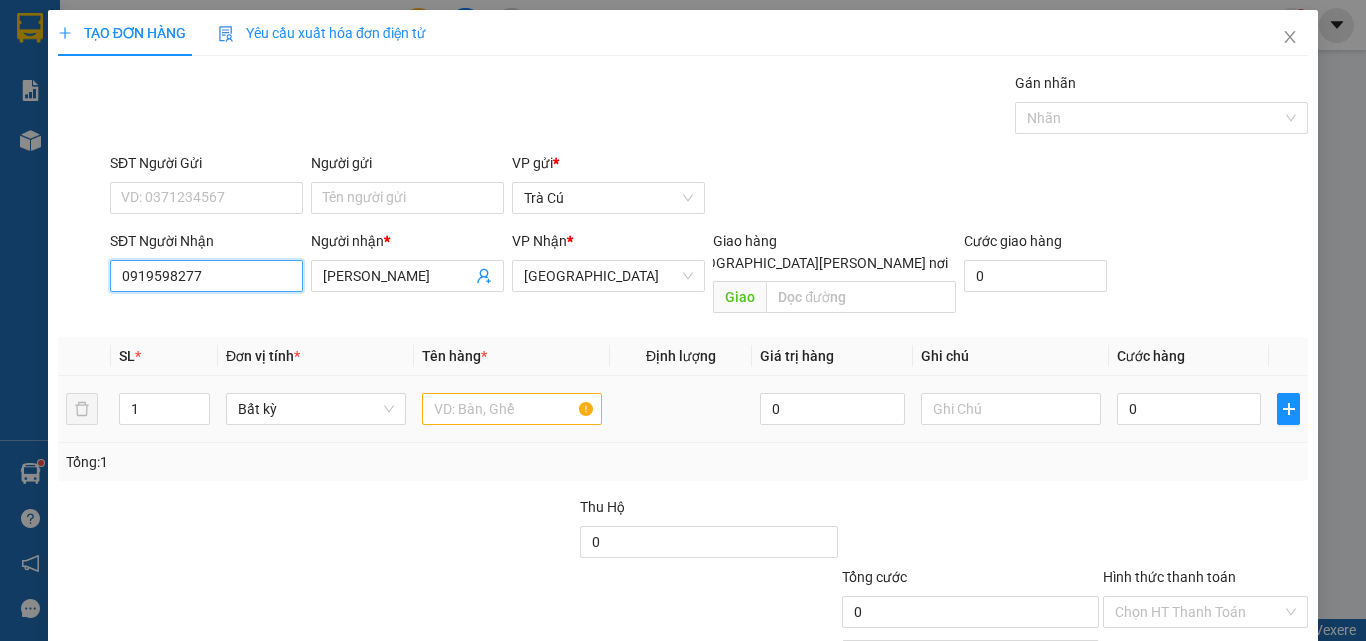 type on "0919598277" 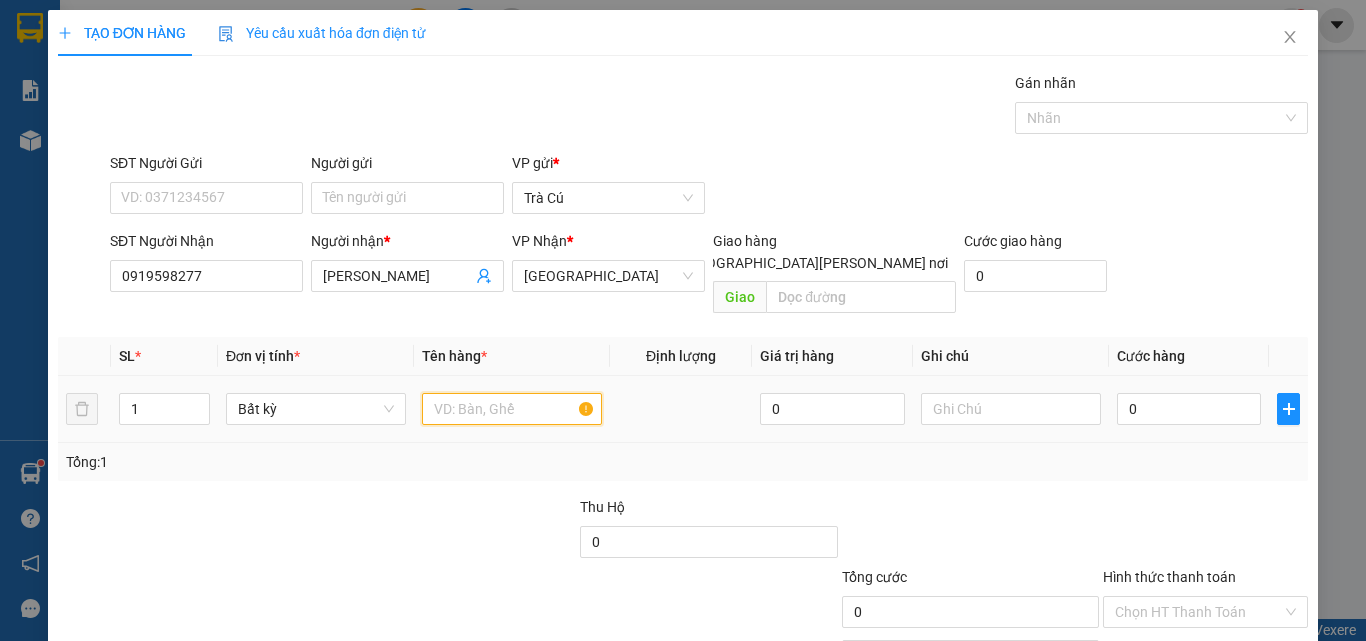 click at bounding box center [512, 409] 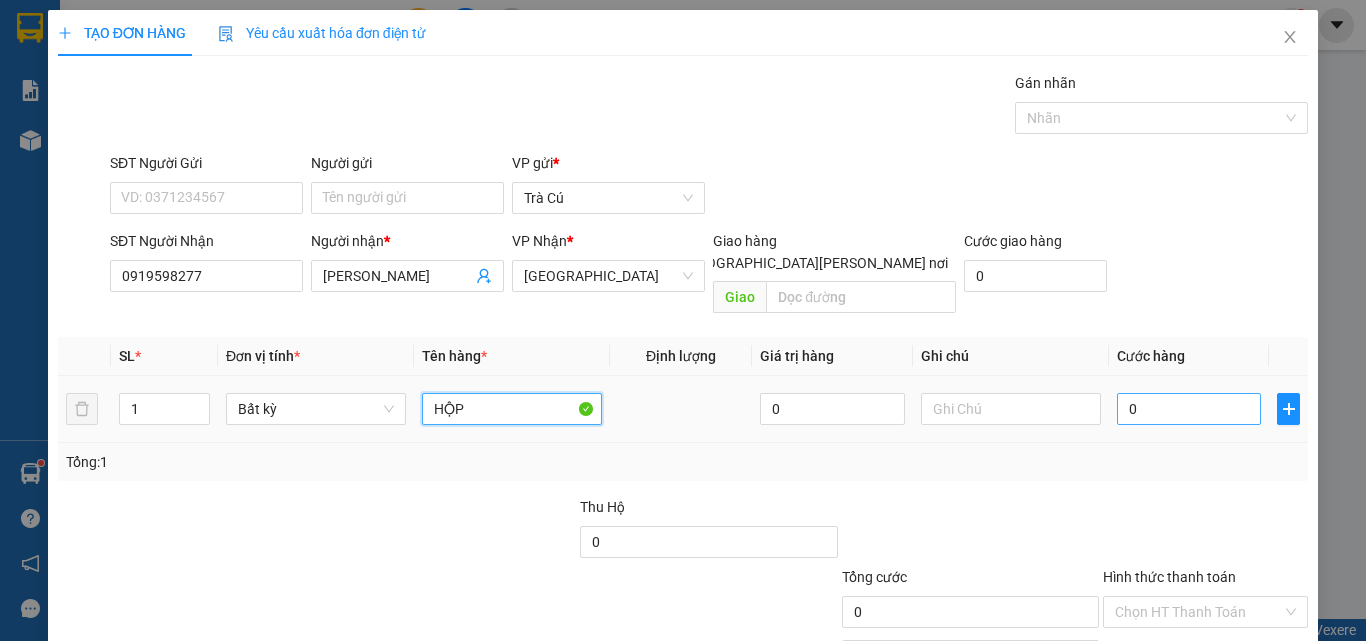 type on "HỘP" 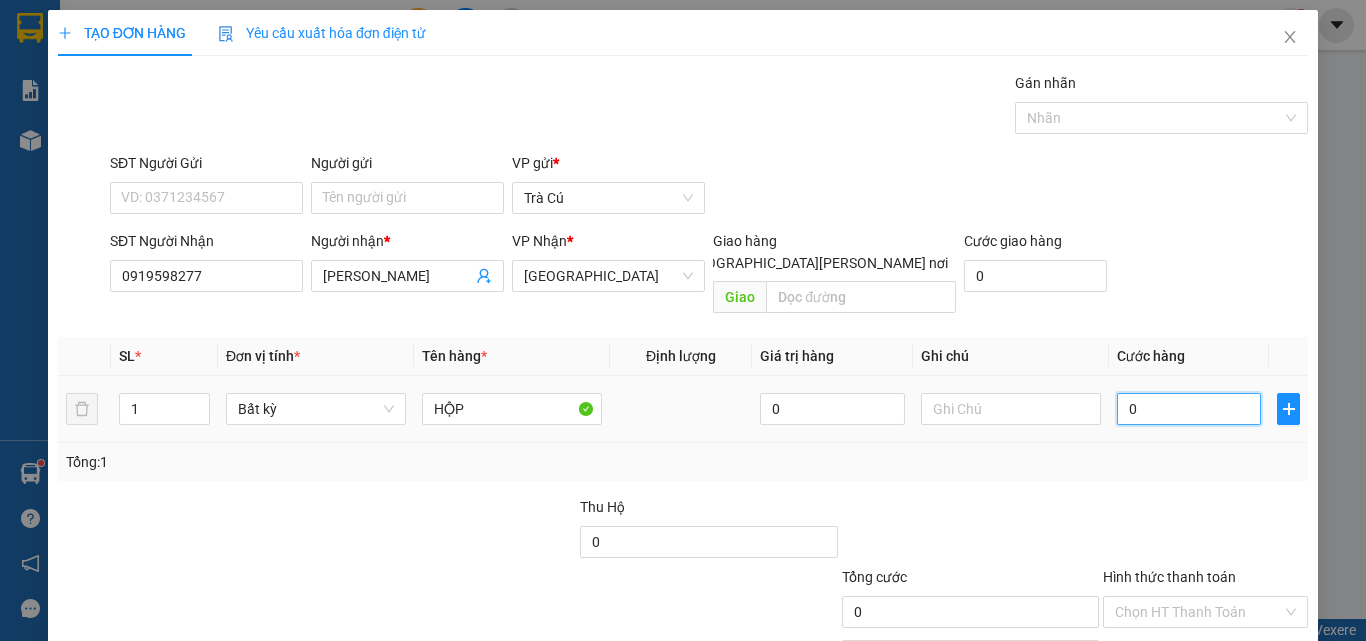 click on "0" at bounding box center [1189, 409] 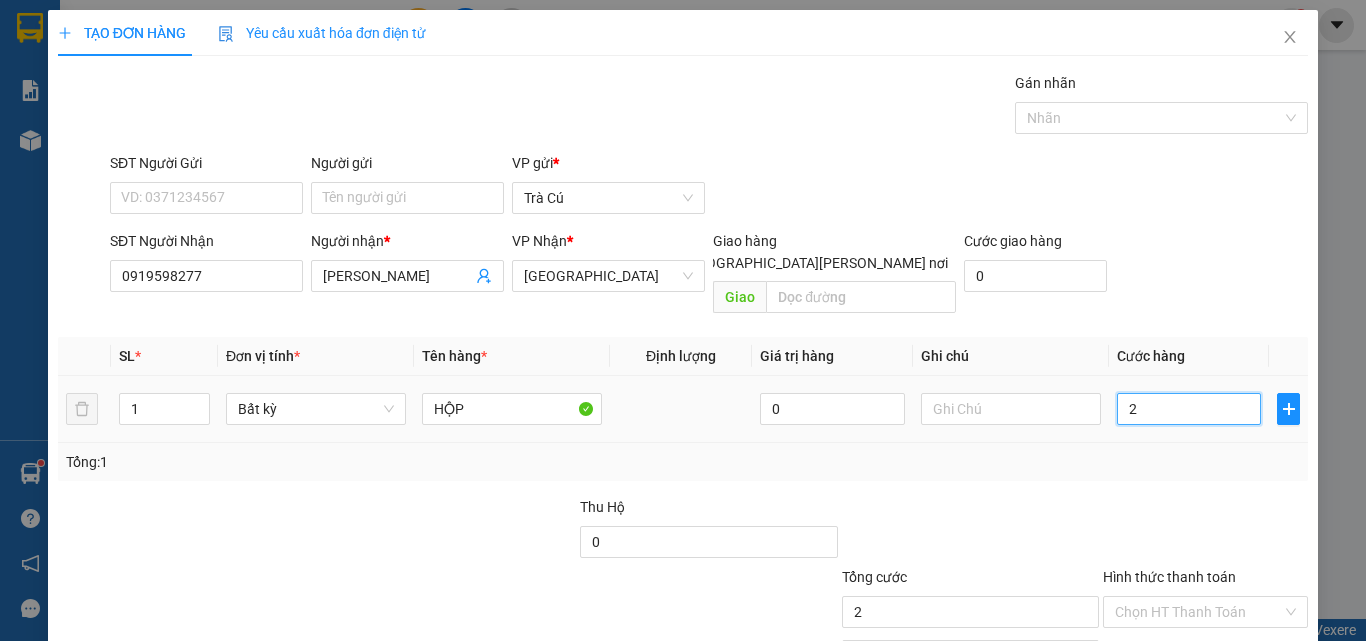 type on "20" 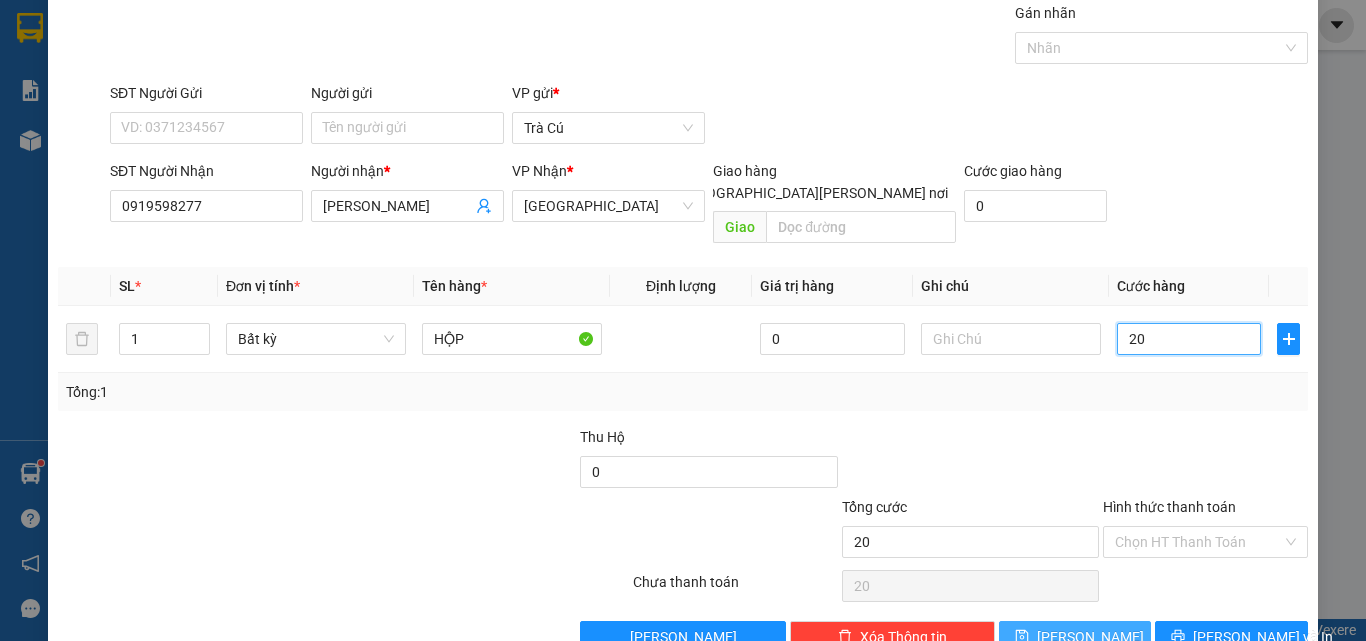 scroll, scrollTop: 99, scrollLeft: 0, axis: vertical 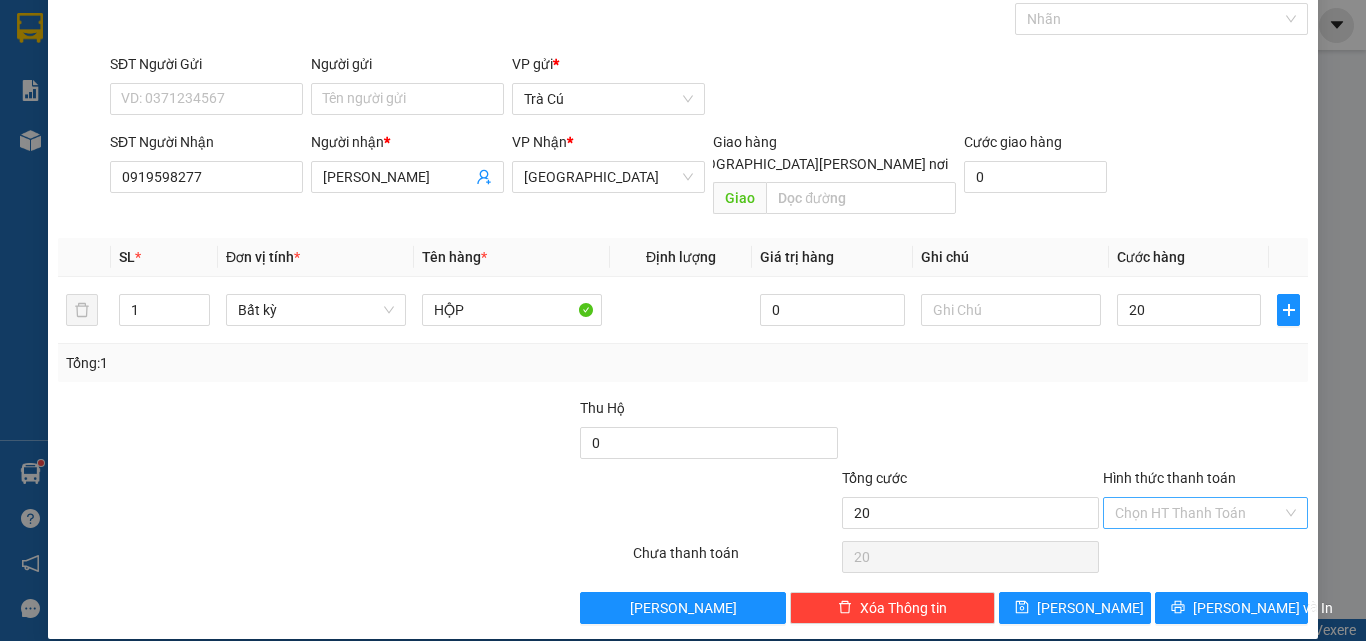 type on "20.000" 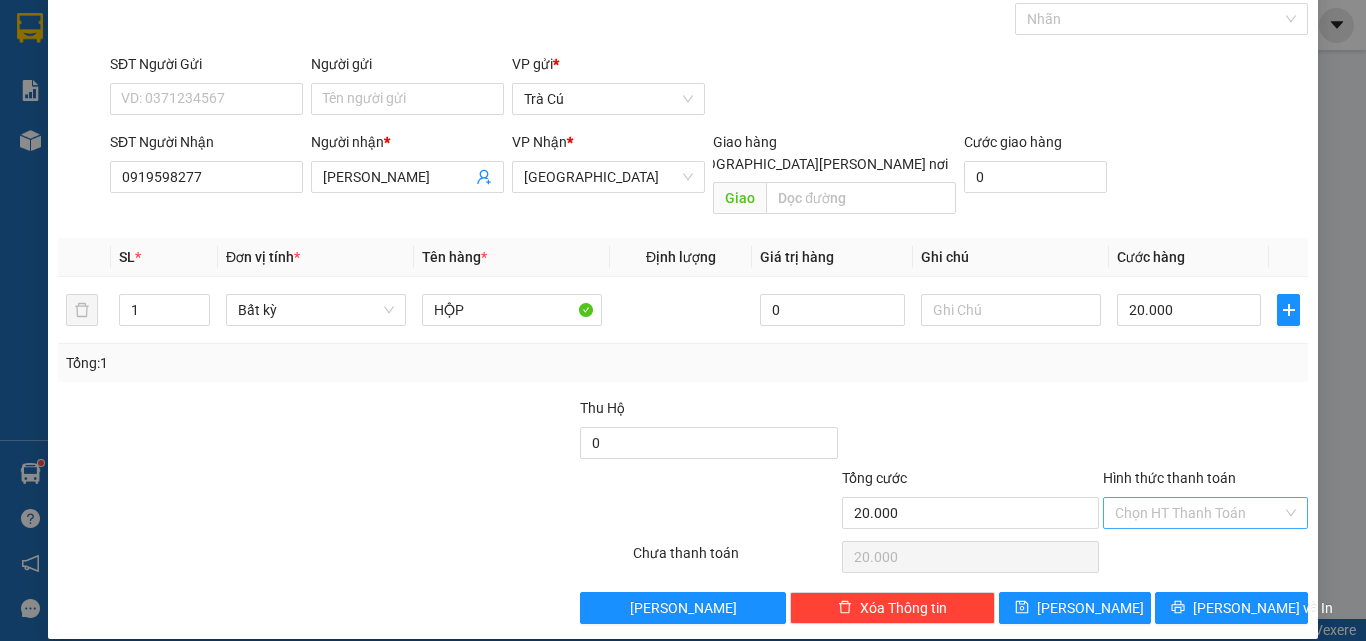 click on "Hình thức thanh toán" at bounding box center (1198, 513) 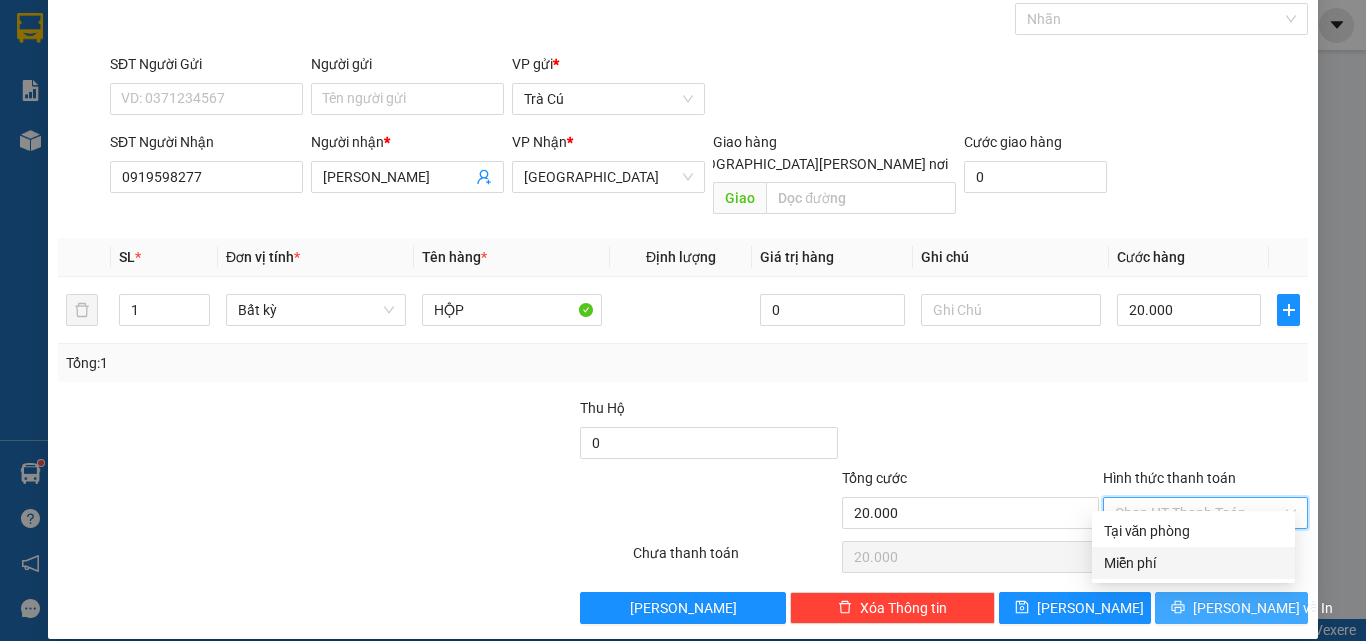 click on "[PERSON_NAME] và In" at bounding box center [1231, 608] 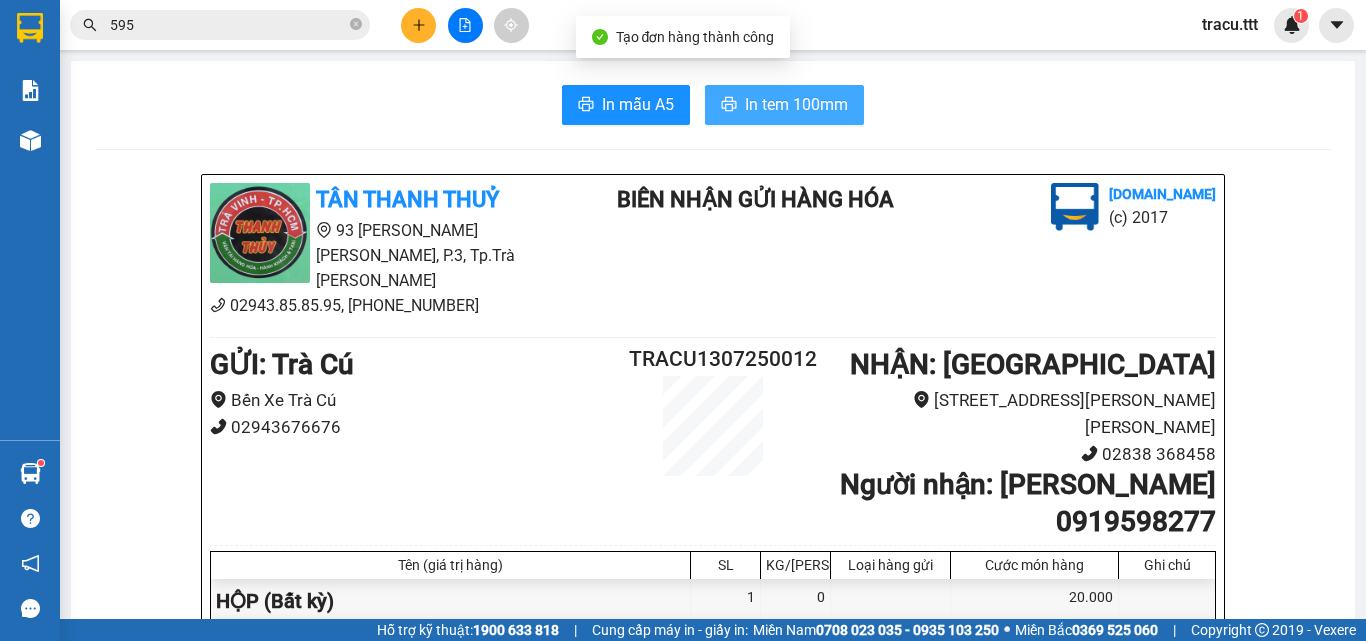 click on "In tem 100mm" at bounding box center (796, 104) 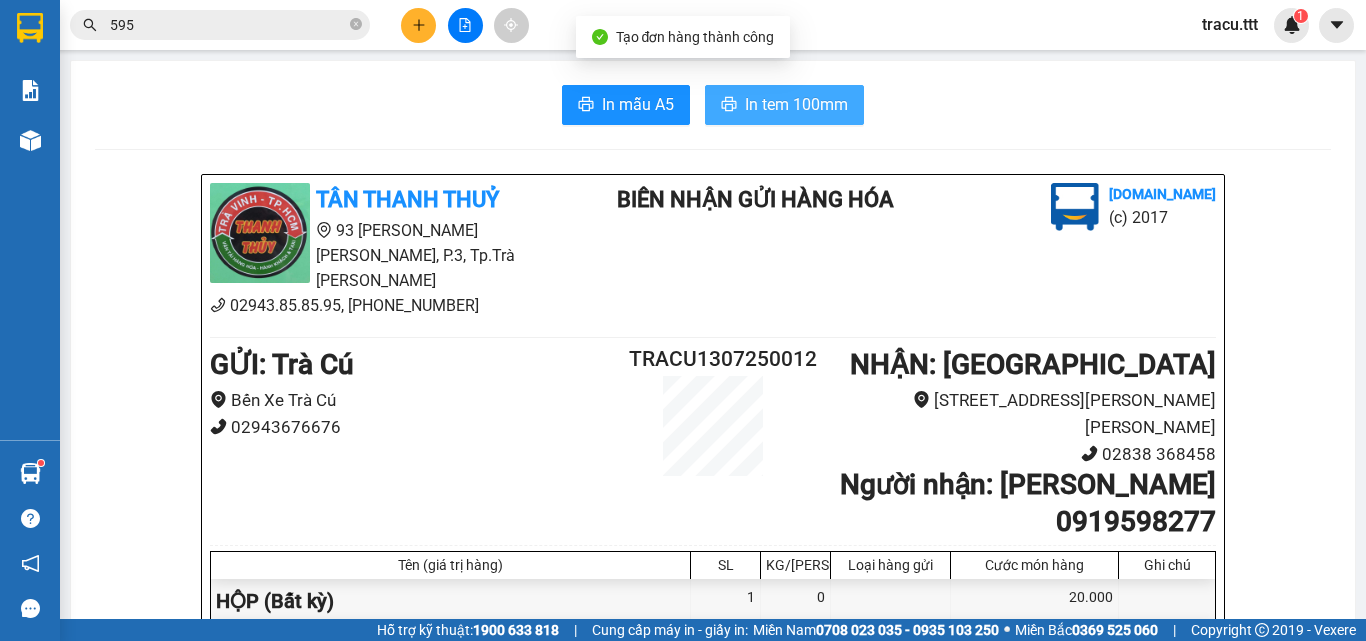scroll, scrollTop: 0, scrollLeft: 0, axis: both 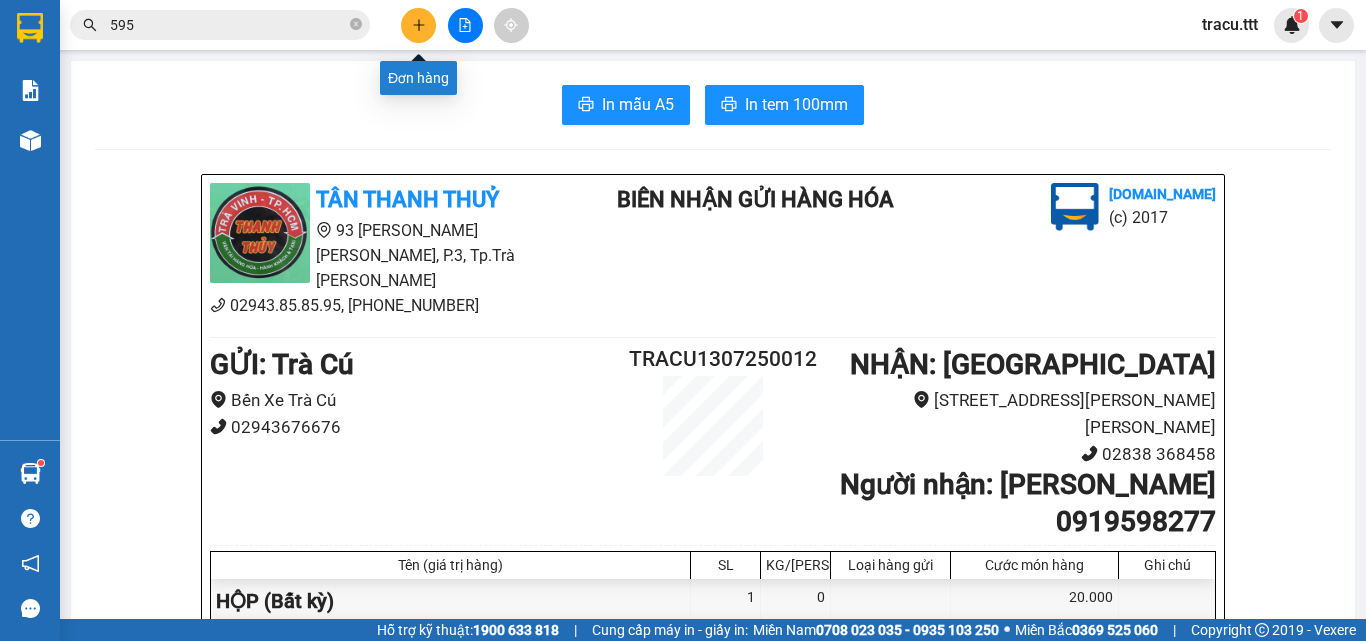 click at bounding box center [418, 25] 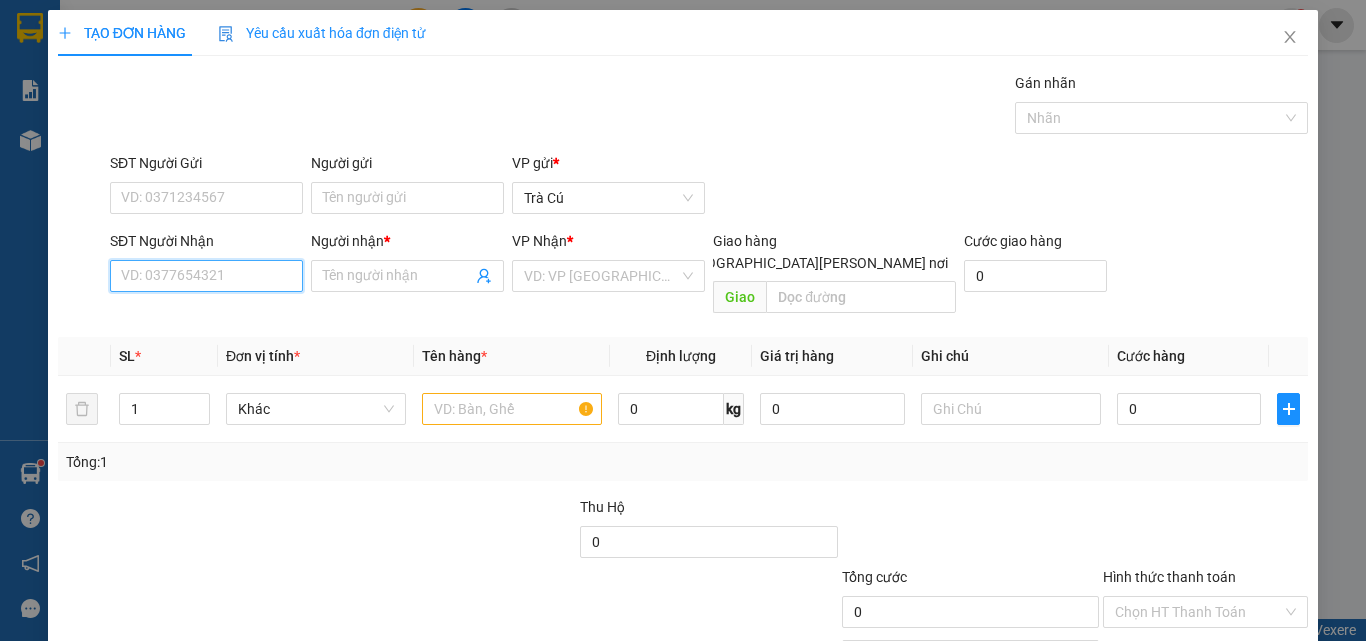click on "SĐT Người Nhận" at bounding box center (206, 276) 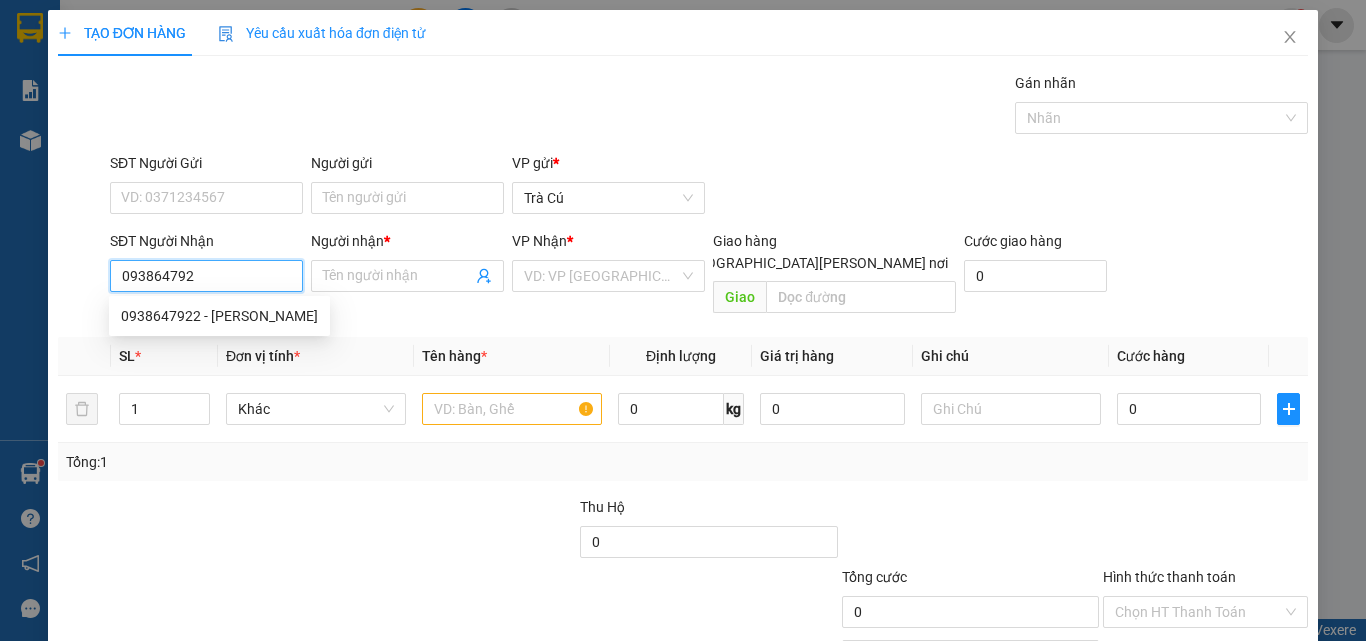 type on "0938647922" 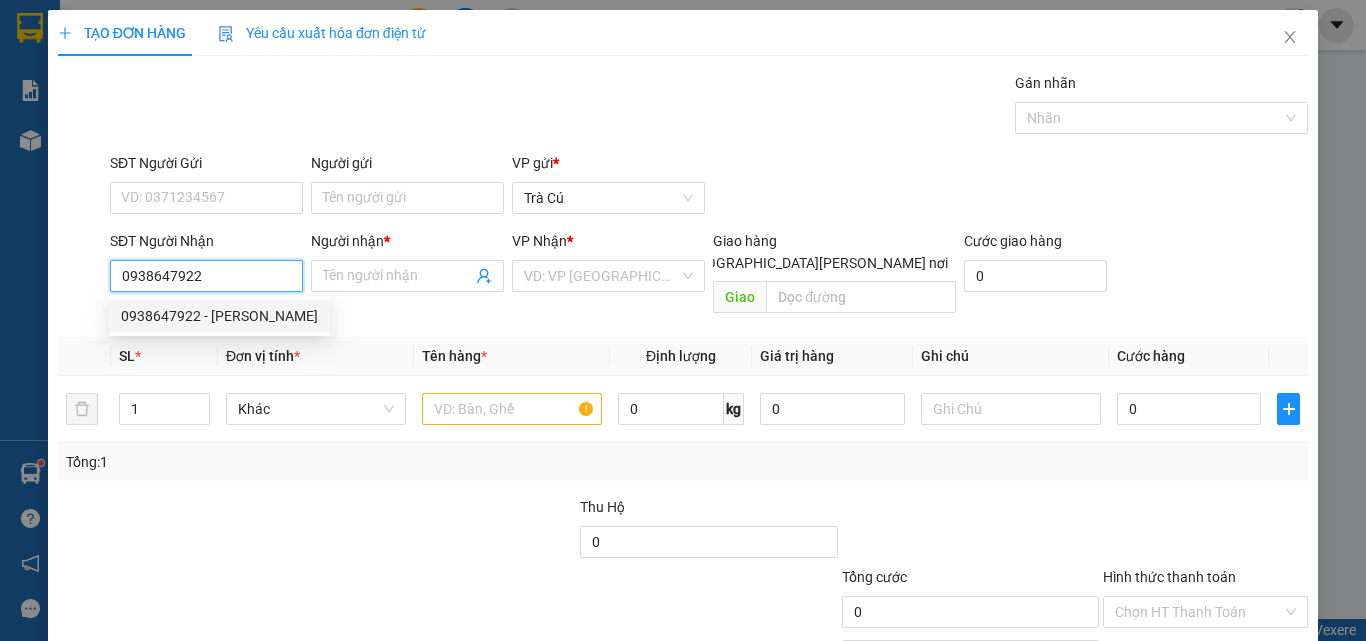 click on "0938647922 - [PERSON_NAME]" at bounding box center (219, 316) 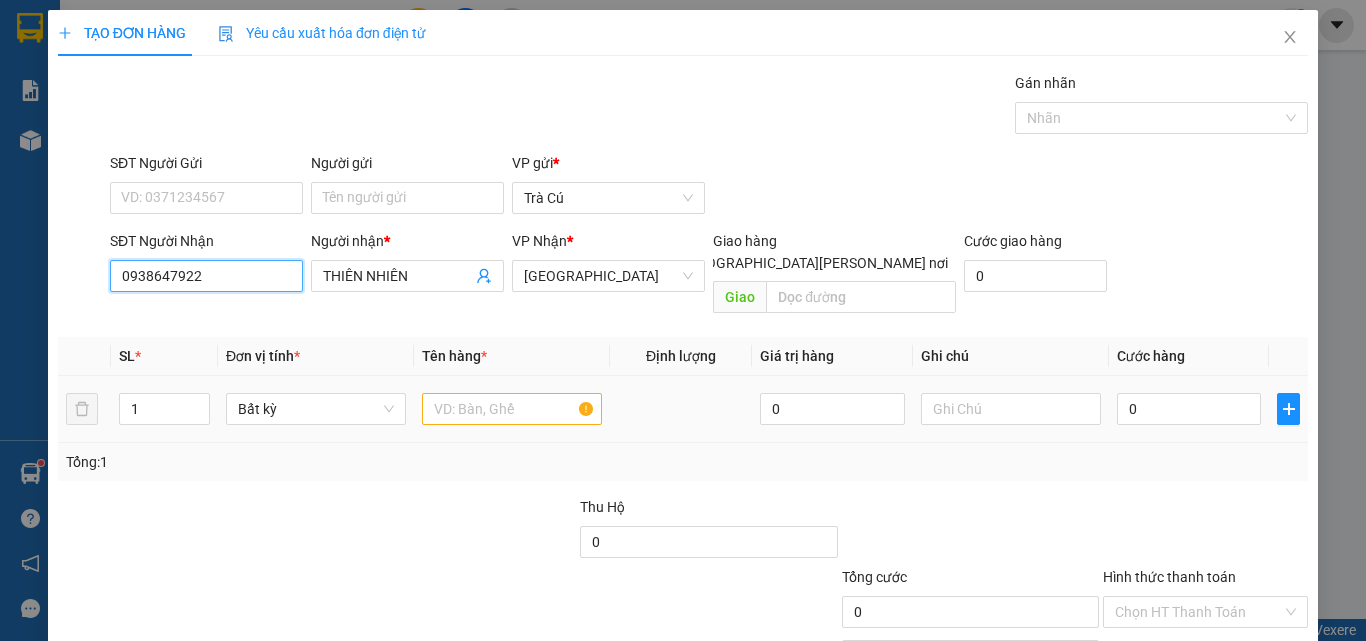 type on "0938647922" 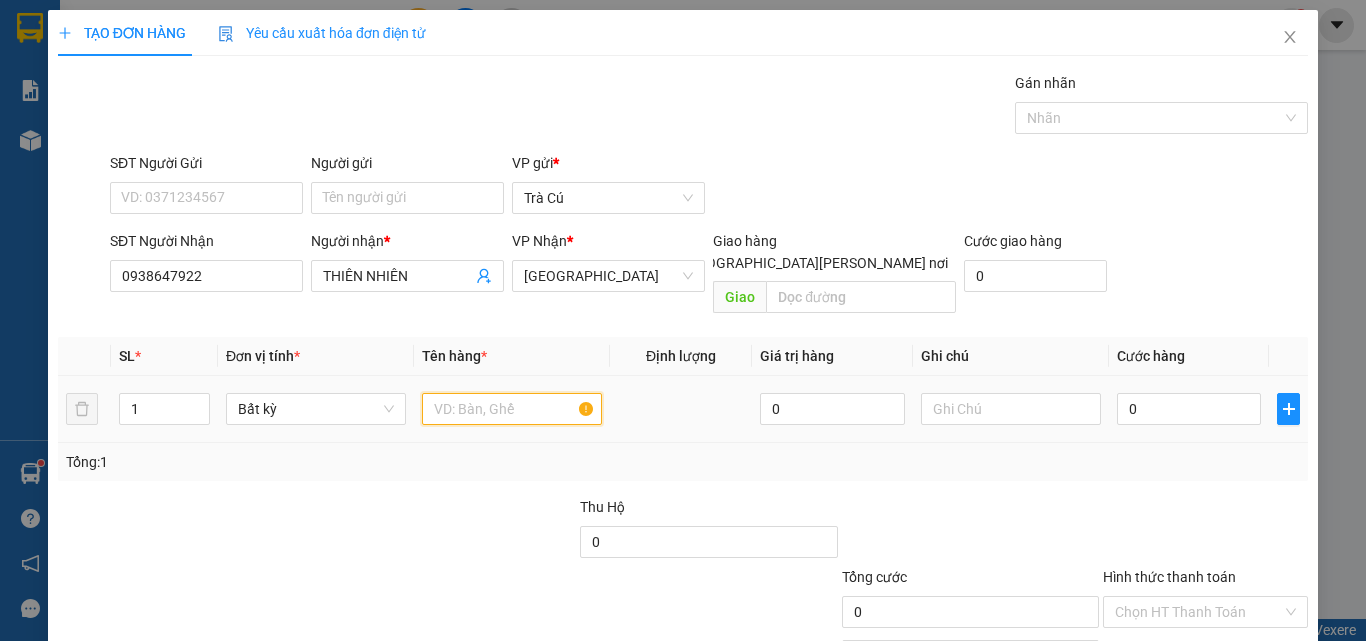 click at bounding box center [512, 409] 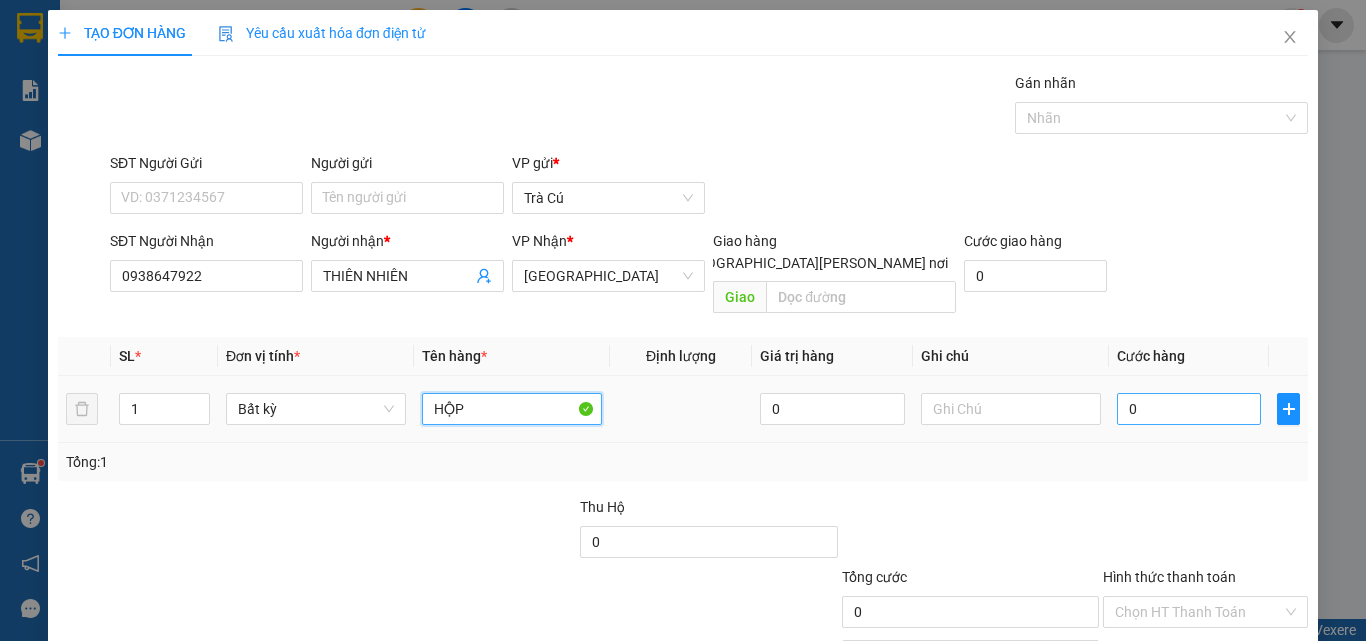 type on "HỘP" 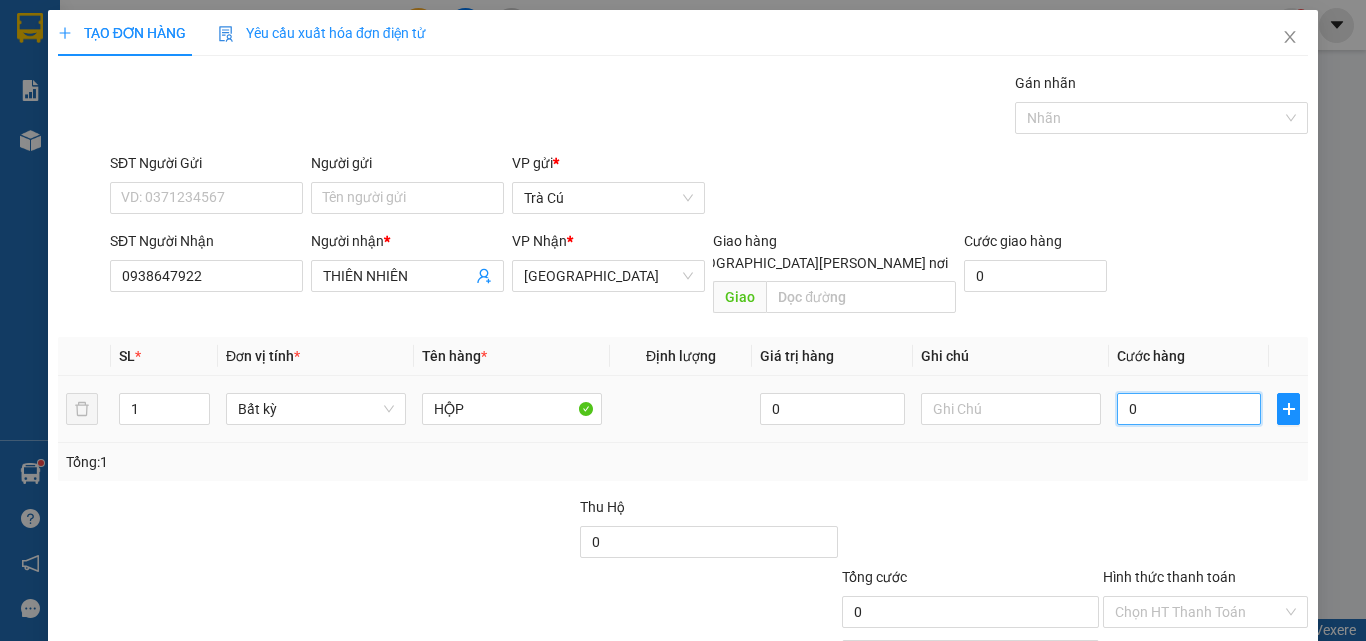 type on "2" 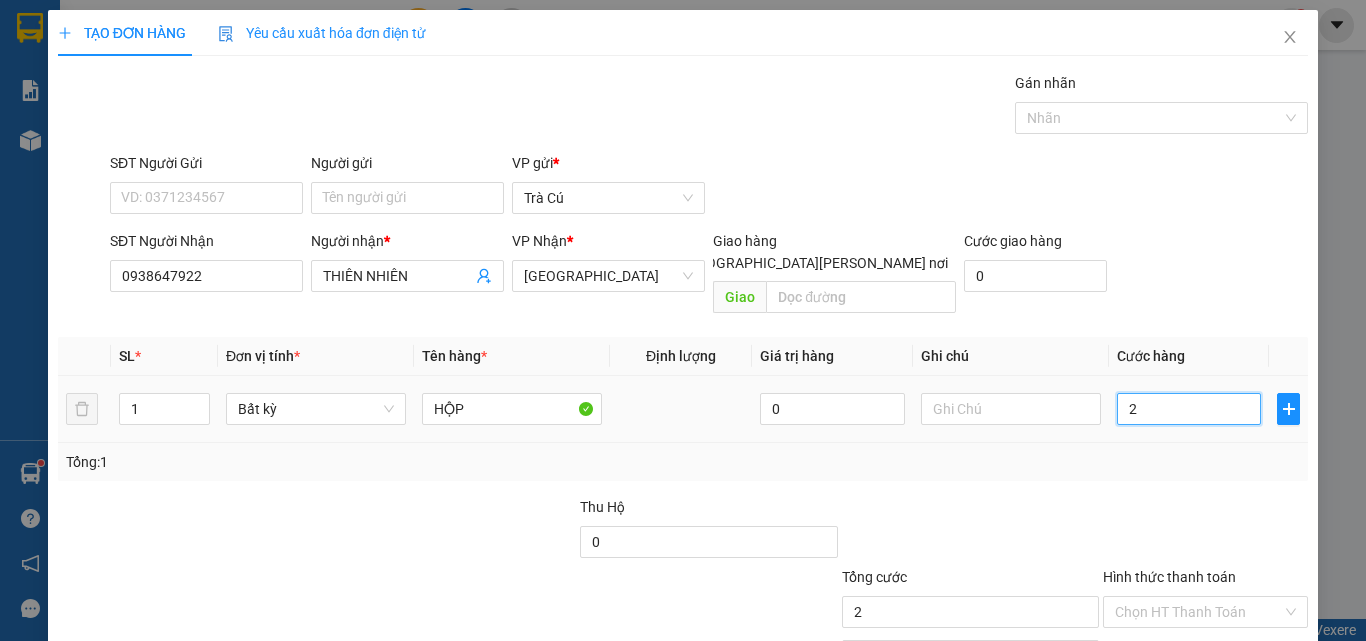 type on "20" 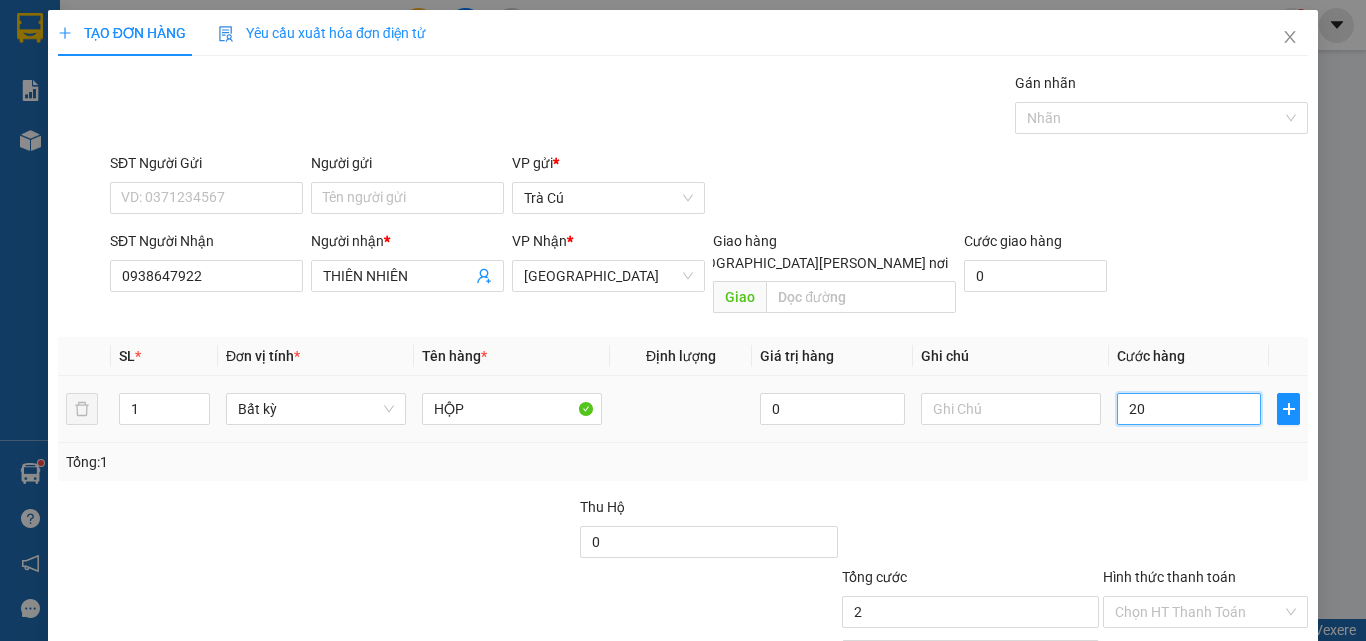 type on "20" 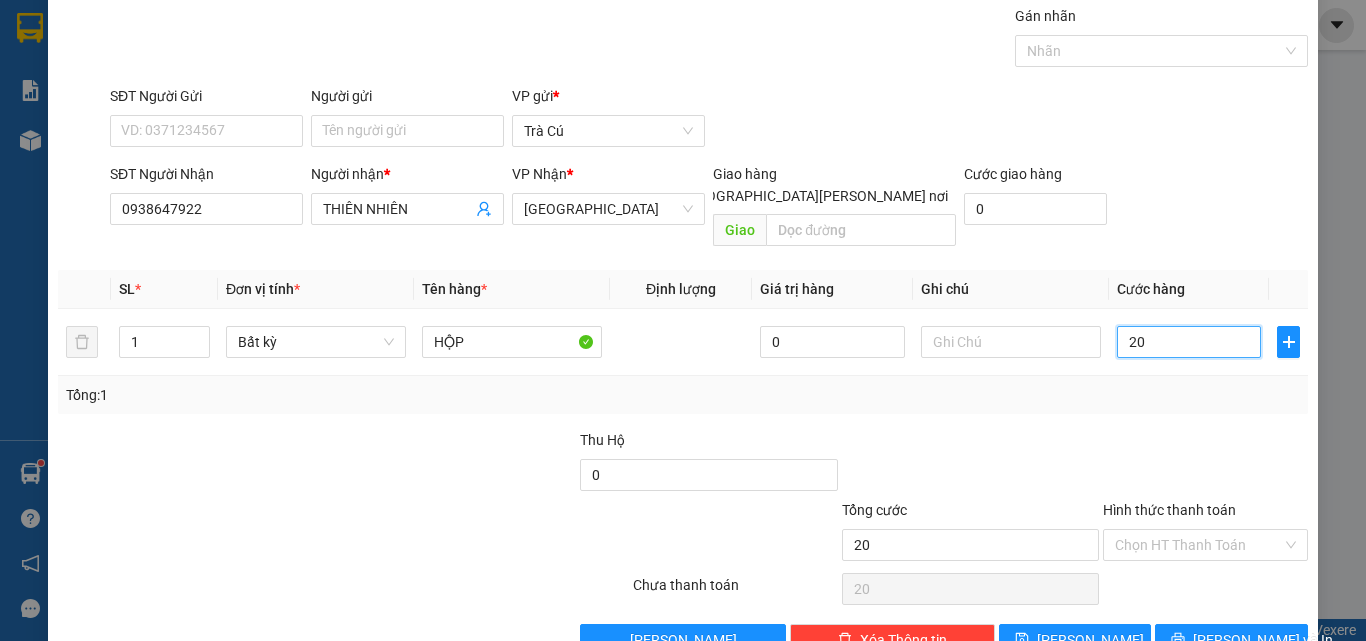 scroll, scrollTop: 99, scrollLeft: 0, axis: vertical 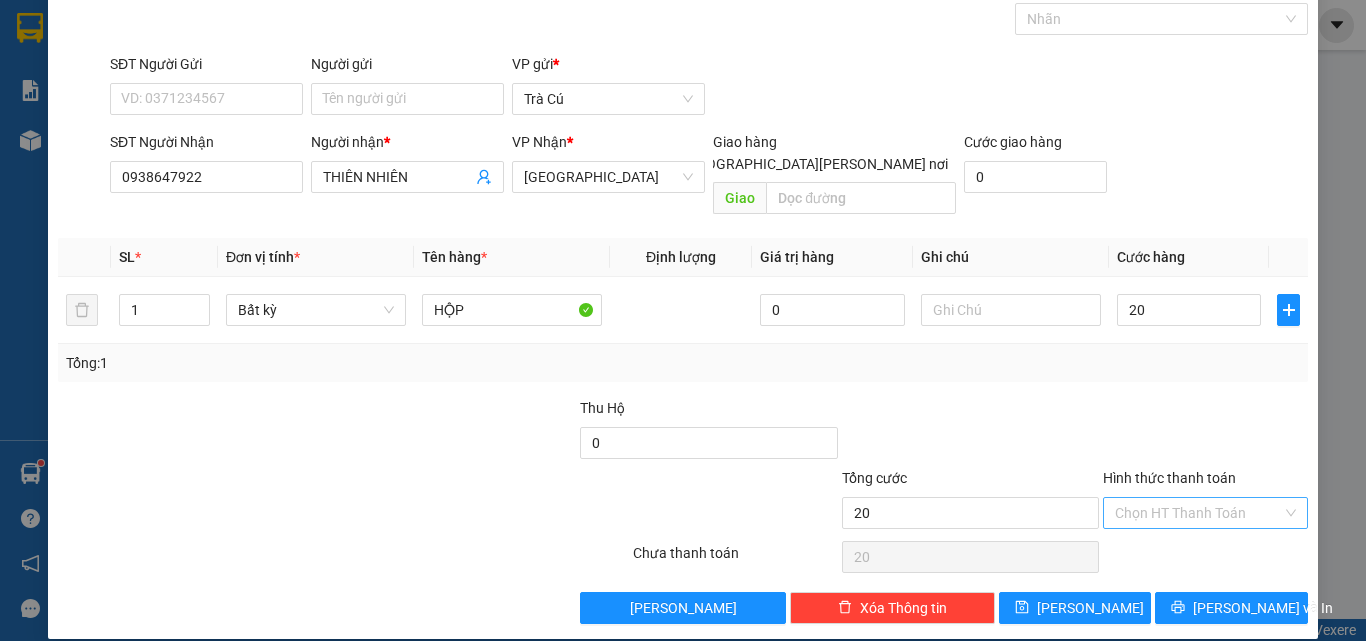 click on "Hình thức thanh toán" at bounding box center [1198, 513] 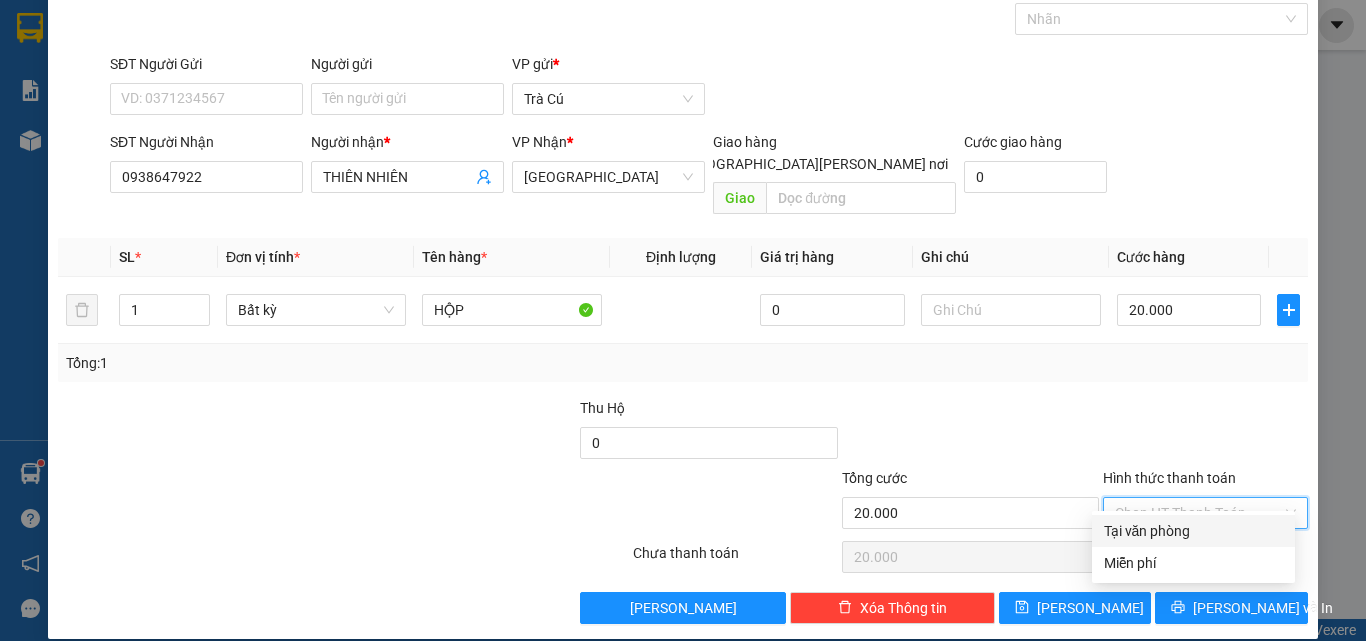 click on "Tại văn phòng" at bounding box center (1193, 531) 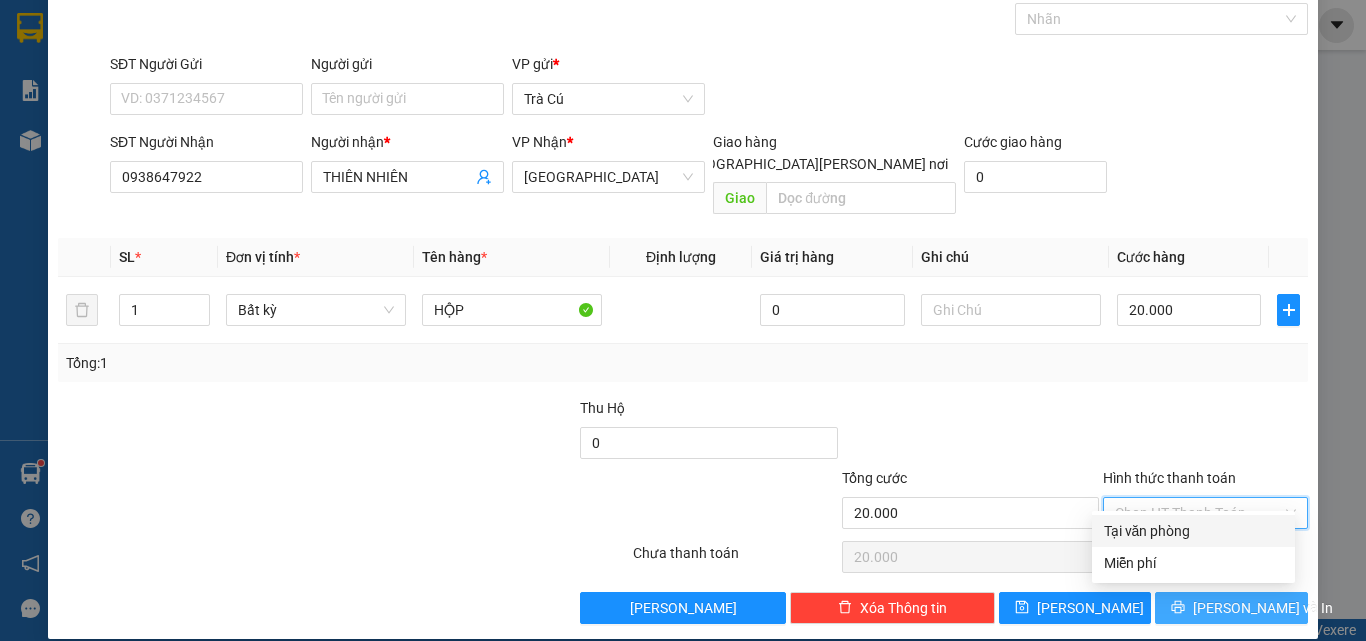 type on "0" 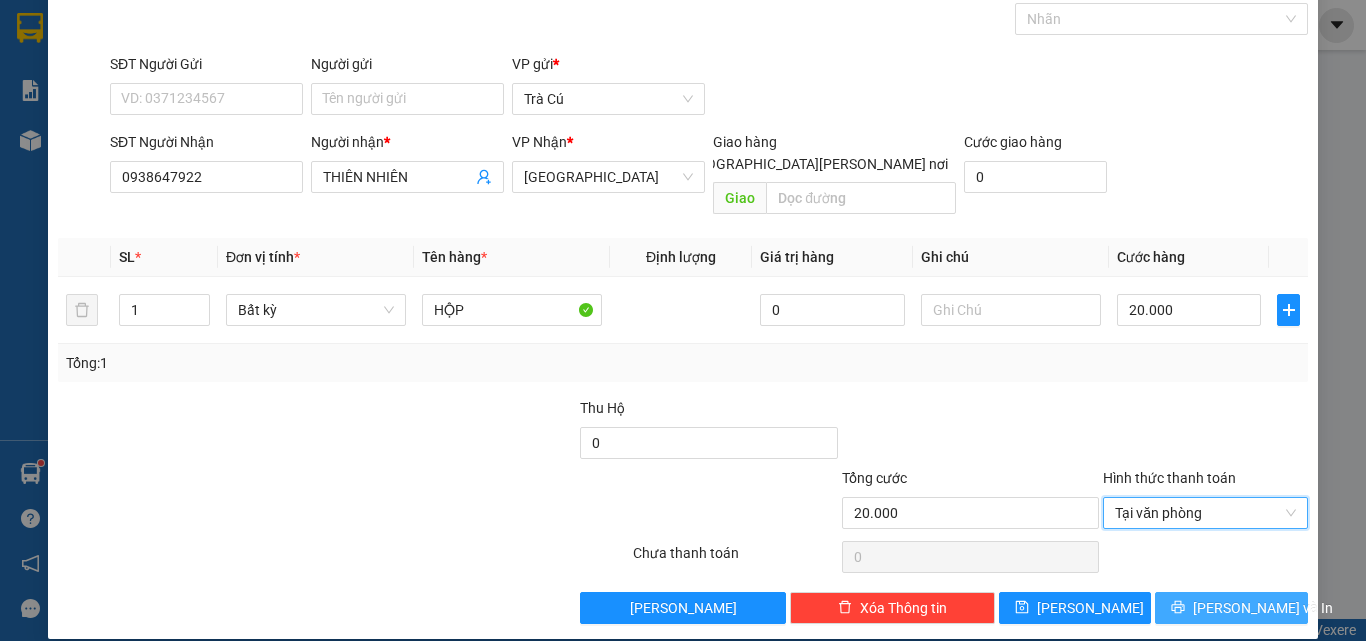 click on "[PERSON_NAME] và In" at bounding box center [1263, 608] 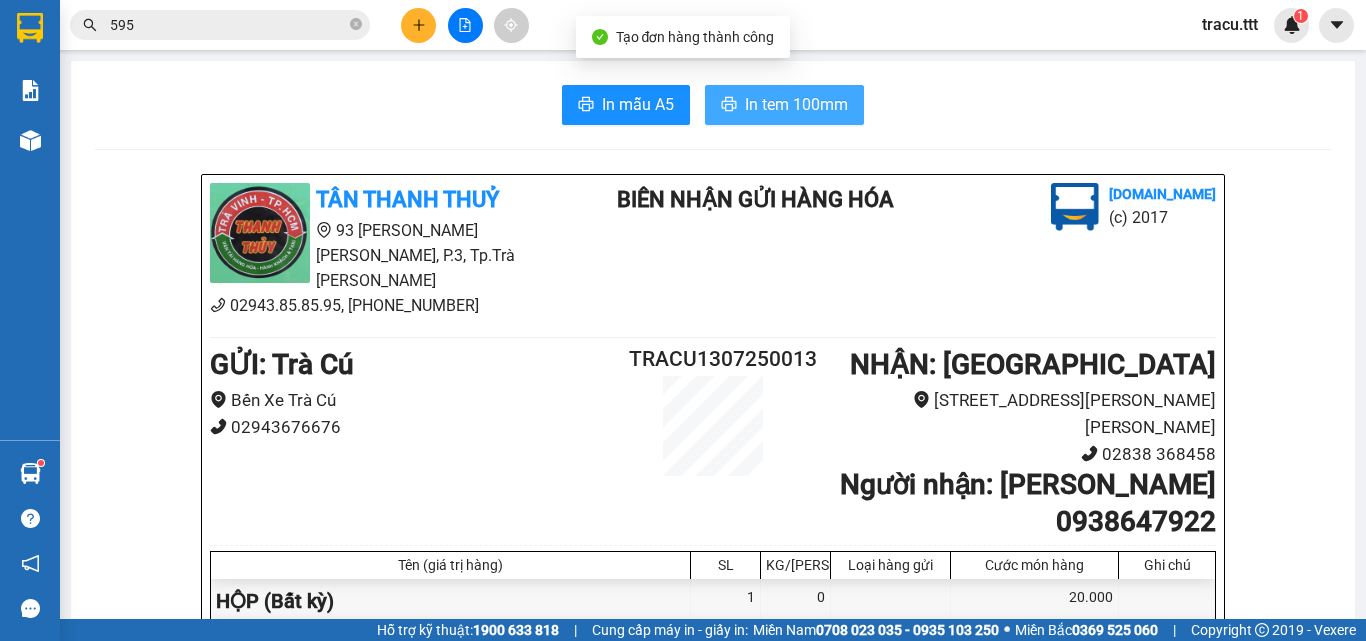 click on "In tem 100mm" at bounding box center (784, 105) 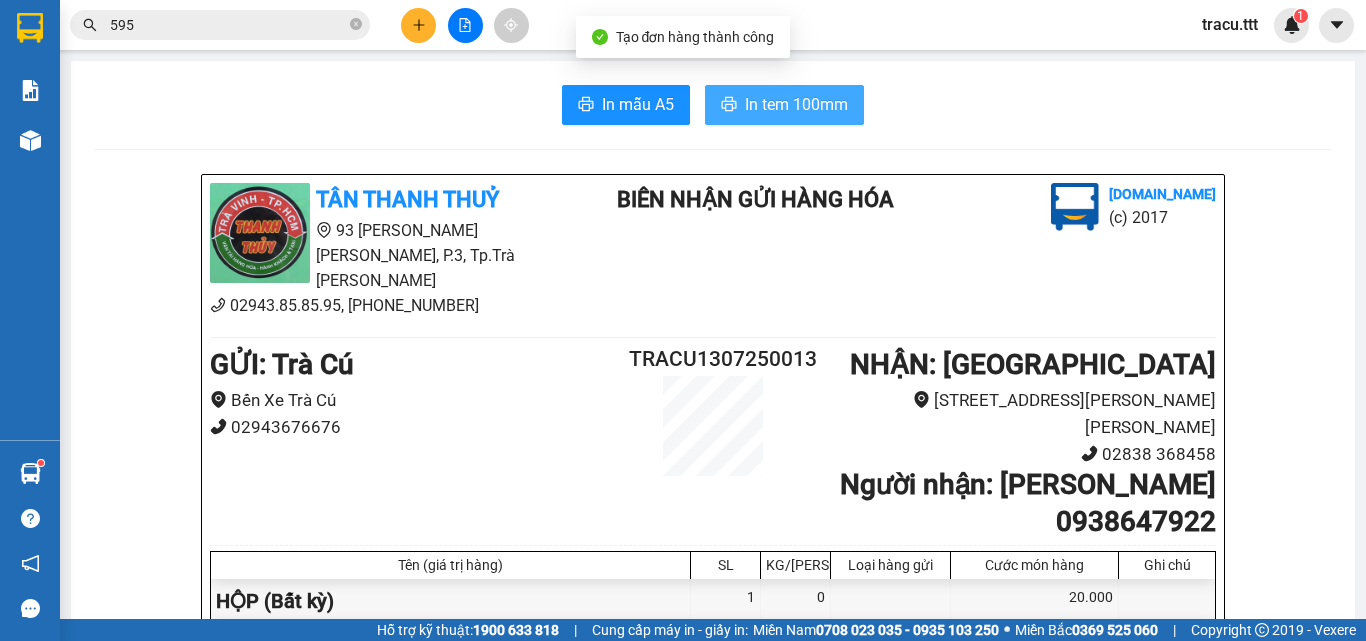 scroll, scrollTop: 0, scrollLeft: 0, axis: both 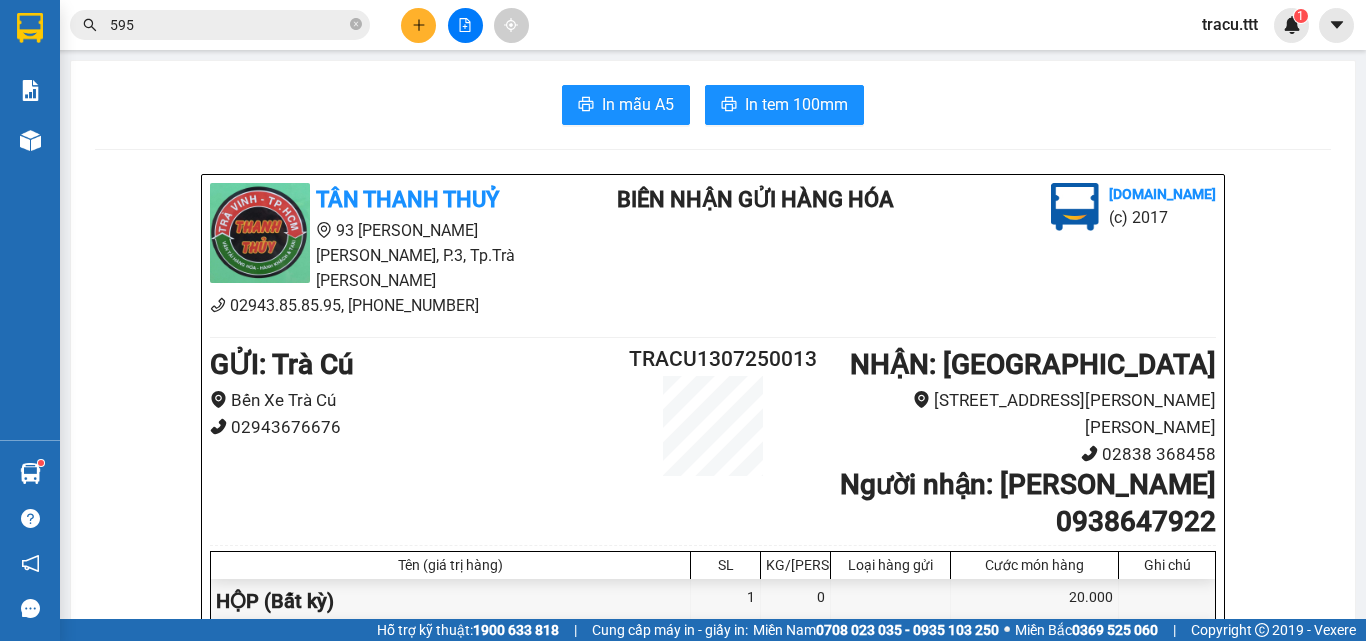 click at bounding box center [418, 25] 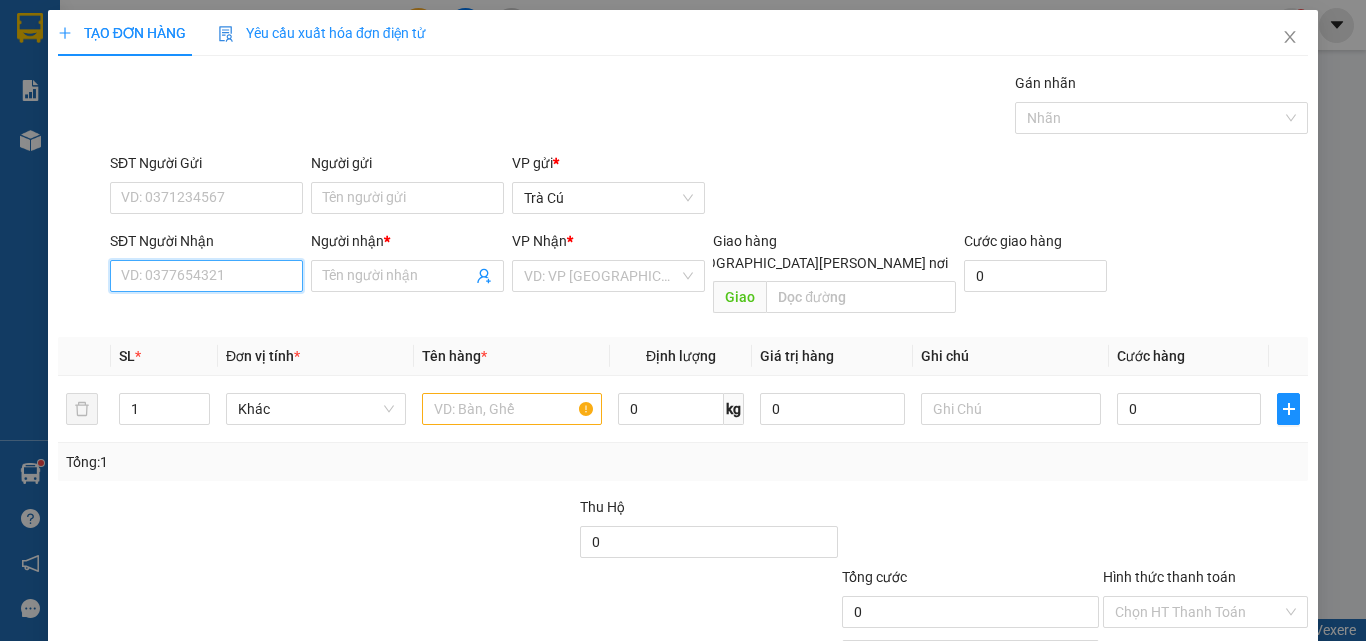click on "SĐT Người Nhận" at bounding box center [206, 276] 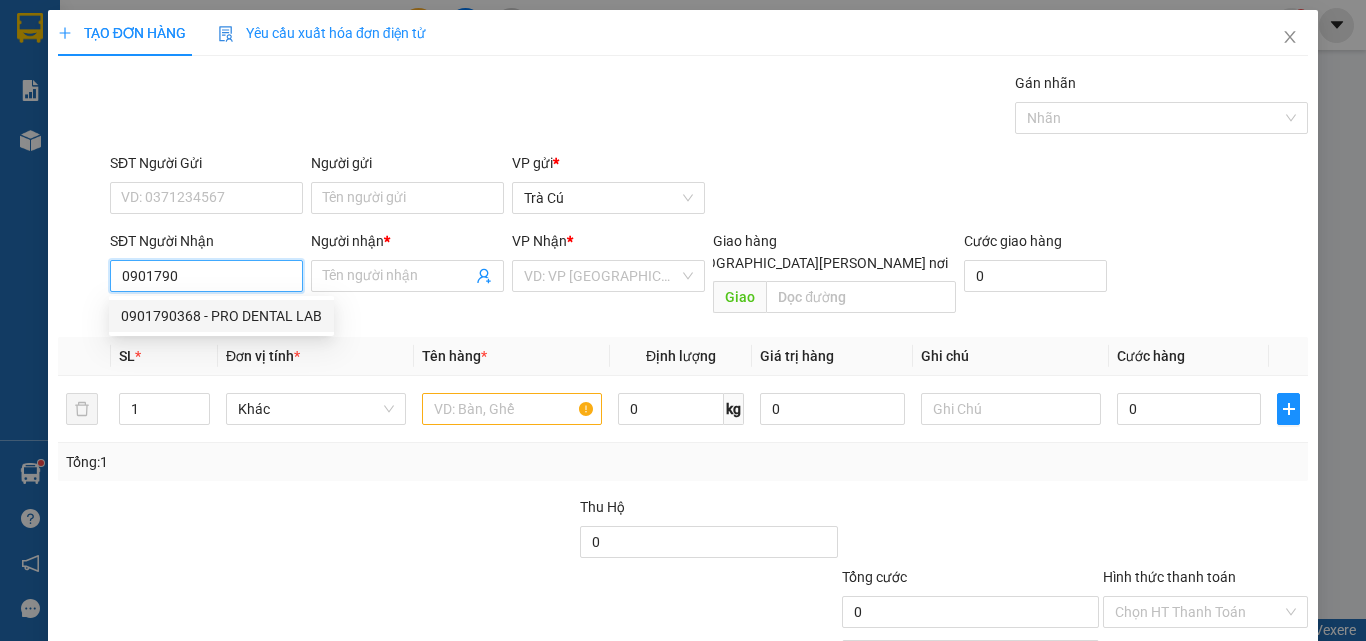 click on "0901790368 - PRO DENTAL LAB" at bounding box center (221, 316) 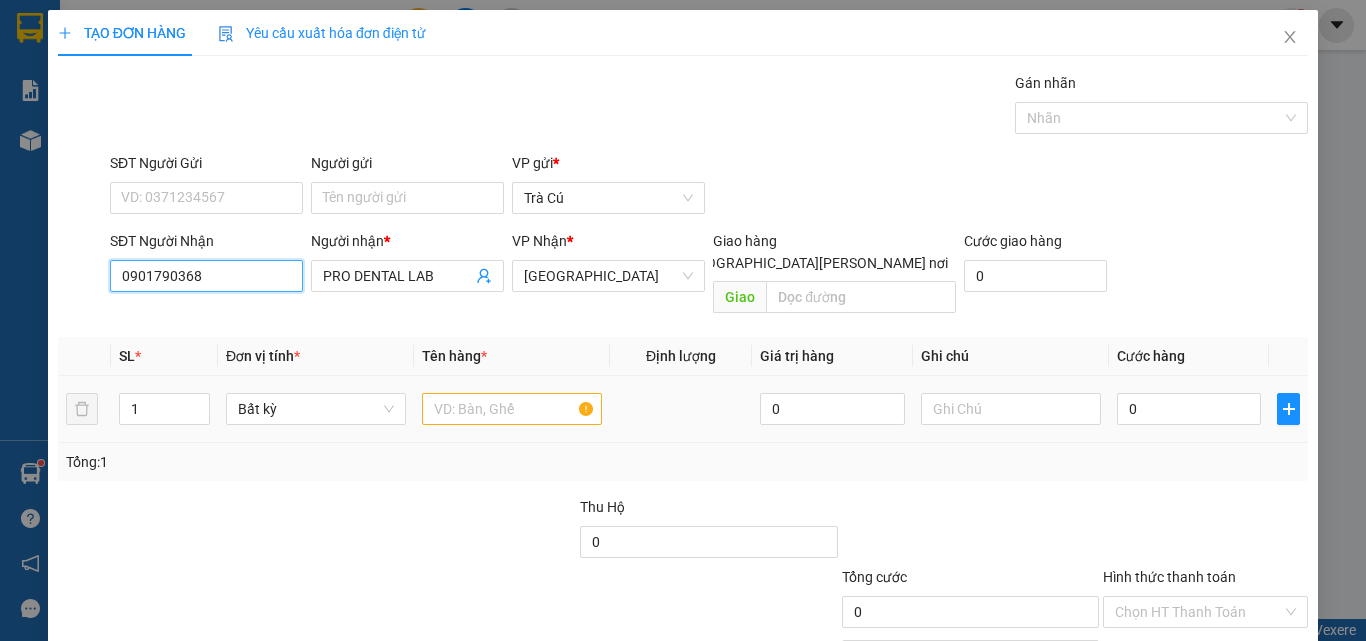 type on "0901790368" 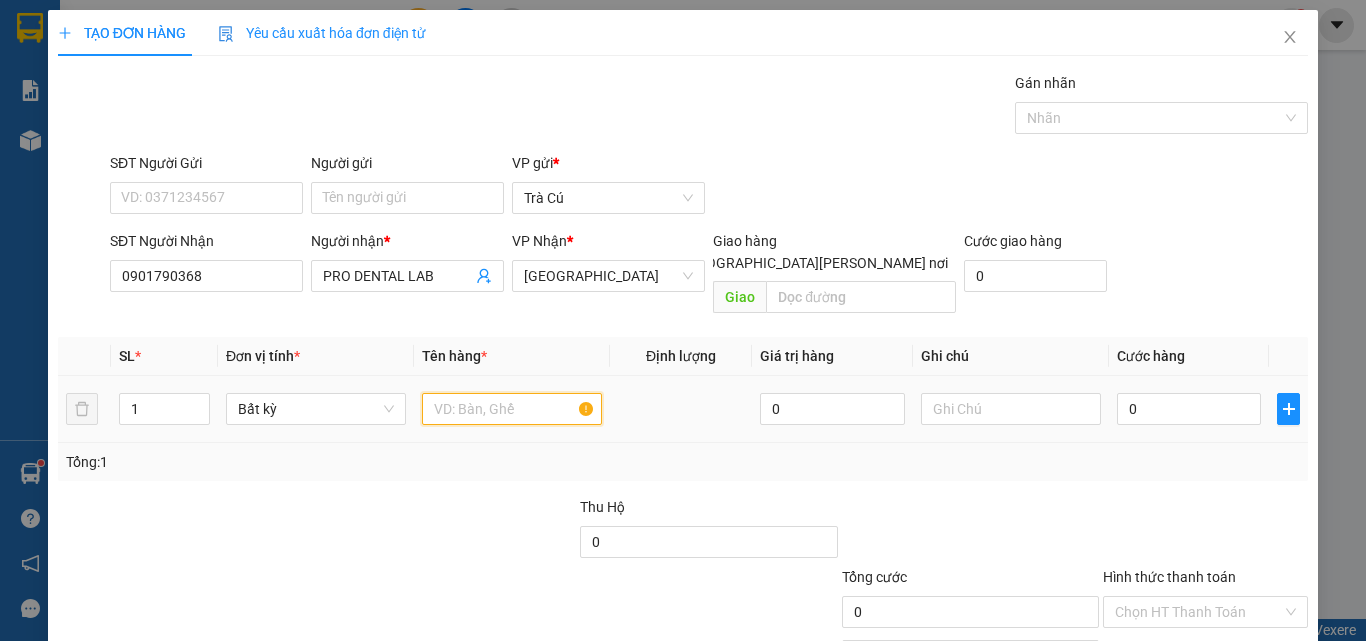 click at bounding box center [512, 409] 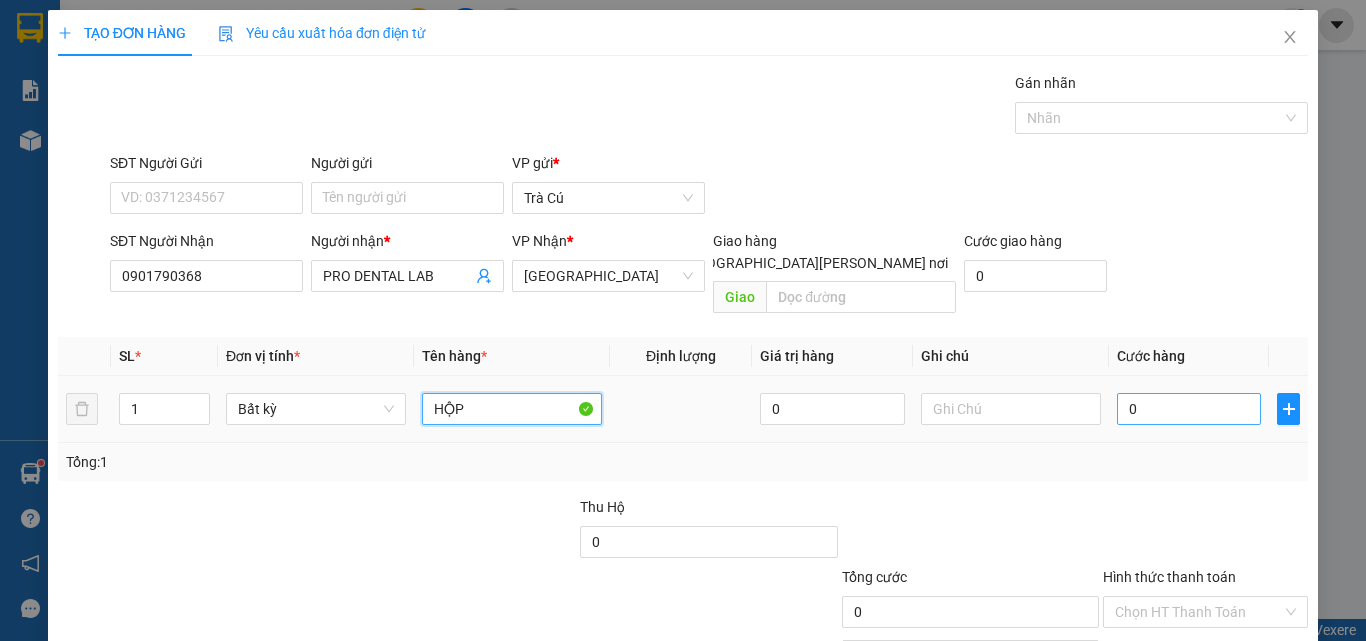 type on "HỘP" 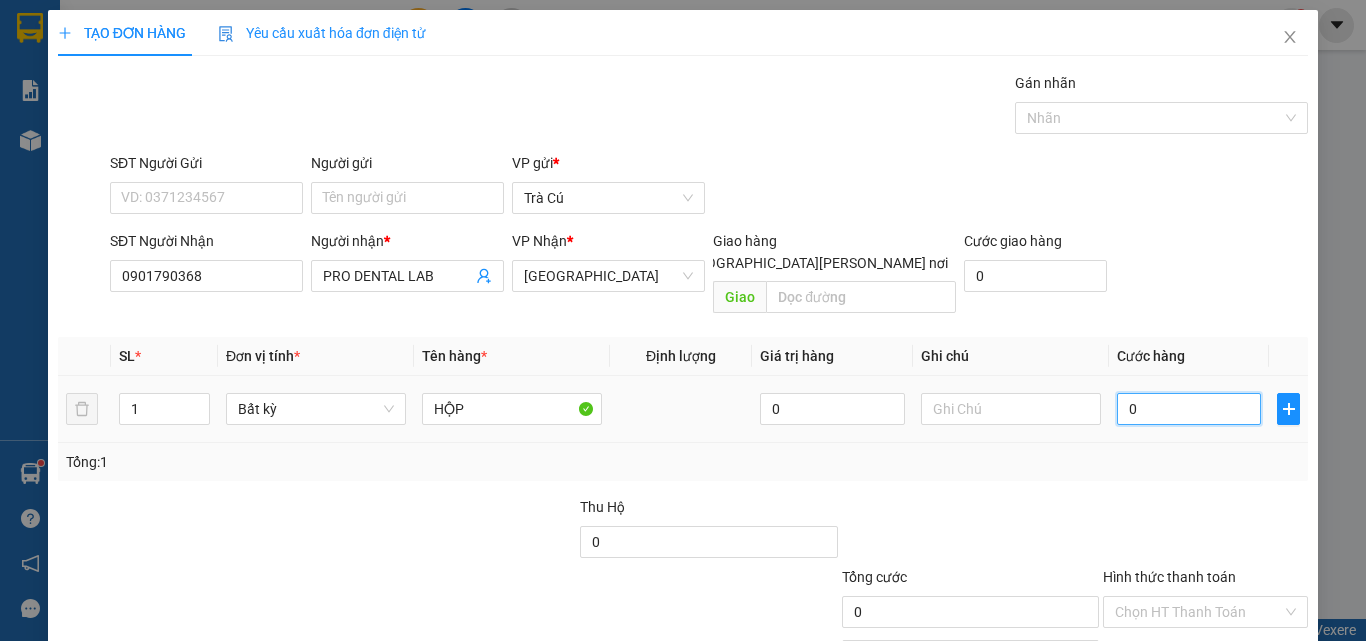 click on "0" at bounding box center (1189, 409) 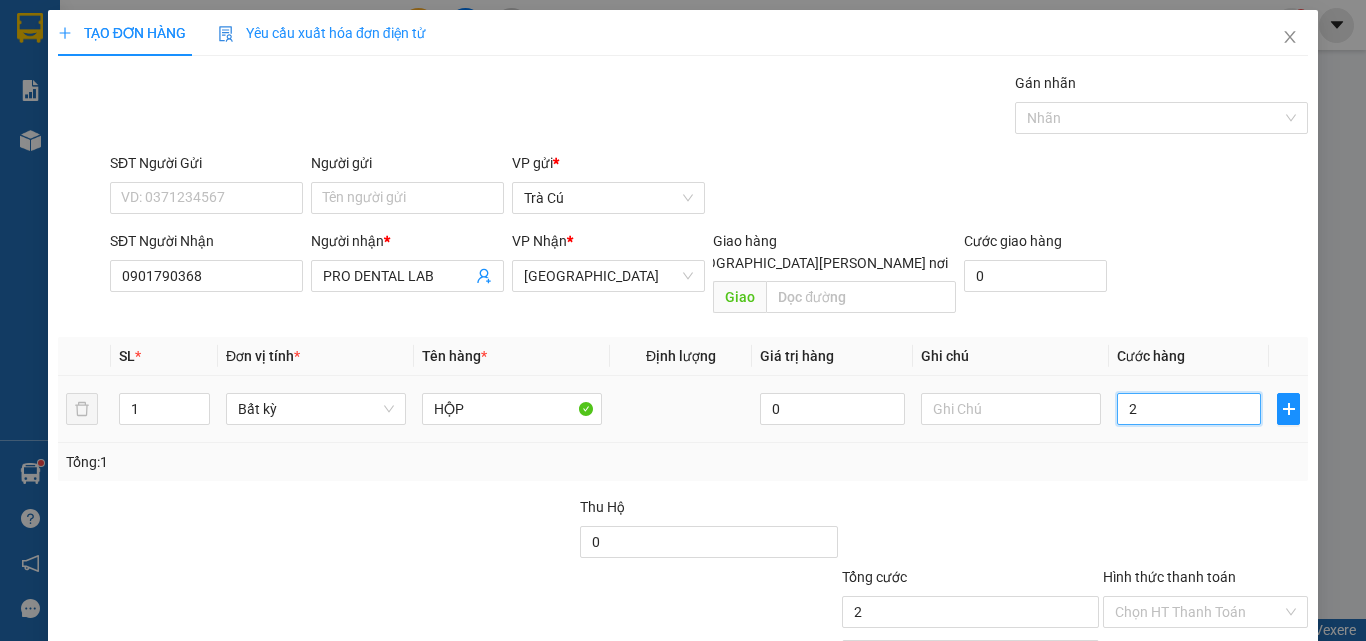 type on "20" 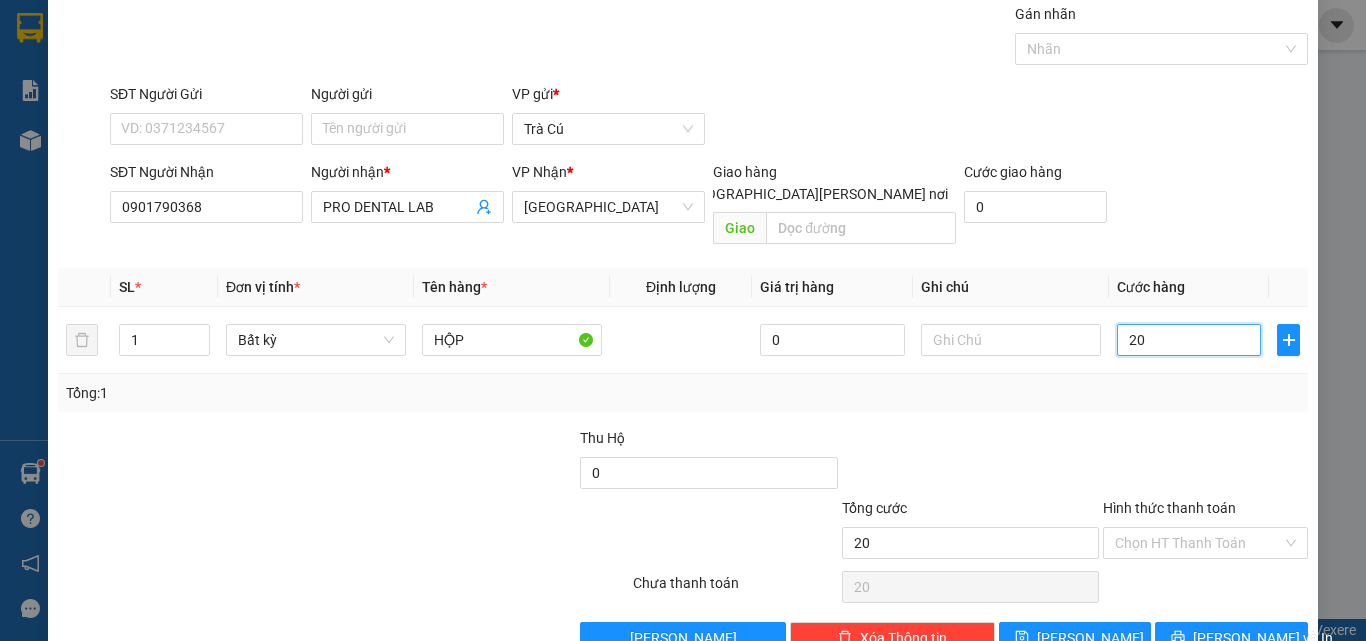 scroll, scrollTop: 99, scrollLeft: 0, axis: vertical 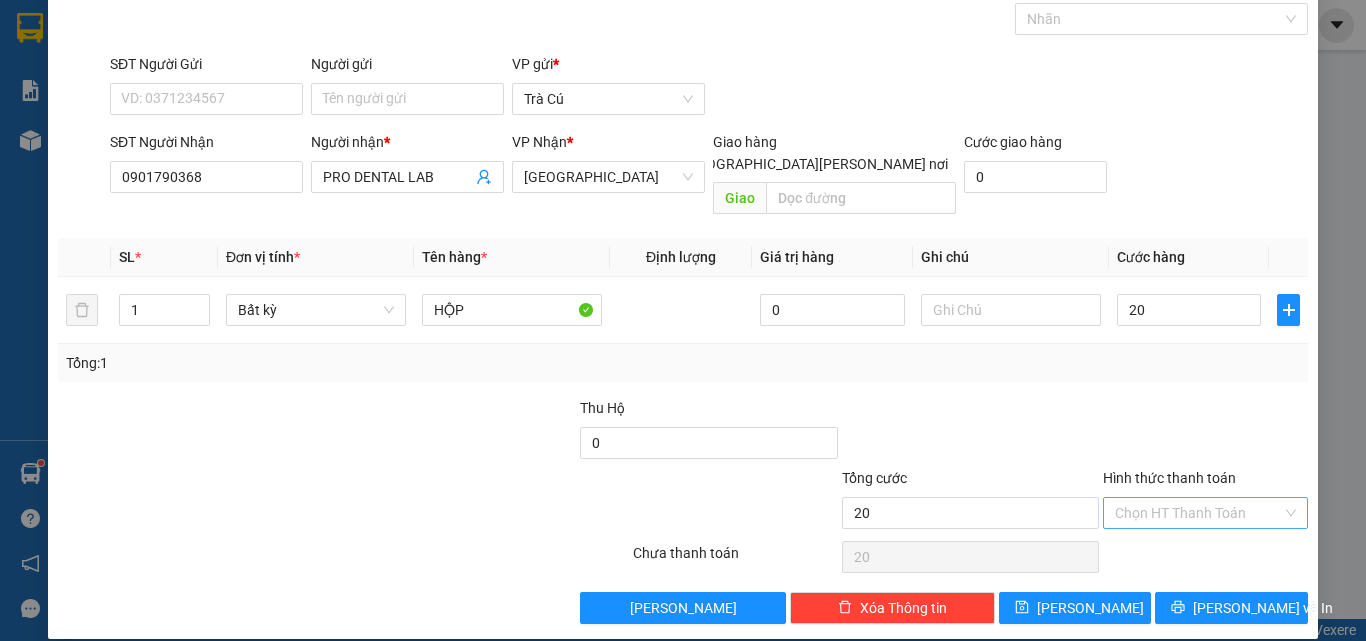 type on "20.000" 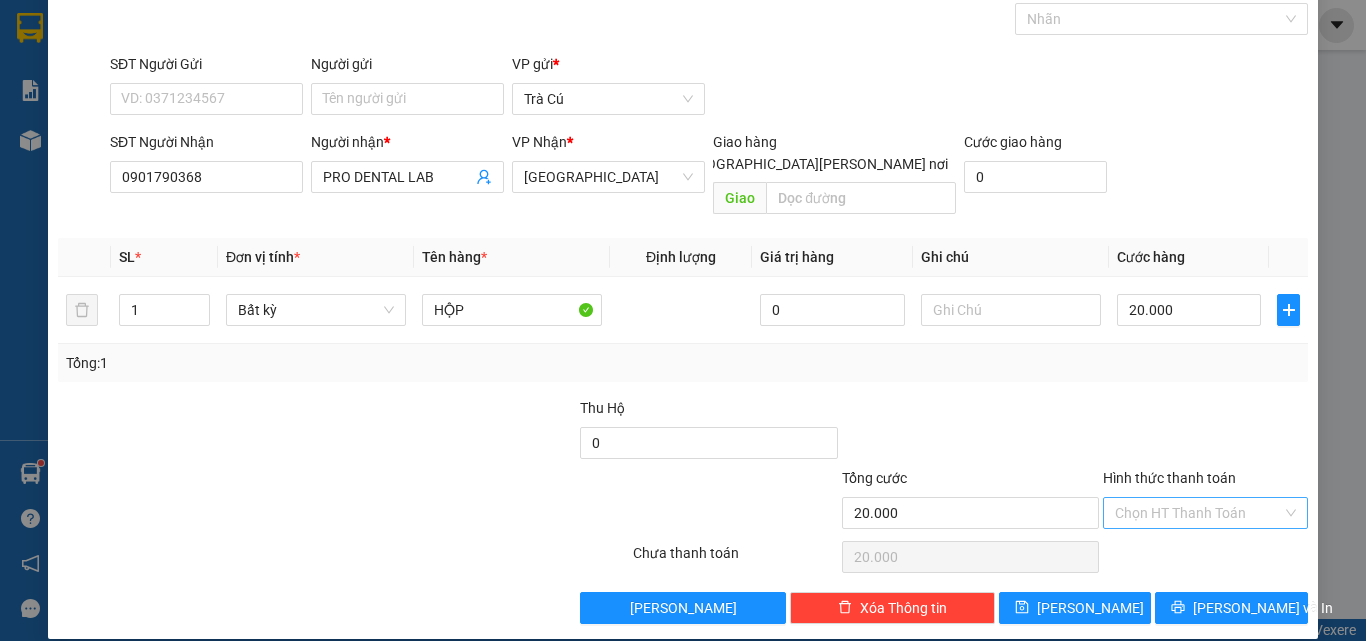 click on "Hình thức thanh toán" at bounding box center [1198, 513] 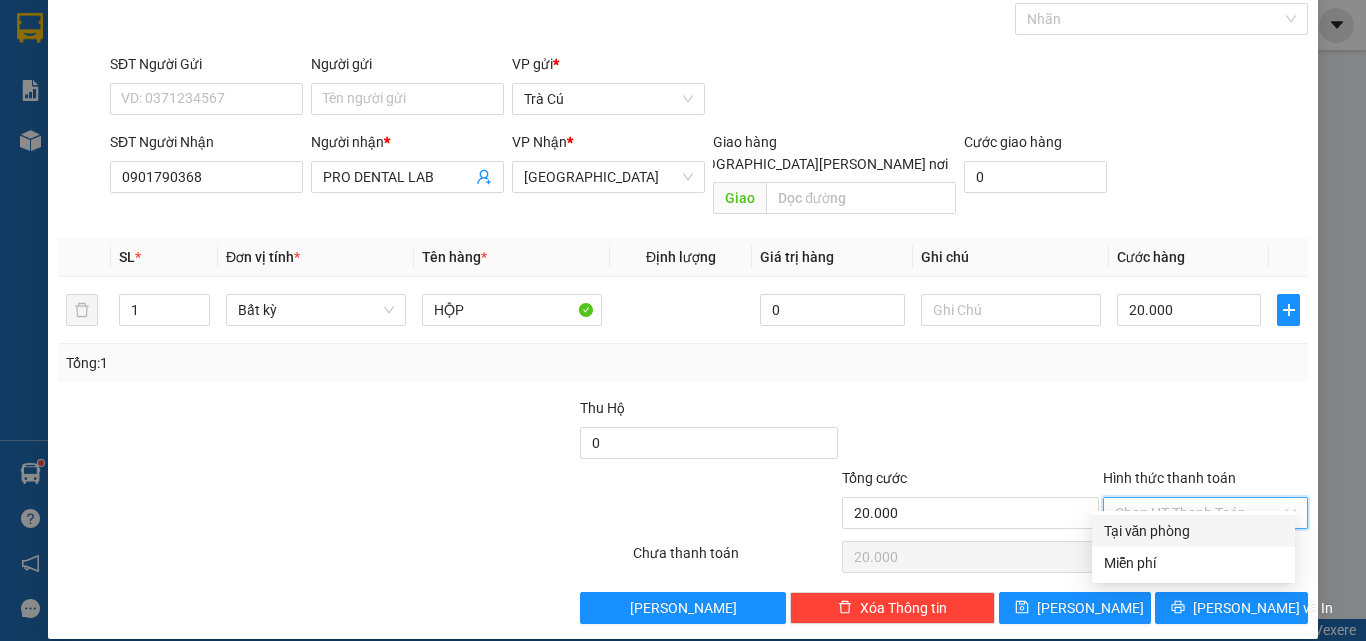 click on "Tại văn phòng" at bounding box center [1193, 531] 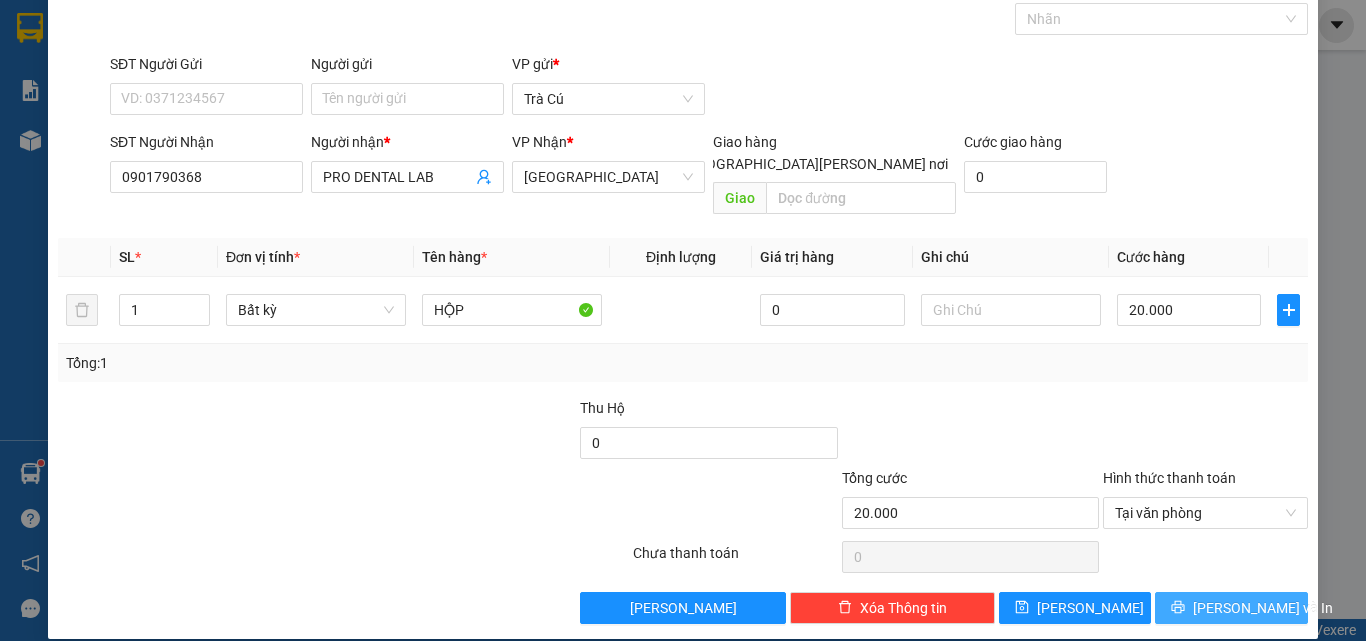 click on "[PERSON_NAME] và In" at bounding box center [1263, 608] 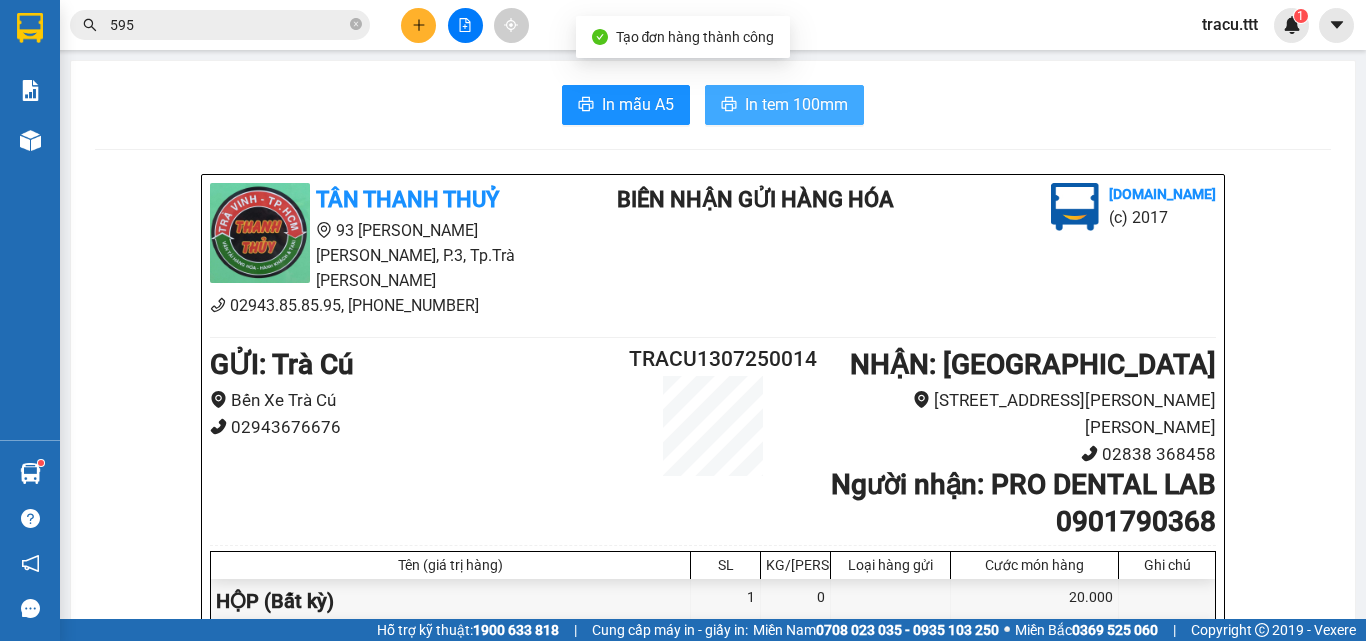 click on "In tem 100mm" at bounding box center (784, 105) 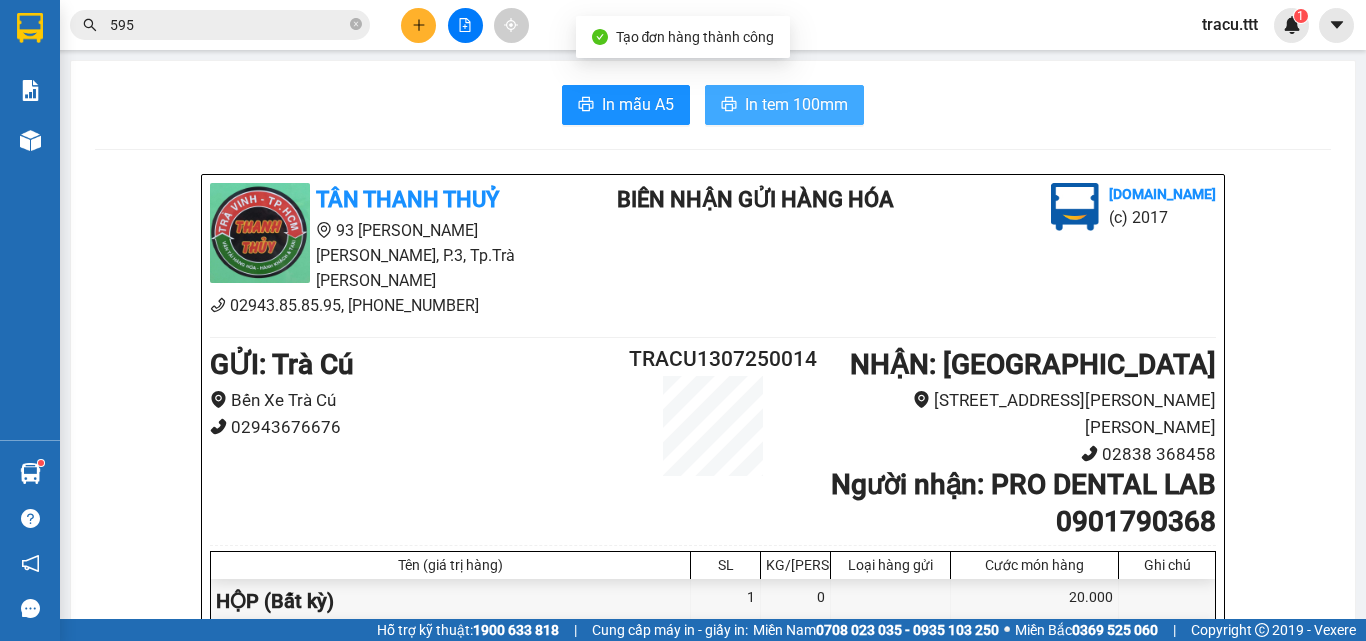 scroll, scrollTop: 0, scrollLeft: 0, axis: both 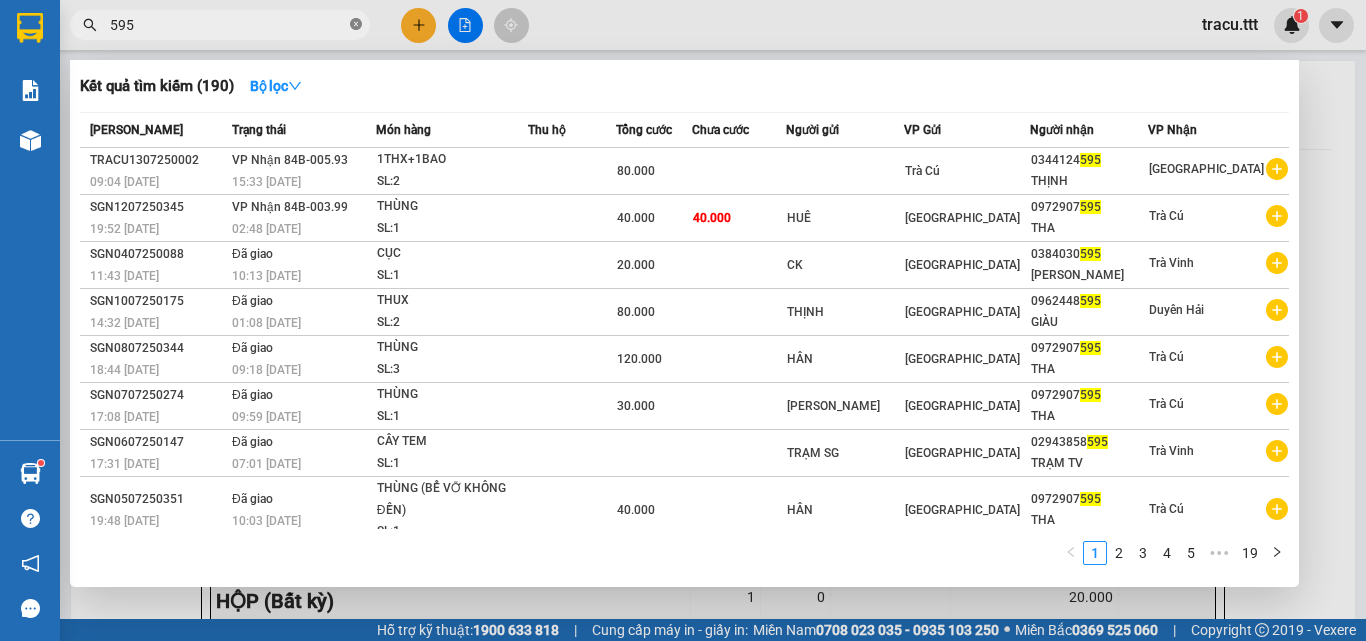 click 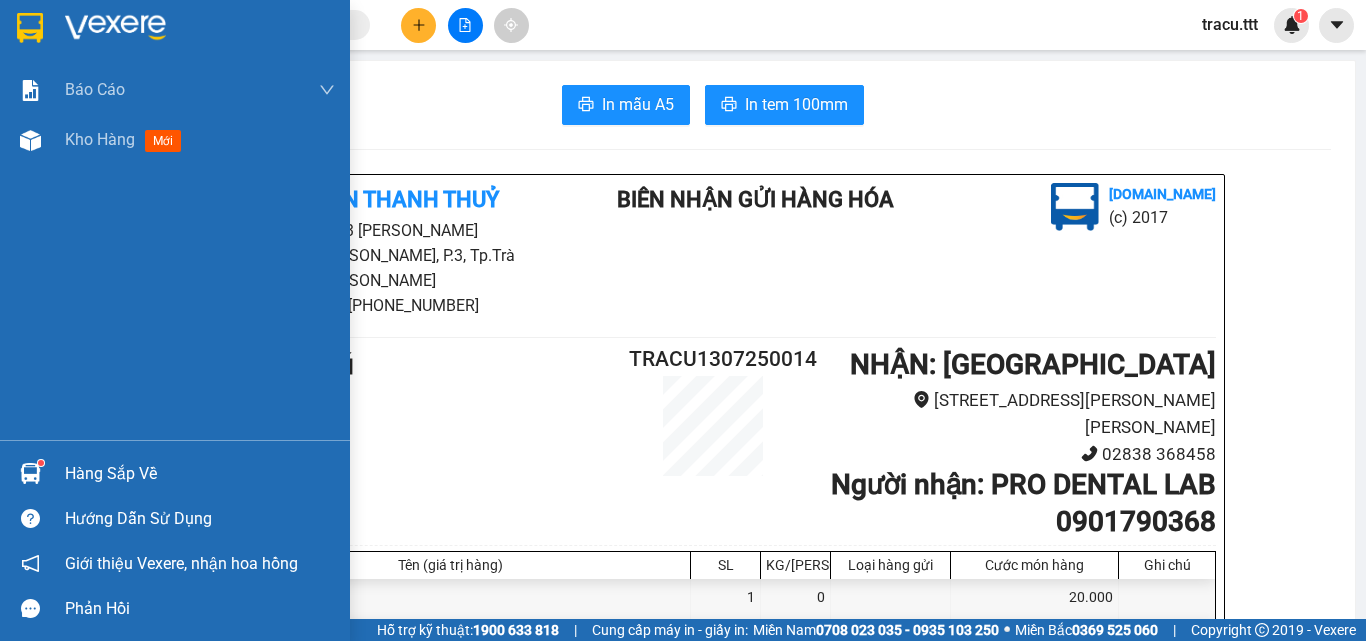click at bounding box center [30, 28] 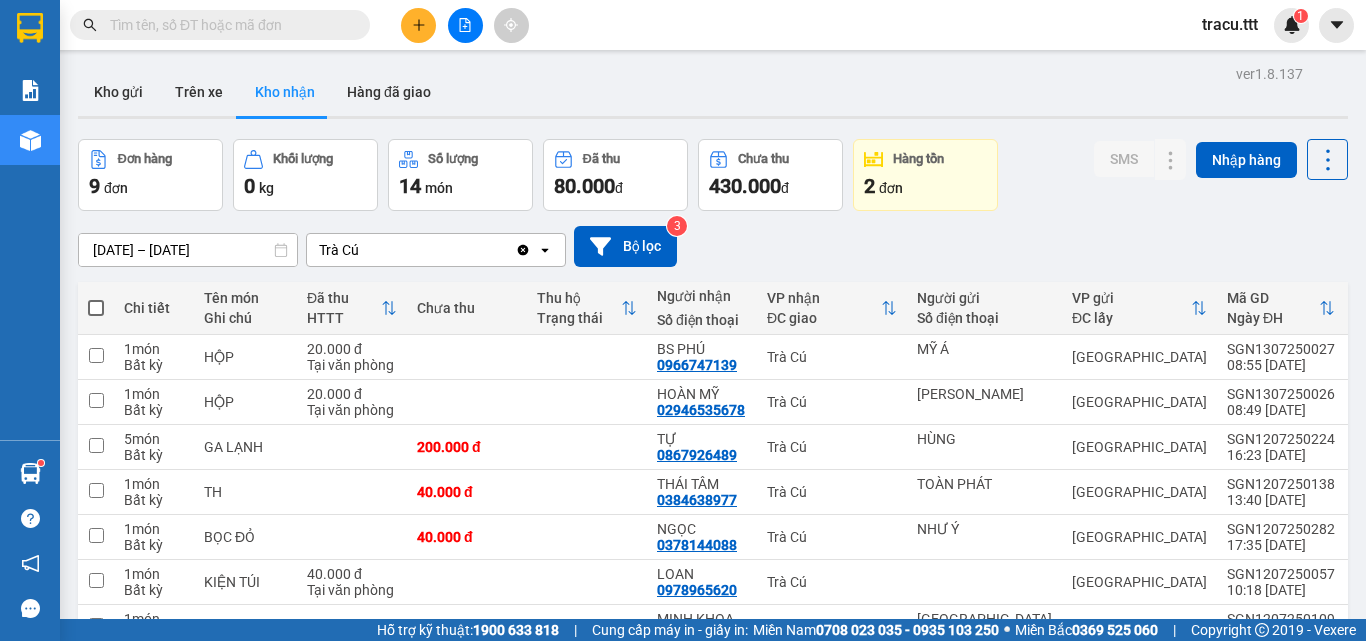 click on "Kho gửi" at bounding box center [118, 92] 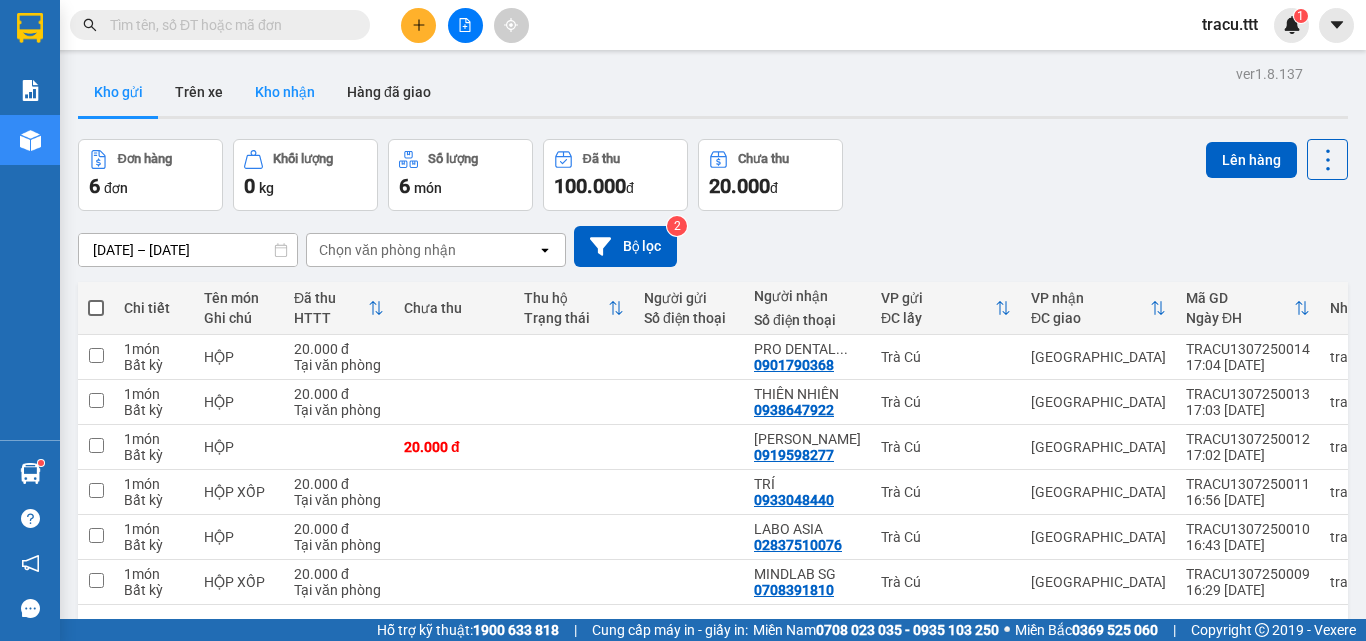click on "Kho nhận" at bounding box center [285, 92] 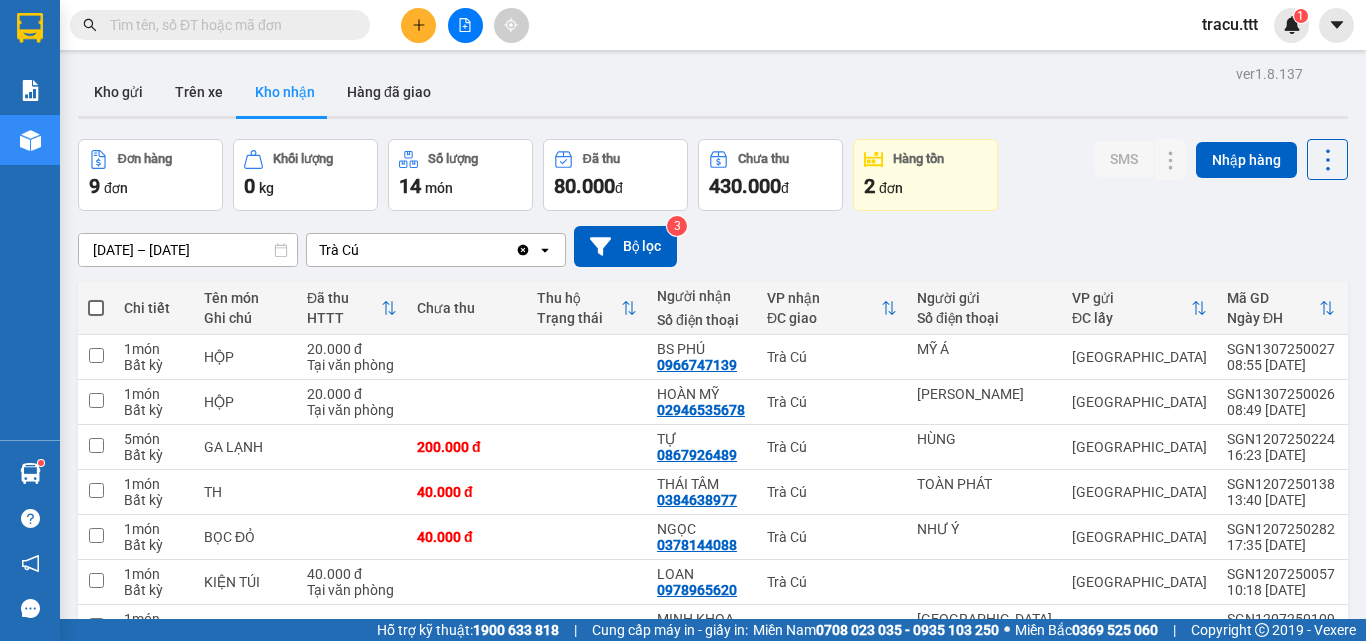 click at bounding box center [220, 25] 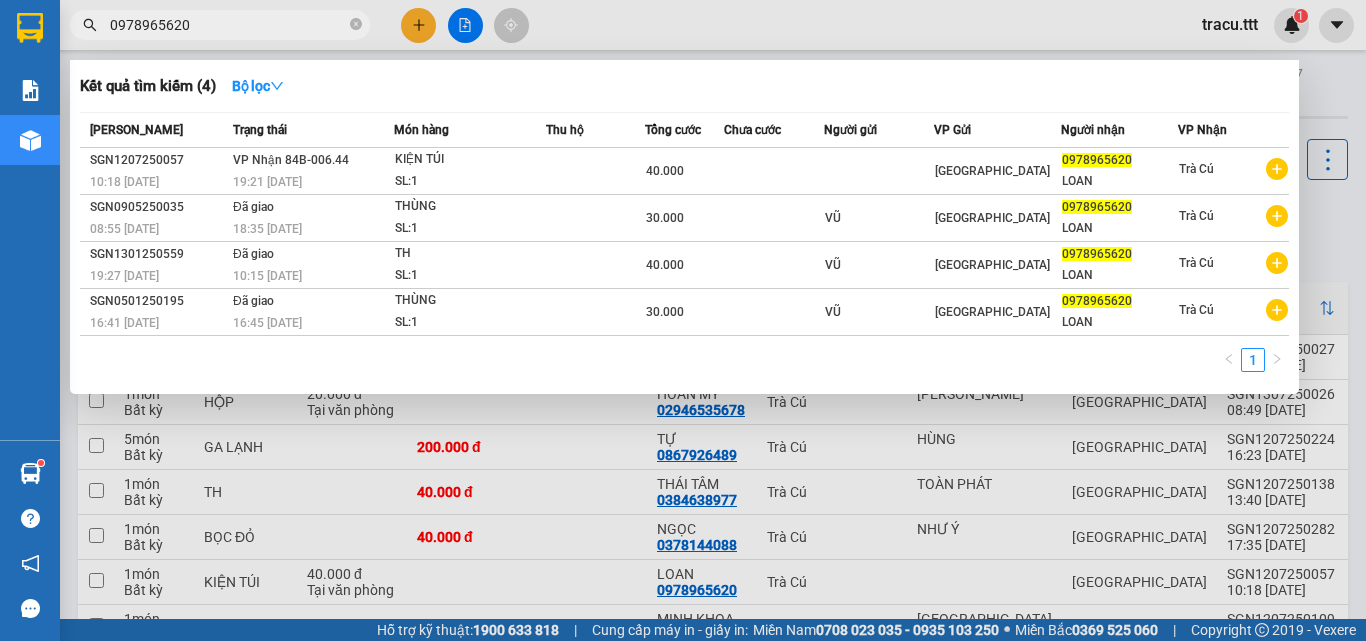 type on "0978965620" 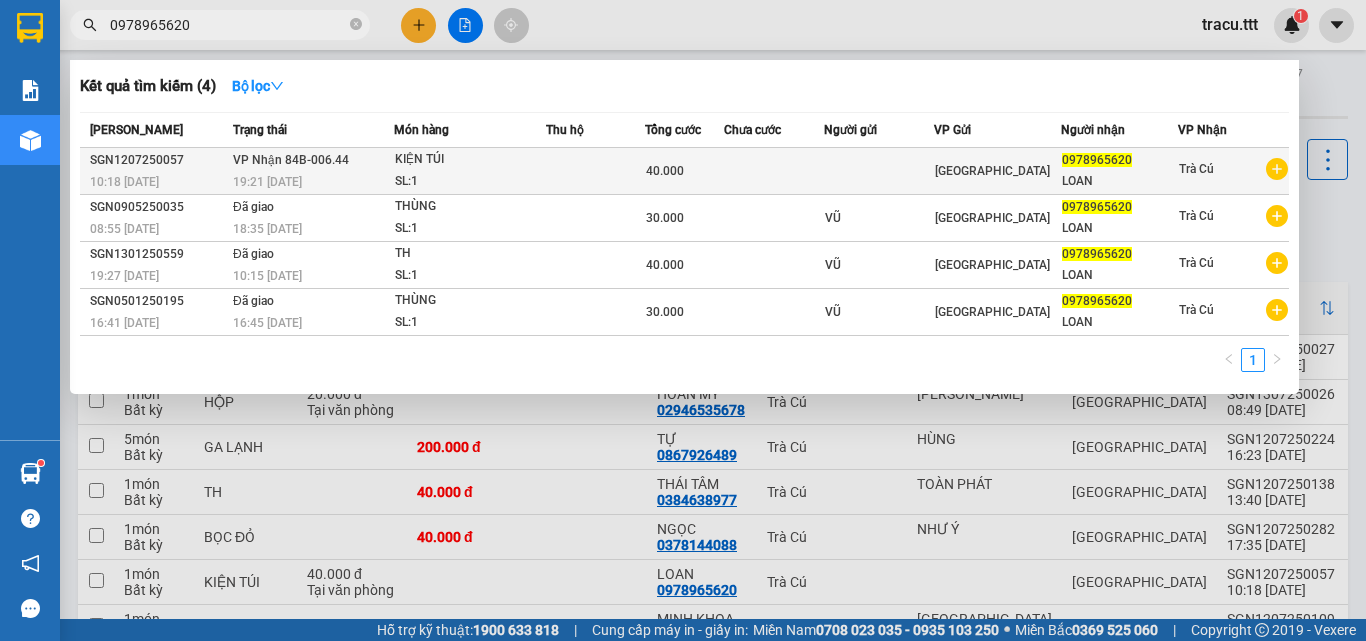 click on "[PERSON_NAME]   84B-006.44" at bounding box center [291, 160] 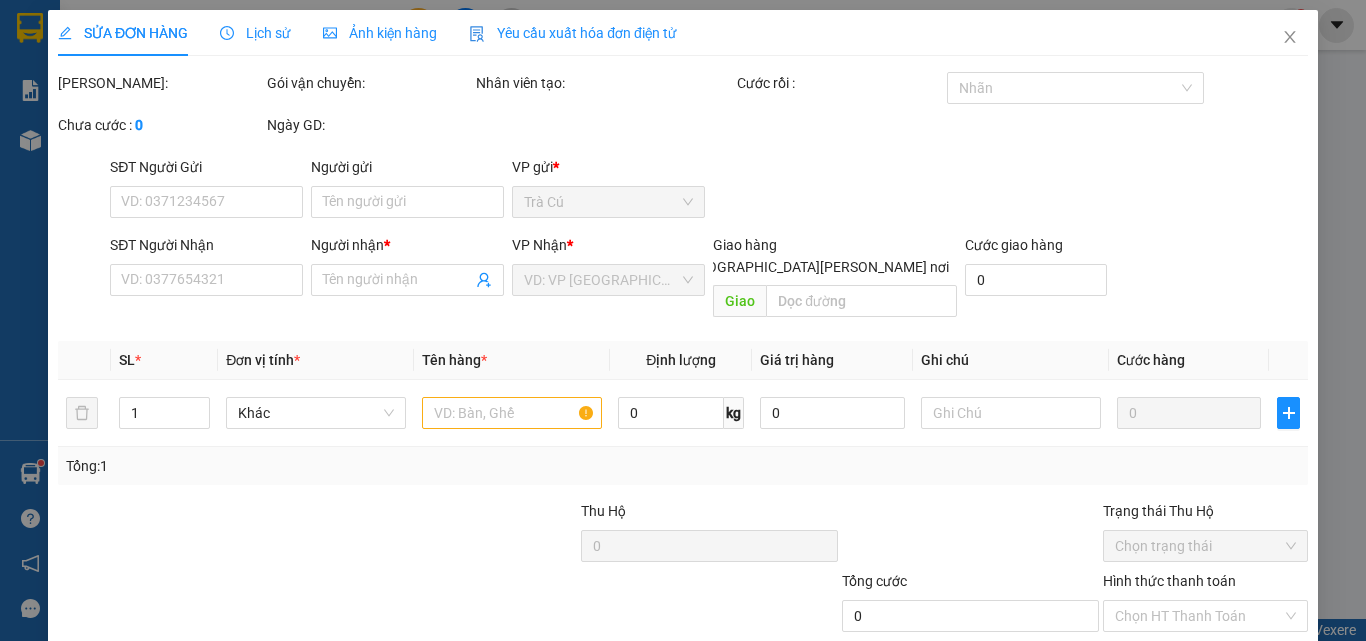 type on "0978965620" 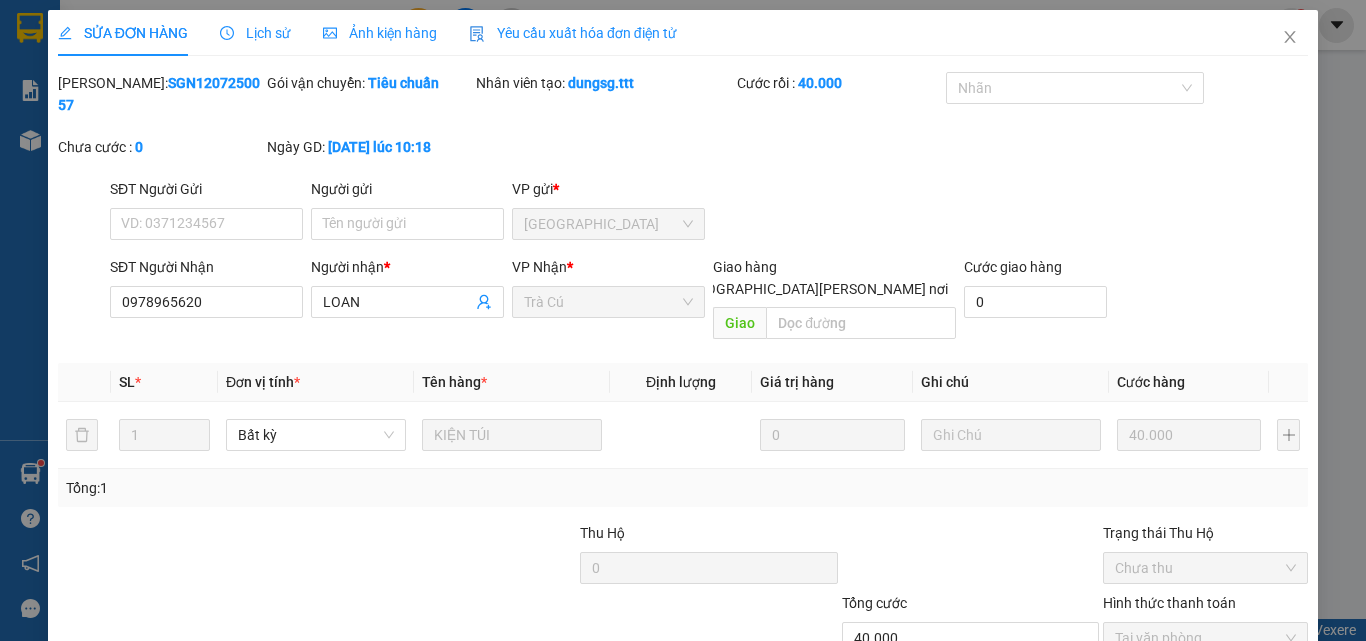 click on "[PERSON_NAME] và [PERSON_NAME] hàng" at bounding box center [858, 733] 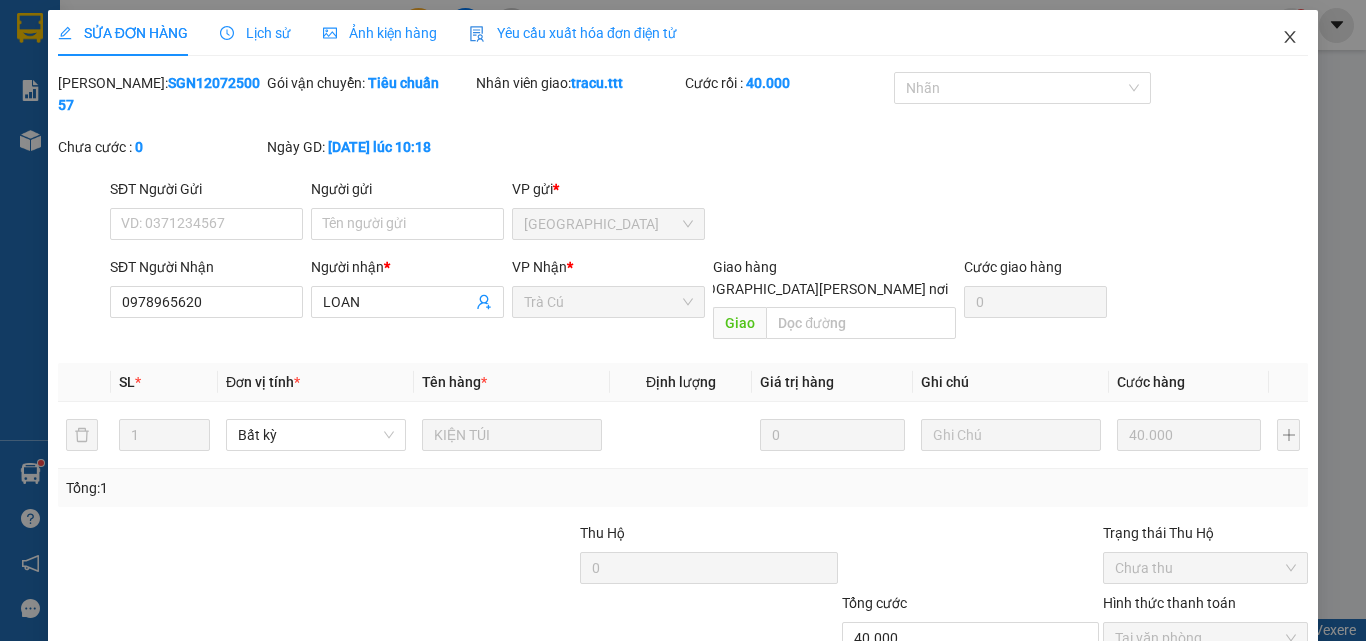 click 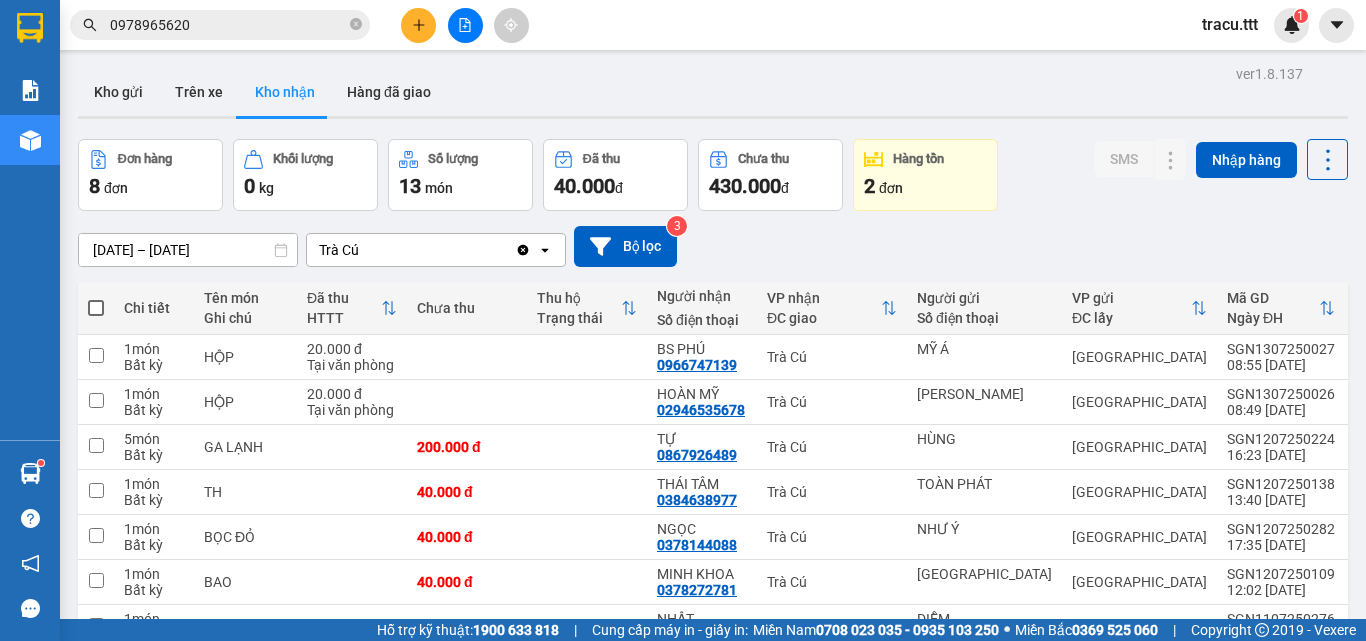 click 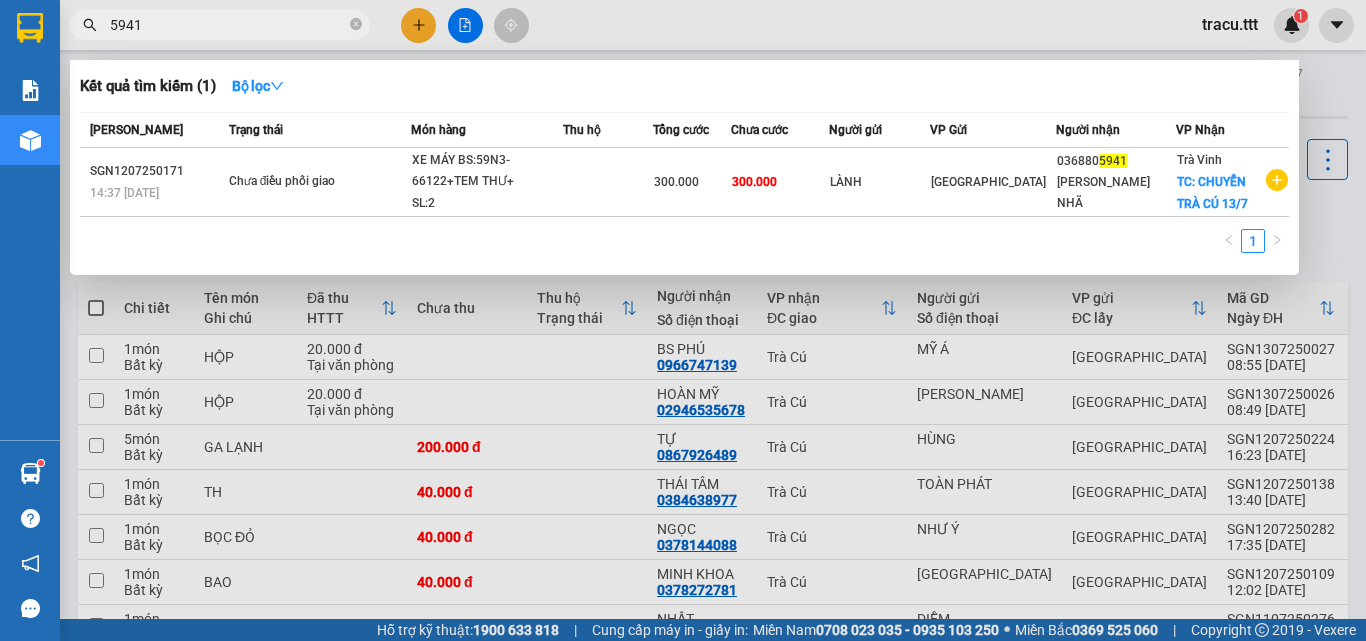 type on "5941" 